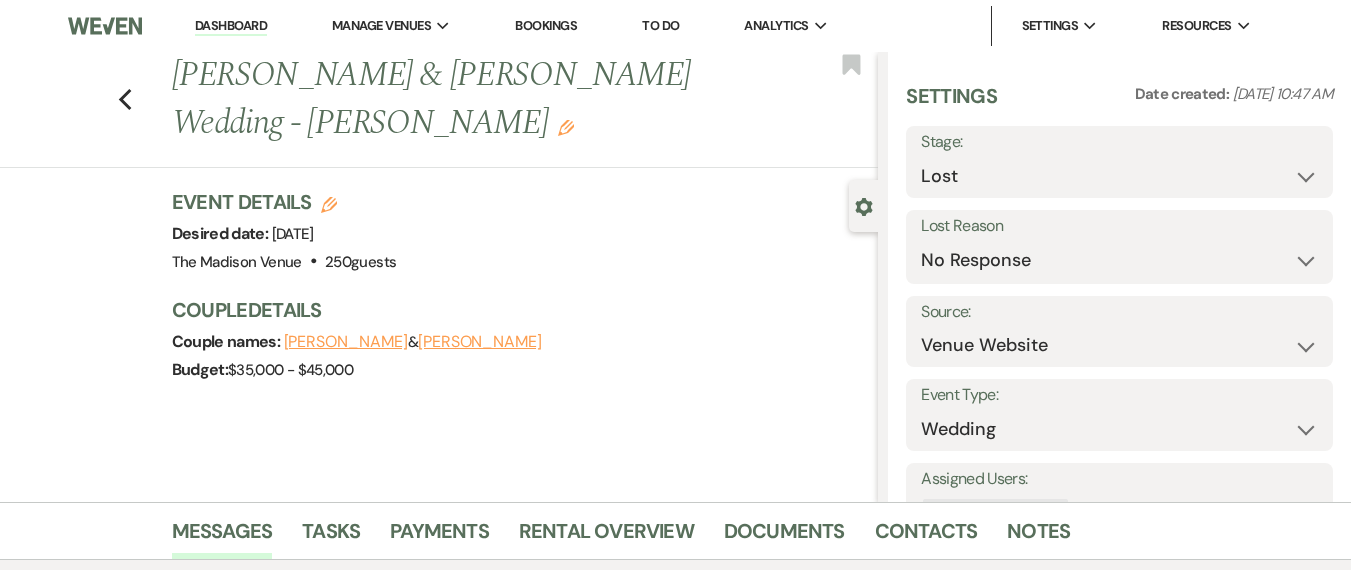 select on "8" 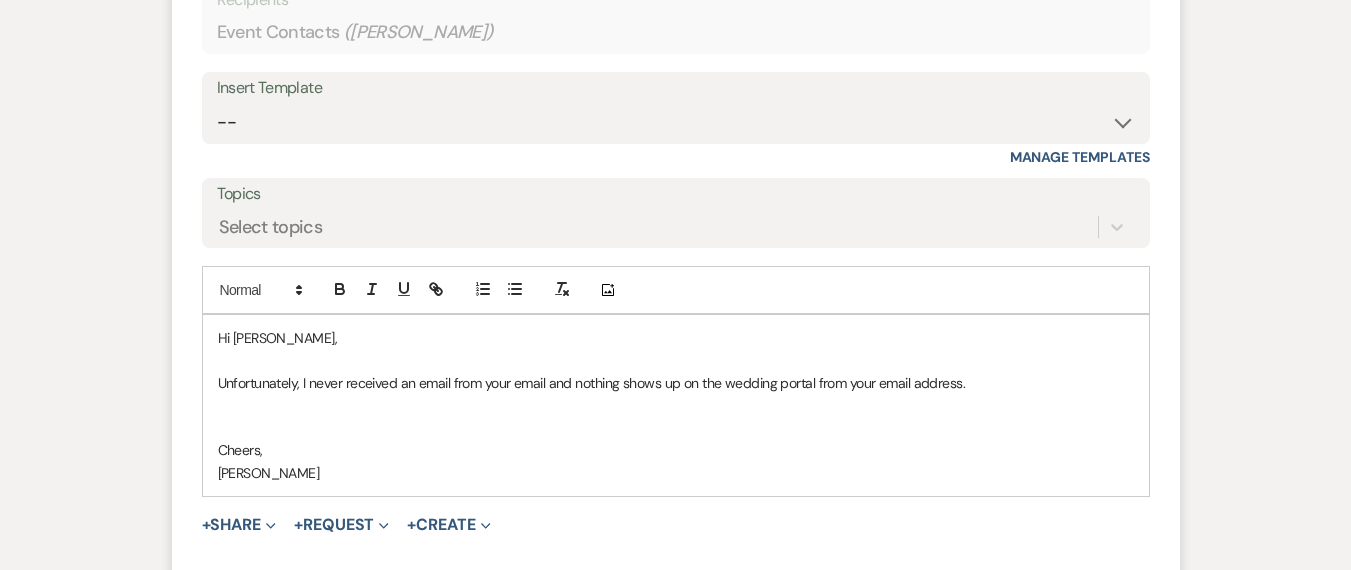 scroll, scrollTop: 0, scrollLeft: 0, axis: both 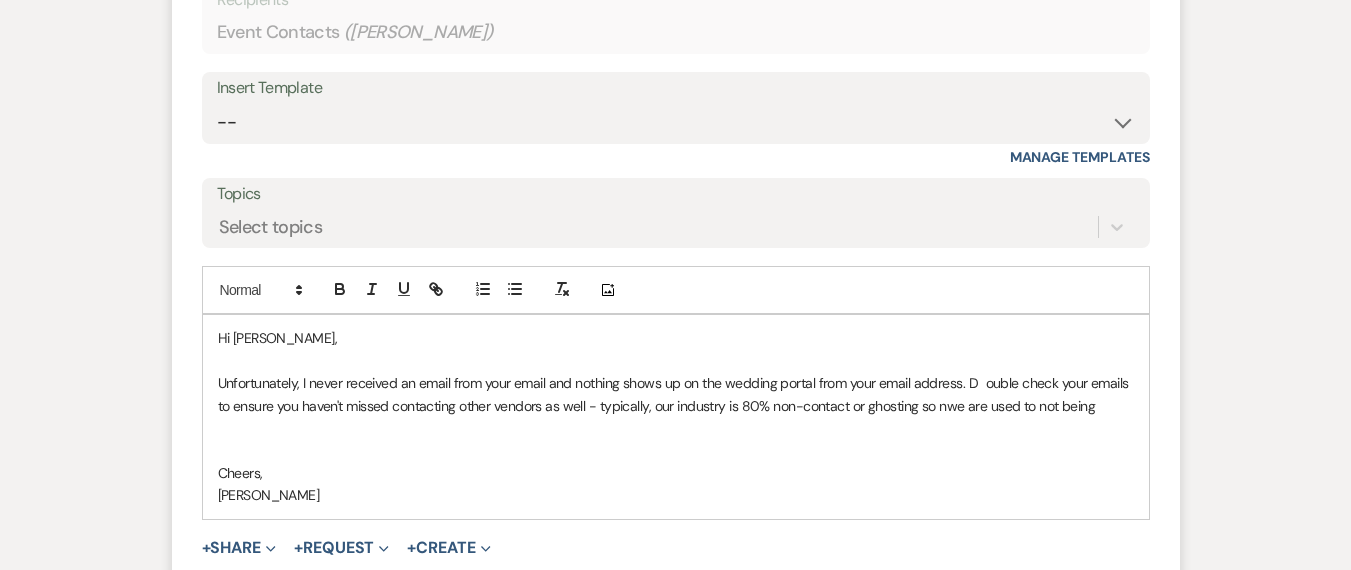 click on "Unfortunately, I never received an email from your email and nothing shows up on the wedding portal from your email address. D	ouble check your emails to ensure you haven't missed contacting other vendors as well - typically, our industry is 80% non-contact or ghosting so nwe are used to not being" at bounding box center [676, 394] 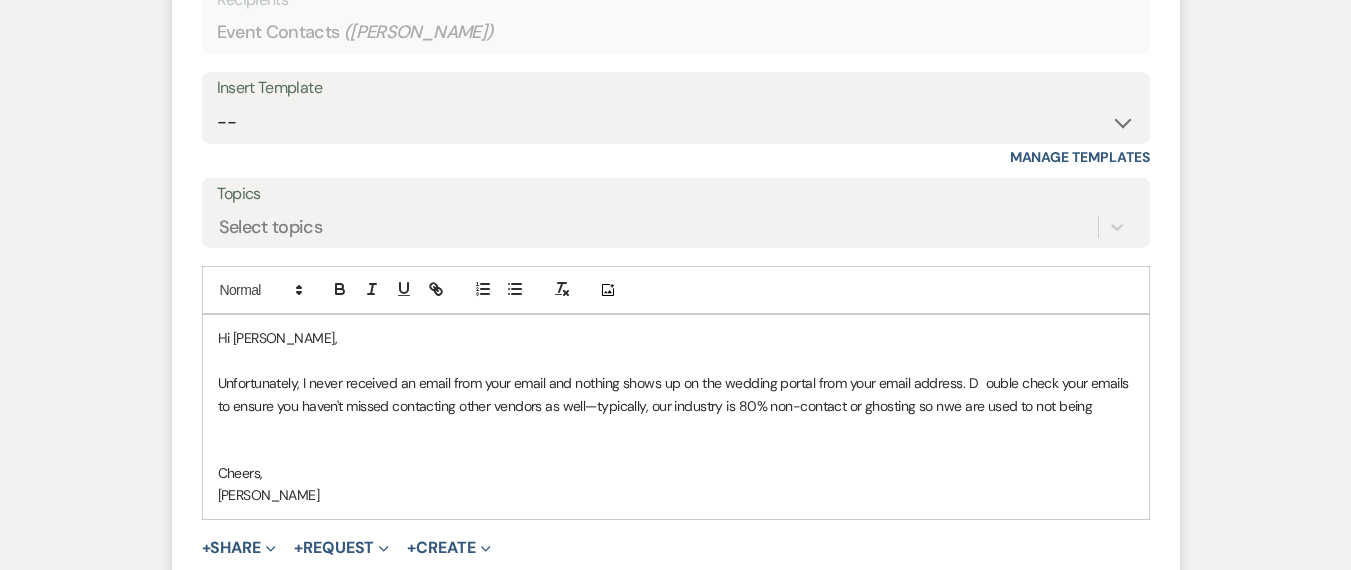 click on "Unfortunately, I never received an email from your email and nothing shows up on the wedding portal from your email address. D	ouble check your emails to ensure you haven't missed contacting other vendors as well—typically, our industry is 80% non-contact or ghosting so nwe are used to not being" at bounding box center (676, 394) 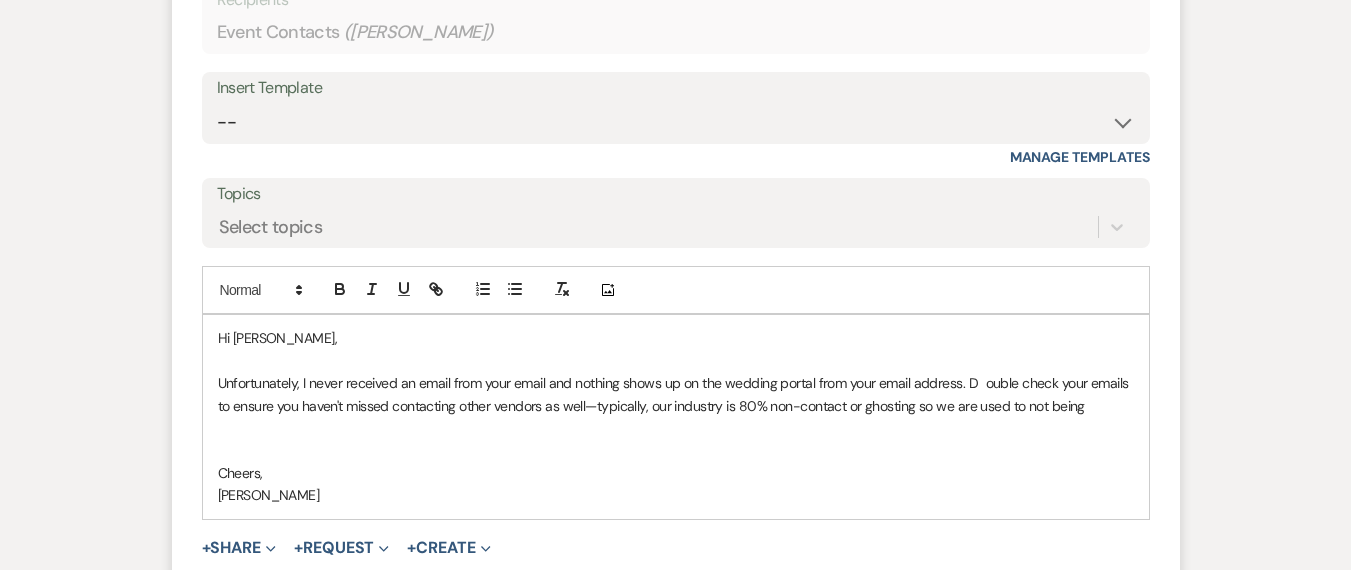 click on "Unfortunately, I never received an email from your email and nothing shows up on the wedding portal from your email address. D	ouble check your emails to ensure you haven't missed contacting other vendors as well—typically, our industry is 80% non-contact or ghosting so we are used to not being" at bounding box center (676, 394) 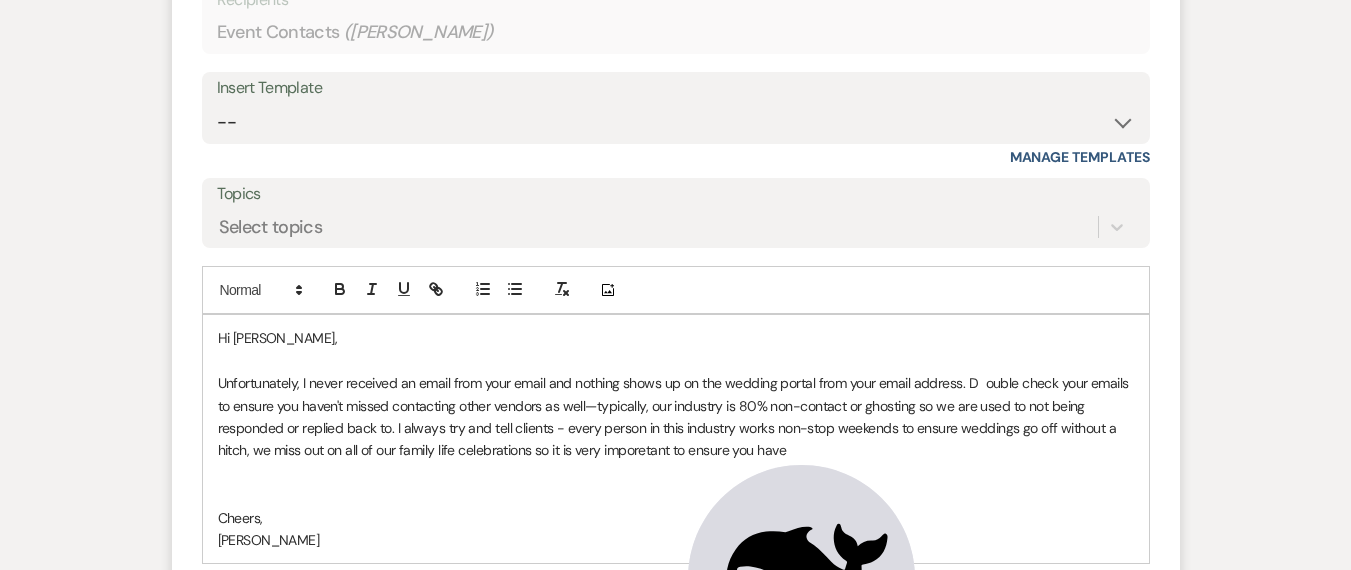 click on "Unfortunately, I never received an email from your email and nothing shows up on the wedding portal from your email address. D	ouble check your emails to ensure you haven't missed contacting other vendors as well—typically, our industry is 80% non-contact or ghosting so we are used to not being responded or replied back to. I always try and tell clients - every person in this industry works non-stop weekends to ensure weddings go off without a hitch, we miss out on all of our family life celebrations so it is very imporetant to ensure you have" at bounding box center (676, 417) 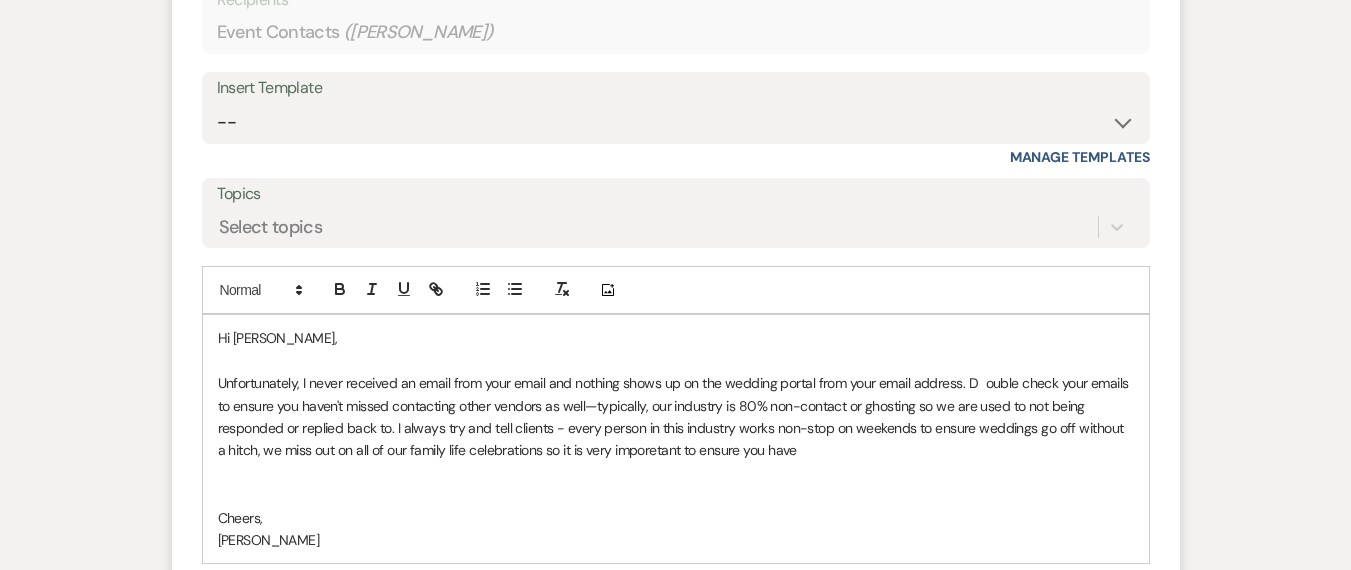 click on "Unfortunately, I never received an email from your email and nothing shows up on the wedding portal from your email address. D	ouble check your emails to ensure you haven't missed contacting other vendors as well—typically, our industry is 80% non-contact or ghosting so we are used to not being responded or replied back to. I always try and tell clients - every person in this industry works non-stop on weekends to ensure weddings go off without a hitch, we miss out on all of our family life celebrations so it is very imporetant to ensure you have" at bounding box center (676, 417) 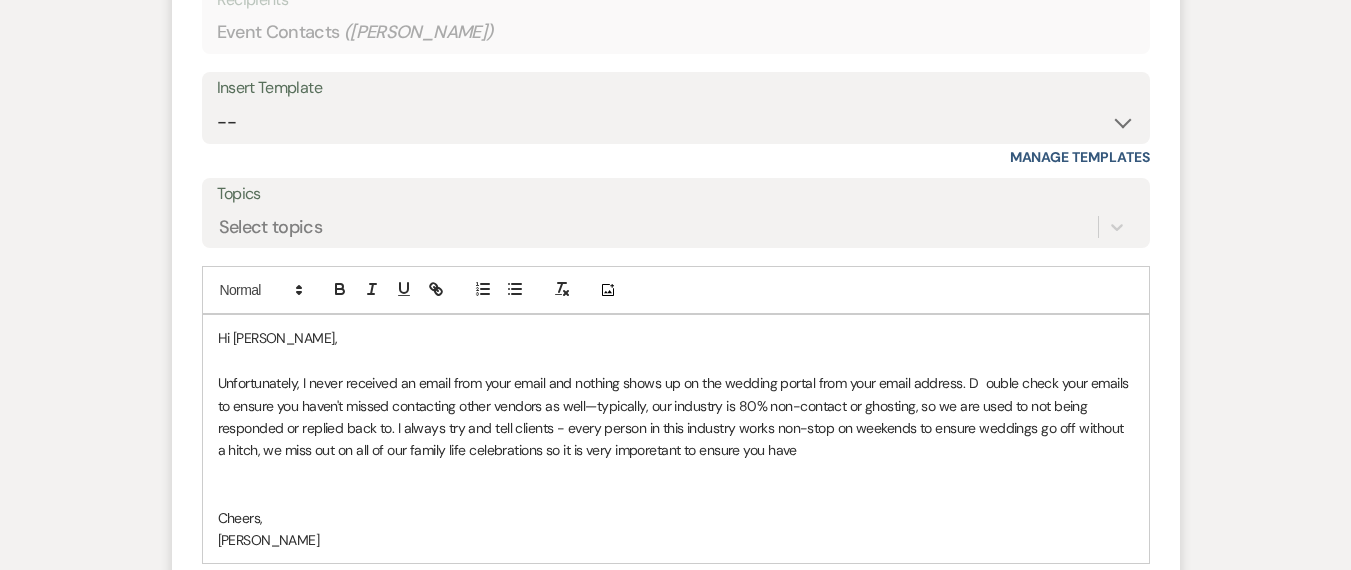 click on "Unfortunately, I never received an email from your email and nothing shows up on the wedding portal from your email address. D	ouble check your emails to ensure you haven't missed contacting other vendors as well—typically, our industry is 80% non-contact or ghosting, so we are used to not being responded or replied back to. I always try and tell clients - every person in this industry works non-stop on weekends to ensure weddings go off without a hitch, we miss out on all of our family life celebrations so it is very imporetant to ensure you have" at bounding box center [676, 417] 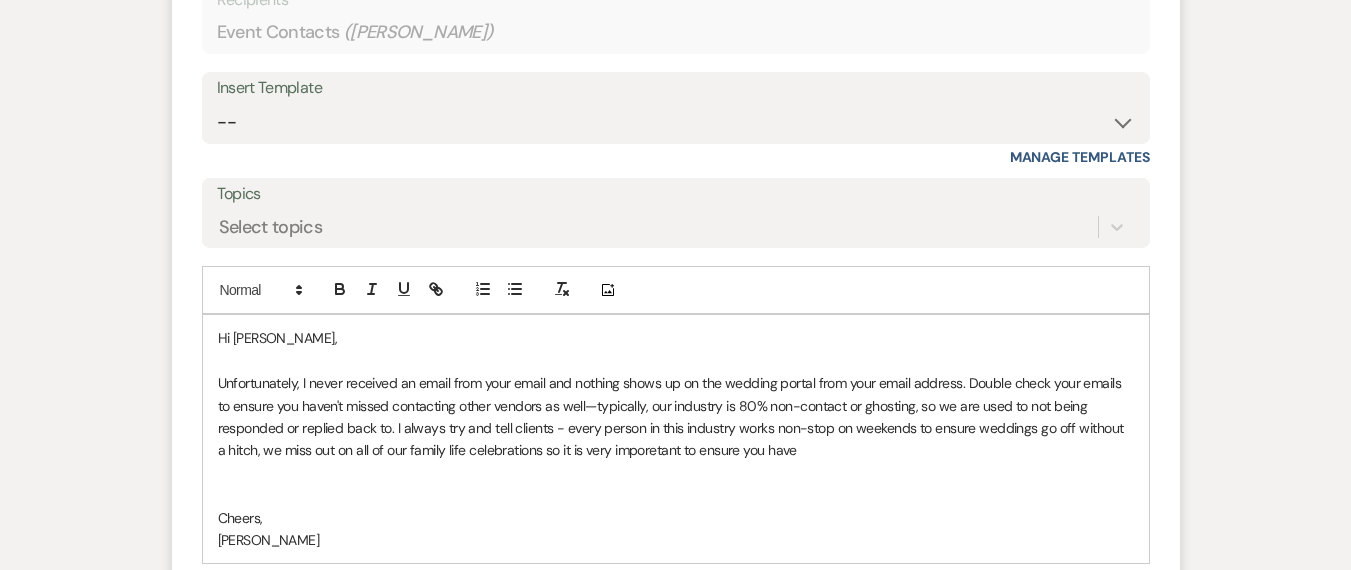 click on "Unfortunately, I never received an email from your email and nothing shows up on the wedding portal from your email address. Double check your emails to ensure you haven't missed contacting other vendors as well—typically, our industry is 80% non-contact or ghosting, so we are used to not being responded or replied back to. I always try and tell clients - every person in this industry works non-stop on weekends to ensure weddings go off without a hitch, we miss out on all of our family life celebrations so it is very imporetant to ensure you have" at bounding box center (676, 417) 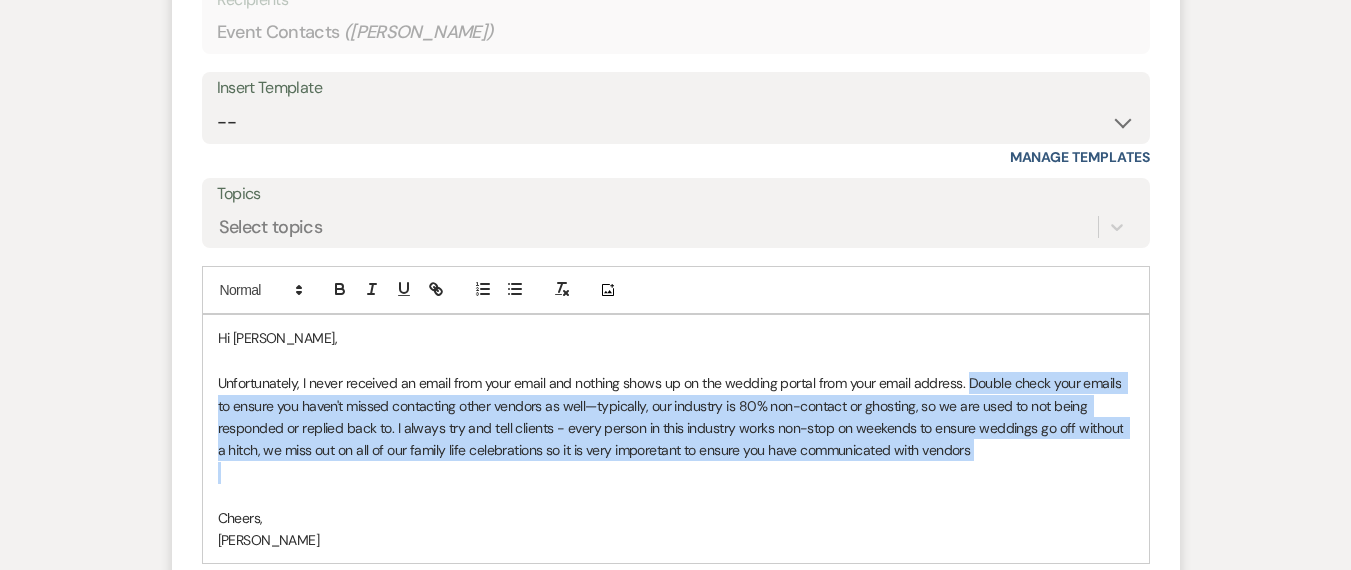 drag, startPoint x: 961, startPoint y: 441, endPoint x: 964, endPoint y: 382, distance: 59.07622 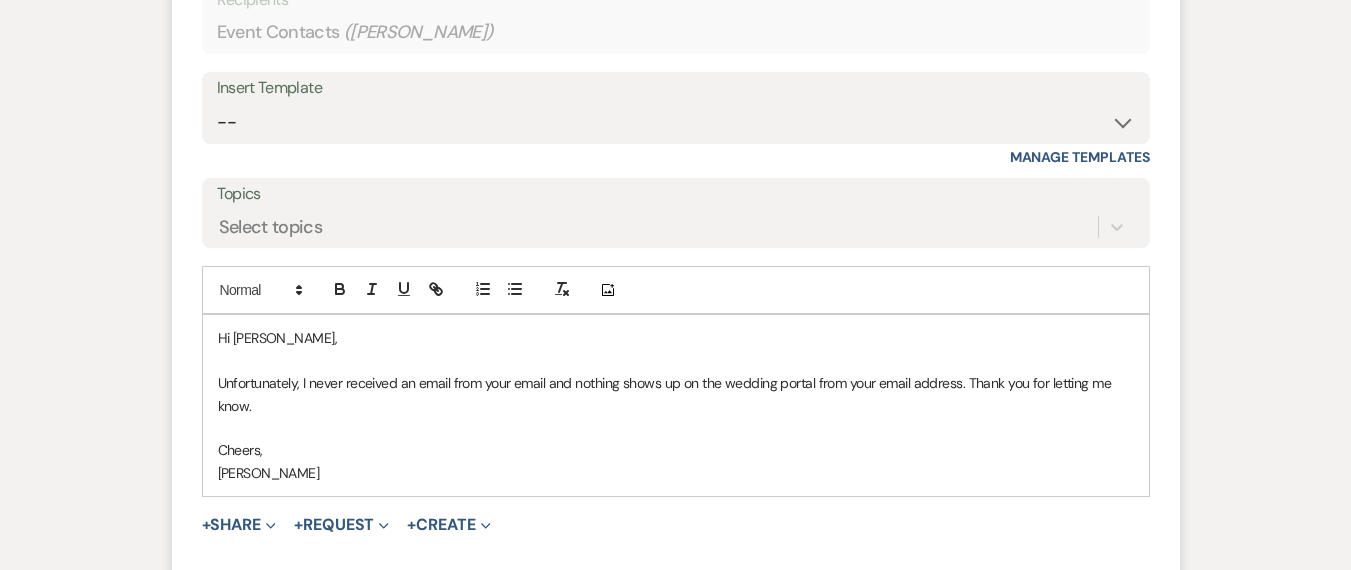 click on "Unfortunately, I never received an email from your email and nothing shows up on the wedding portal from your email address. Thank you for letting me know." at bounding box center [676, 394] 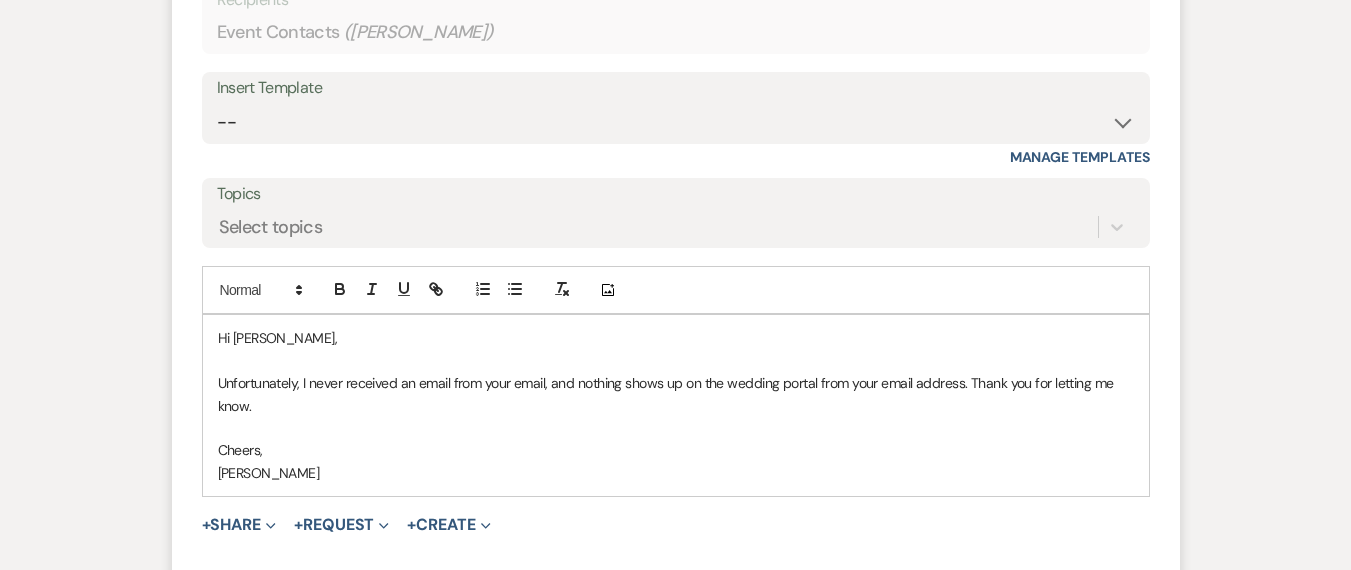 click on "Unfortunately, I never received an email from your email, and nothing shows up on the wedding portal from your email address. Thank you for letting me know." at bounding box center [676, 394] 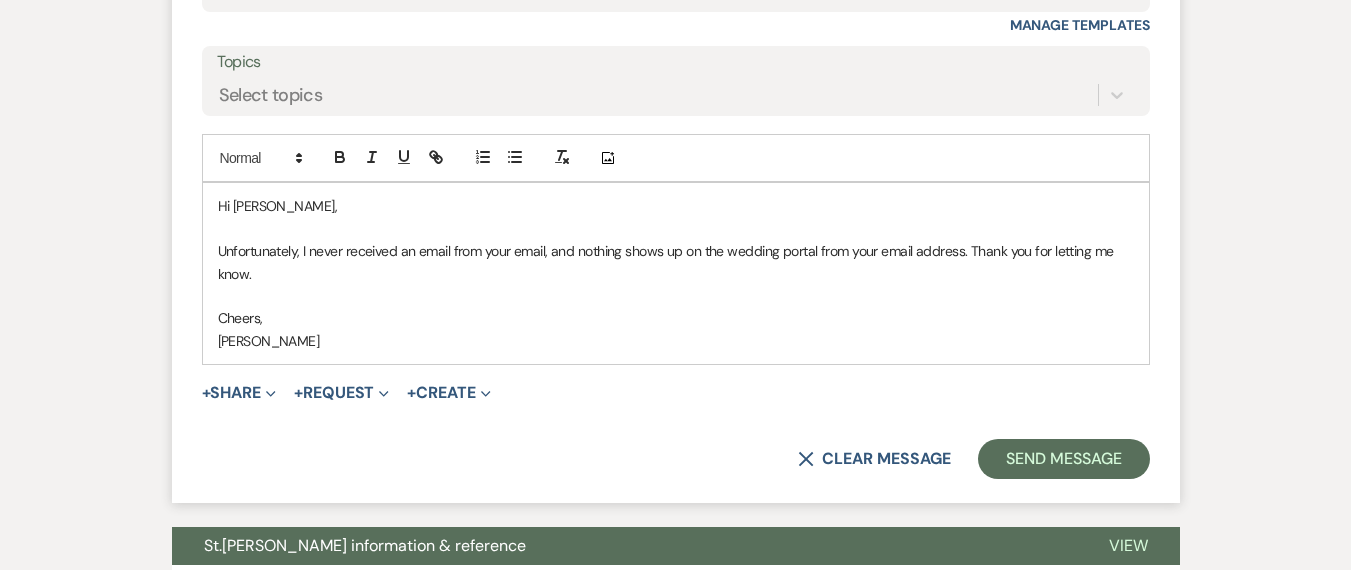 scroll, scrollTop: 3445, scrollLeft: 0, axis: vertical 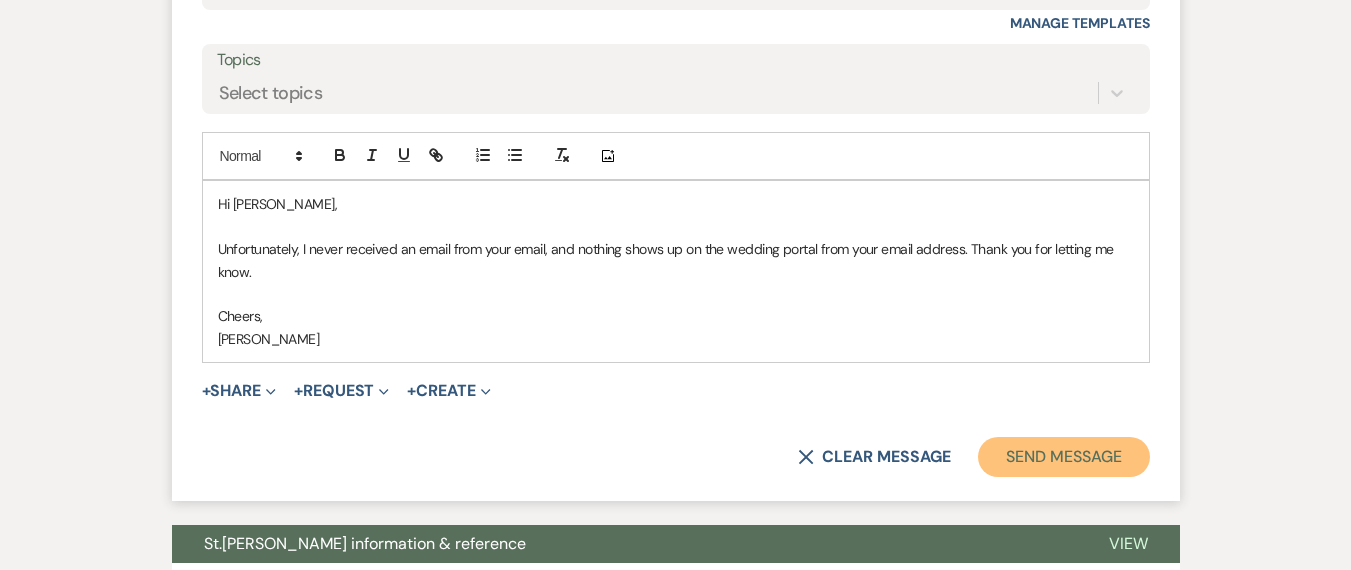 click on "Send Message" at bounding box center (1063, 457) 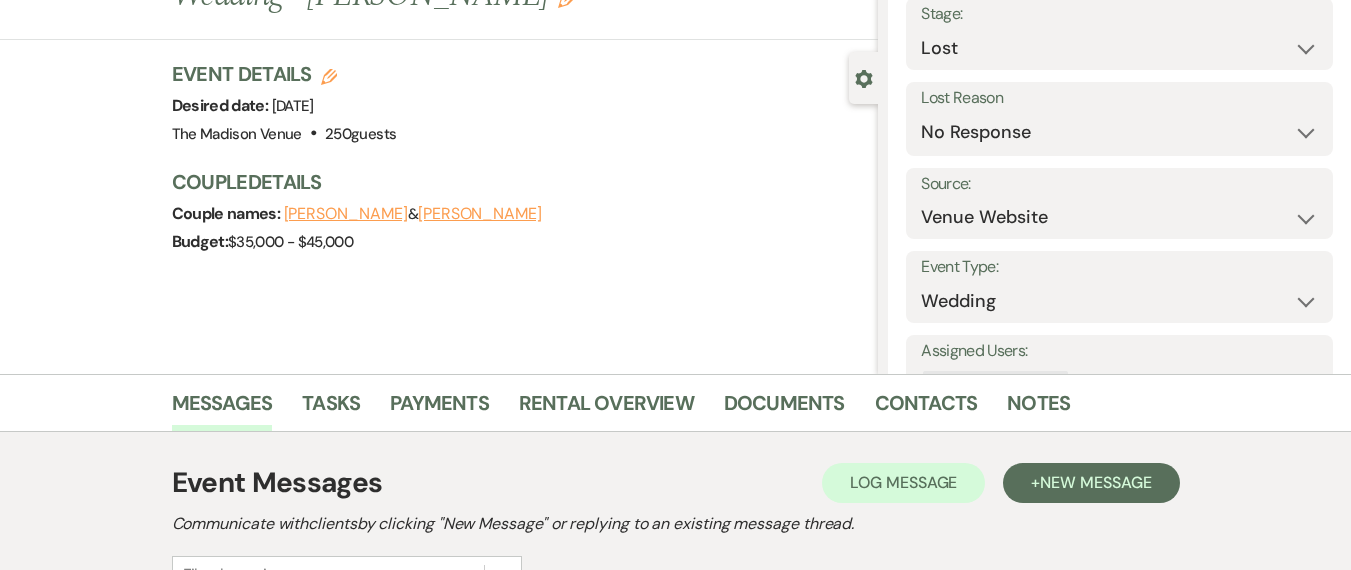 scroll, scrollTop: 0, scrollLeft: 0, axis: both 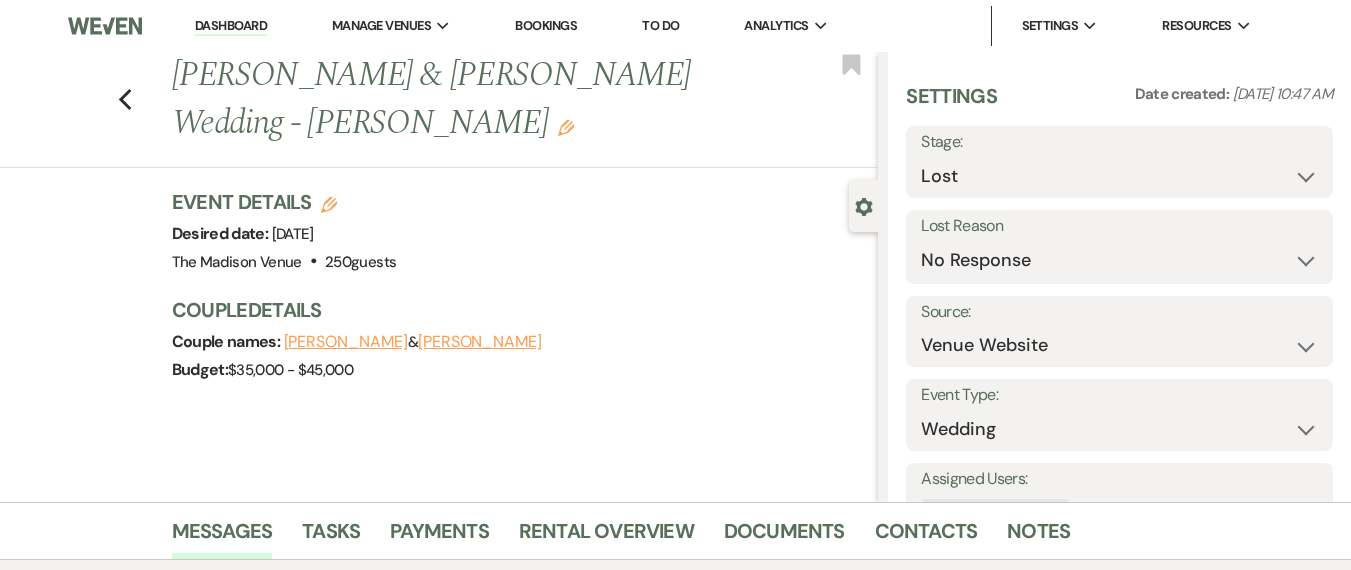 click on "Dashboard" at bounding box center (231, 26) 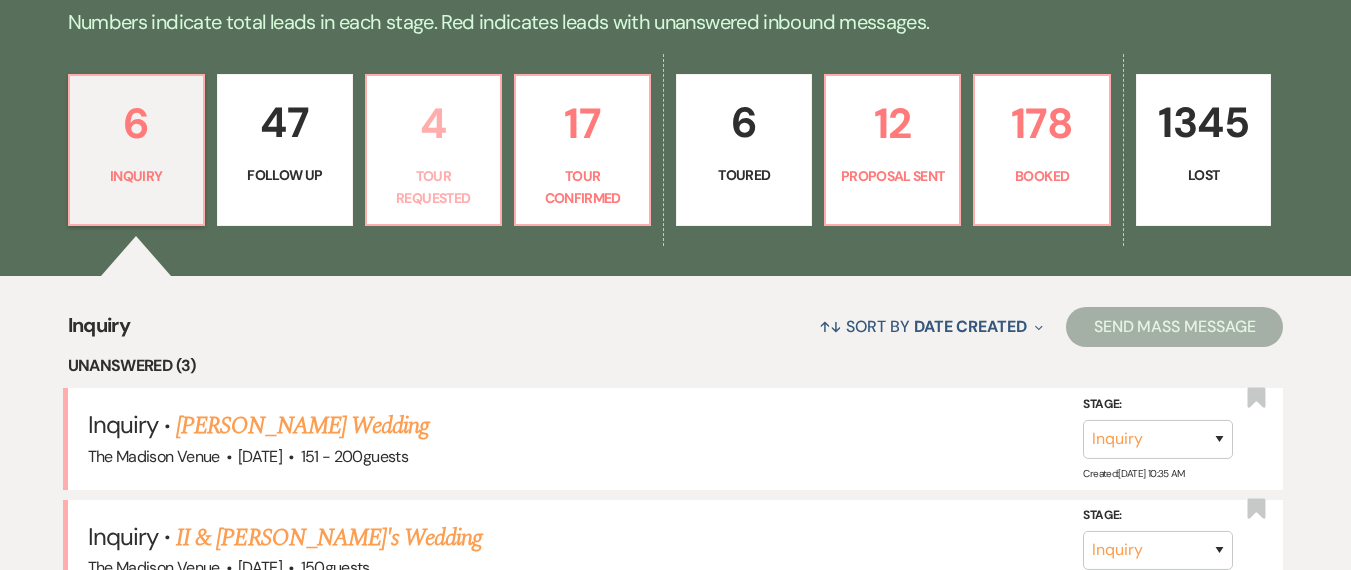 scroll, scrollTop: 505, scrollLeft: 0, axis: vertical 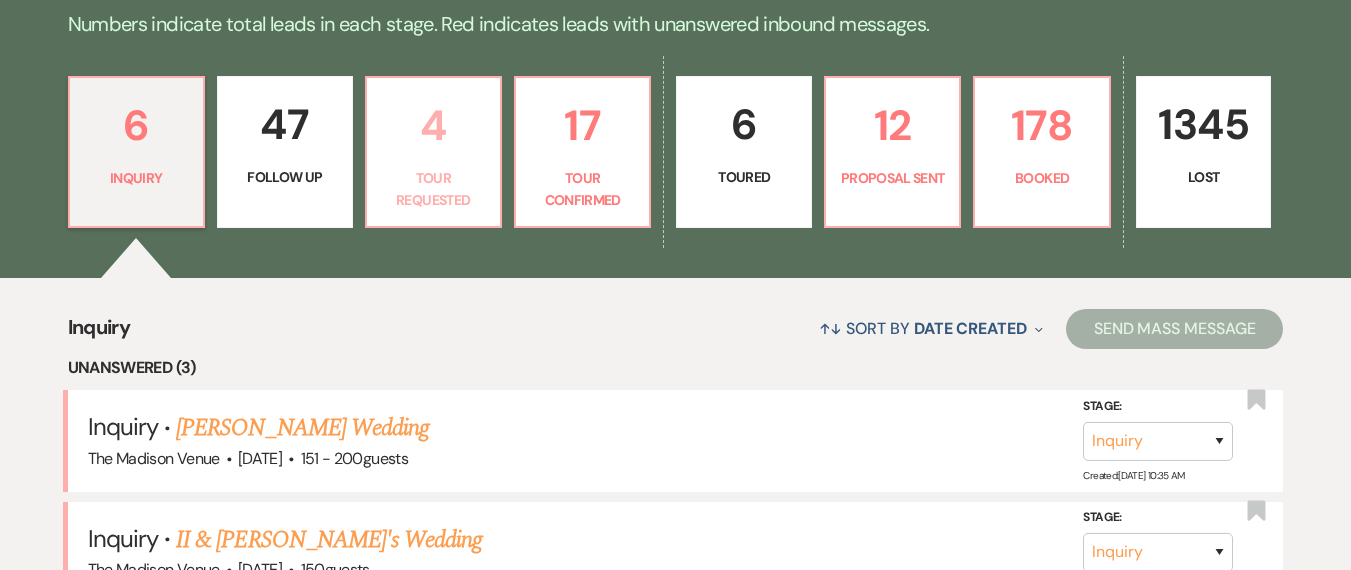 click on "Tour Requested" at bounding box center (433, 189) 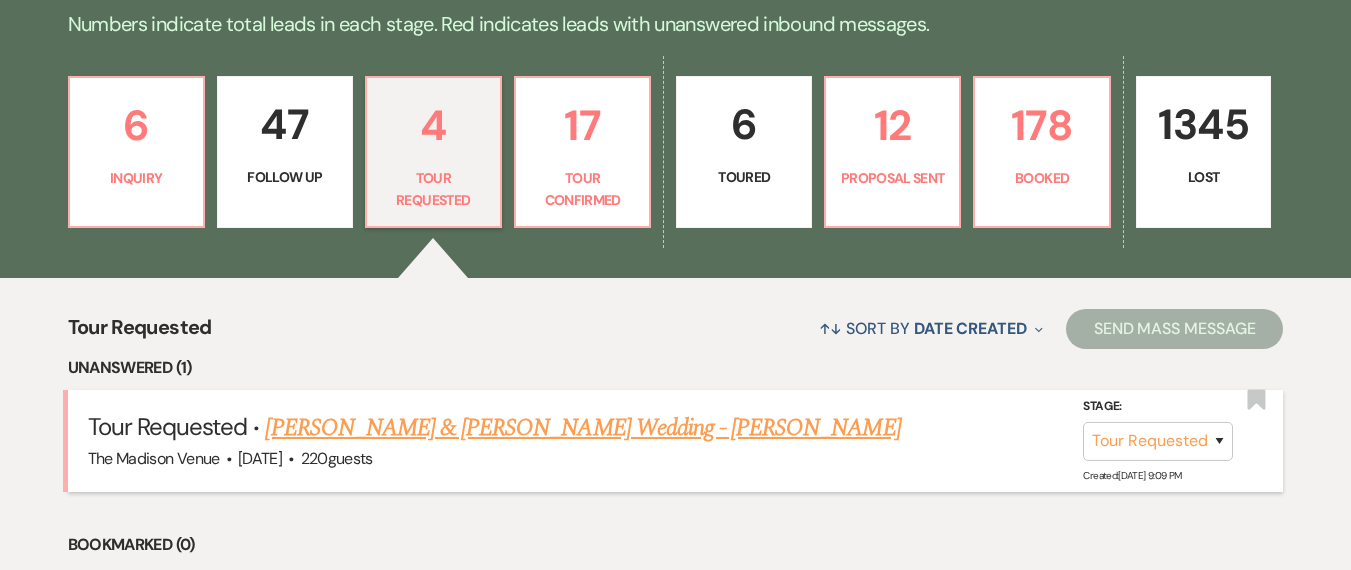 click on "[PERSON_NAME] & [PERSON_NAME] Wedding - [PERSON_NAME]" at bounding box center (582, 428) 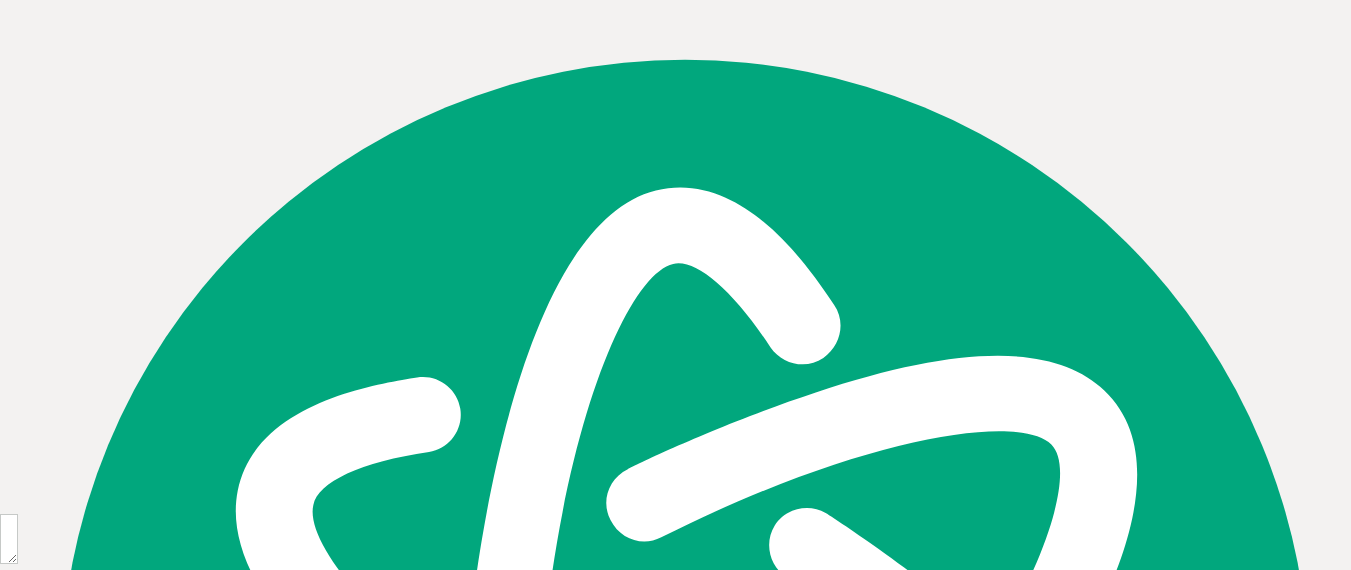 scroll, scrollTop: 0, scrollLeft: 0, axis: both 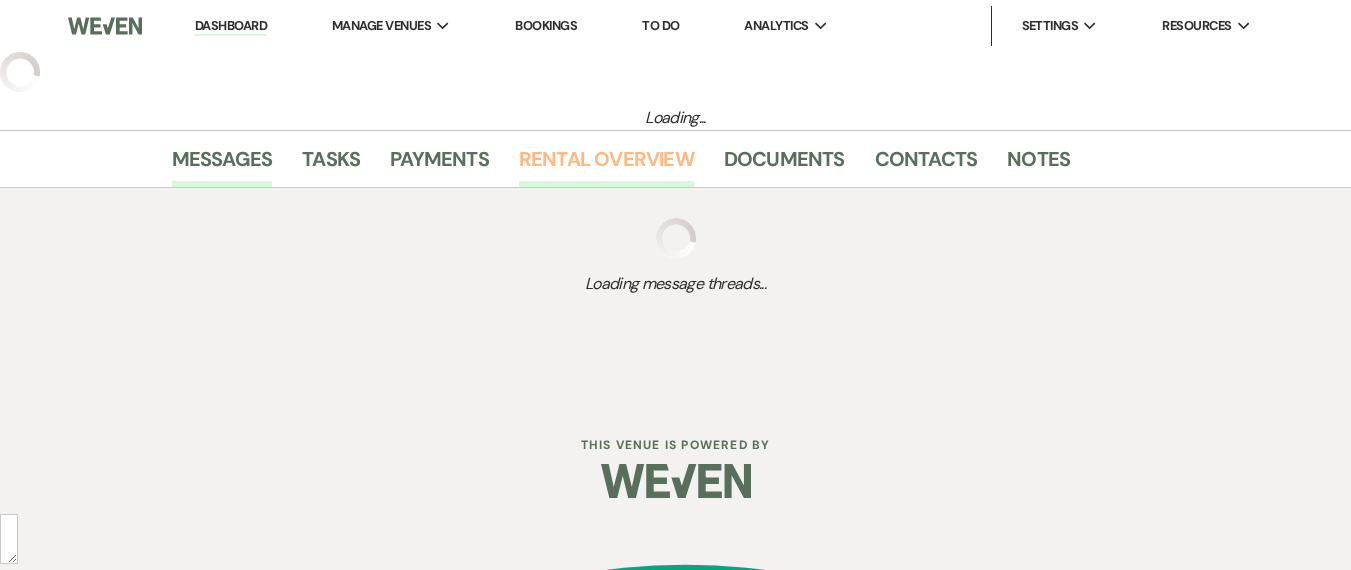 select on "2" 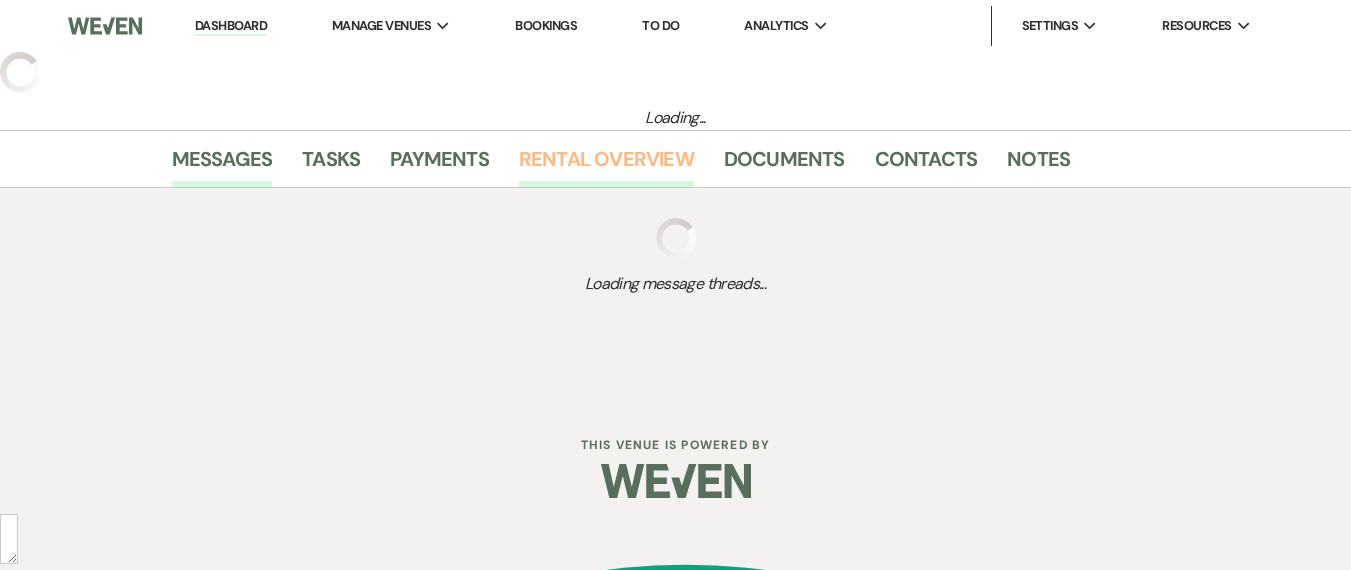 select on "5" 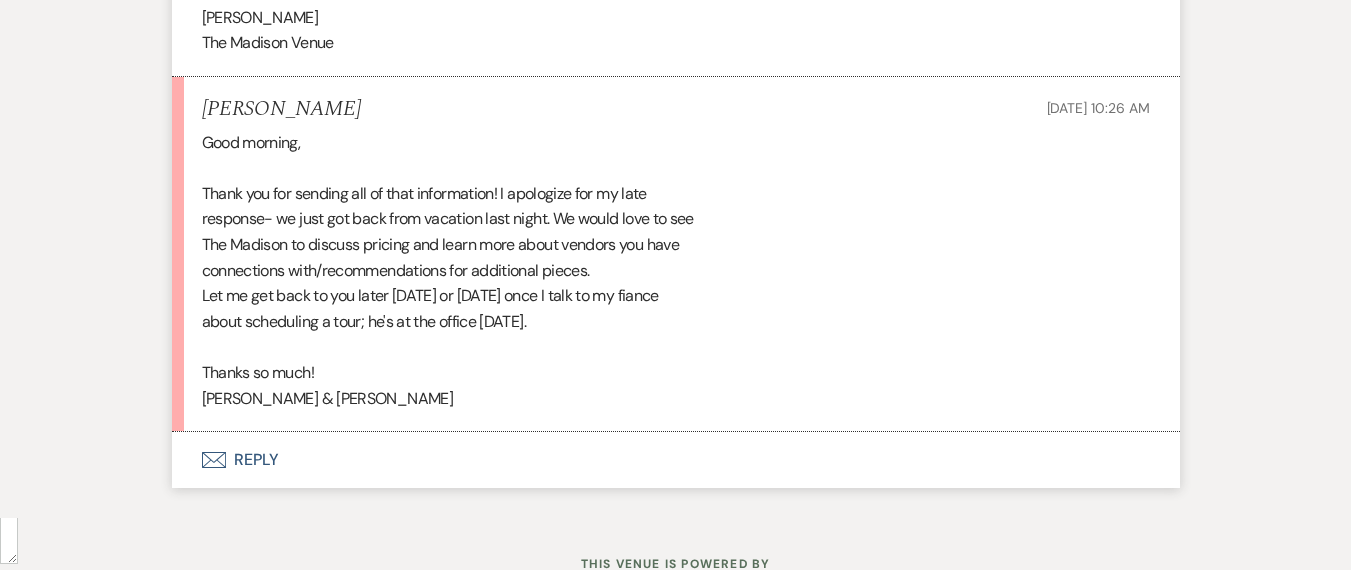 scroll, scrollTop: 3670, scrollLeft: 0, axis: vertical 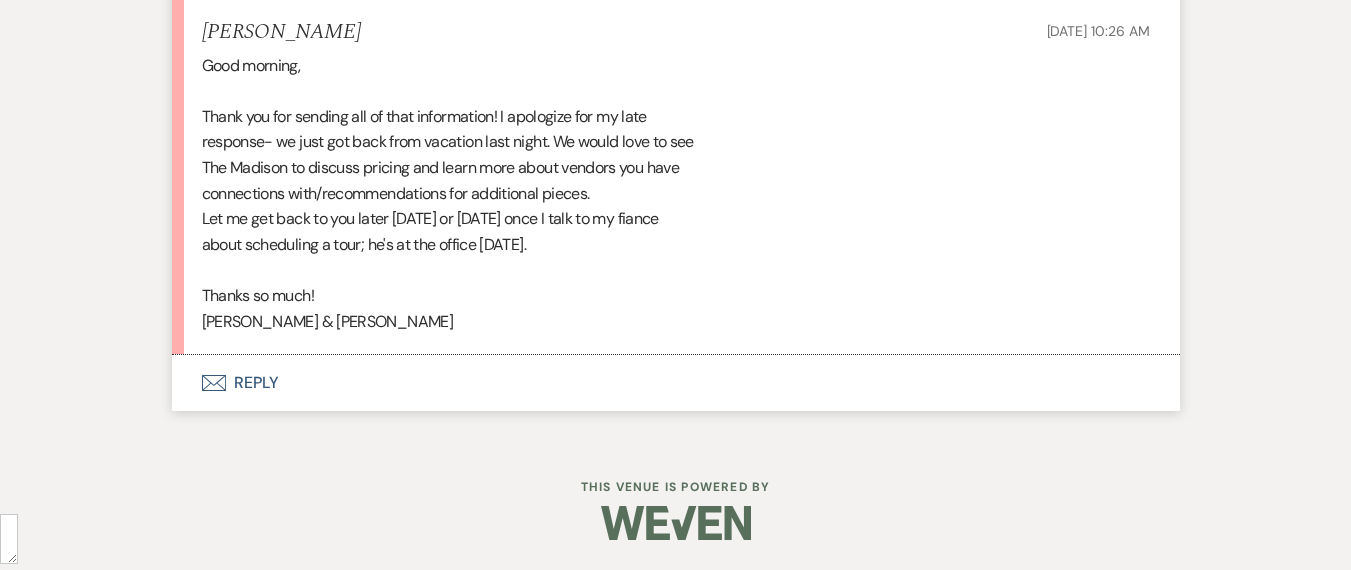 click on "Event Messages   Log Log Message +  New Message Communicate with  clients  by clicking "New Message" or replying to an existing message thread. Filter by topics... Unanswered Message:  Event Inquiry Dismiss Alert Hide [PERSON_NAME] [DATE] 9:09 PM
From : [PERSON_NAME] (Couple)
Event : [PERSON_NAME] & [PERSON_NAME] Wedding
Desired date : [DATE]
Anticipated guest count : 220
Vision : (unknown)
Source : Venue Website
Budget : $10,000 - $15,000
Pinterest inspiration : (unknown)
Message :   Hi!
I saw The Madison in [DATE] Bride magazine and absolutely had to get more information. The photos on your website I'm sure do not do it justice- everything looks incredible.
I would love to get more information on pricing, vendor recommendations, and just more general information about what a wedding day looks like at [GEOGRAPHIC_DATA]. We would also love to tour the space.
We are looking forward to hearing back from you! Thanks!
-[PERSON_NAME] & [PERSON_NAME] to: Event Contacts Expand" at bounding box center [676, -1335] 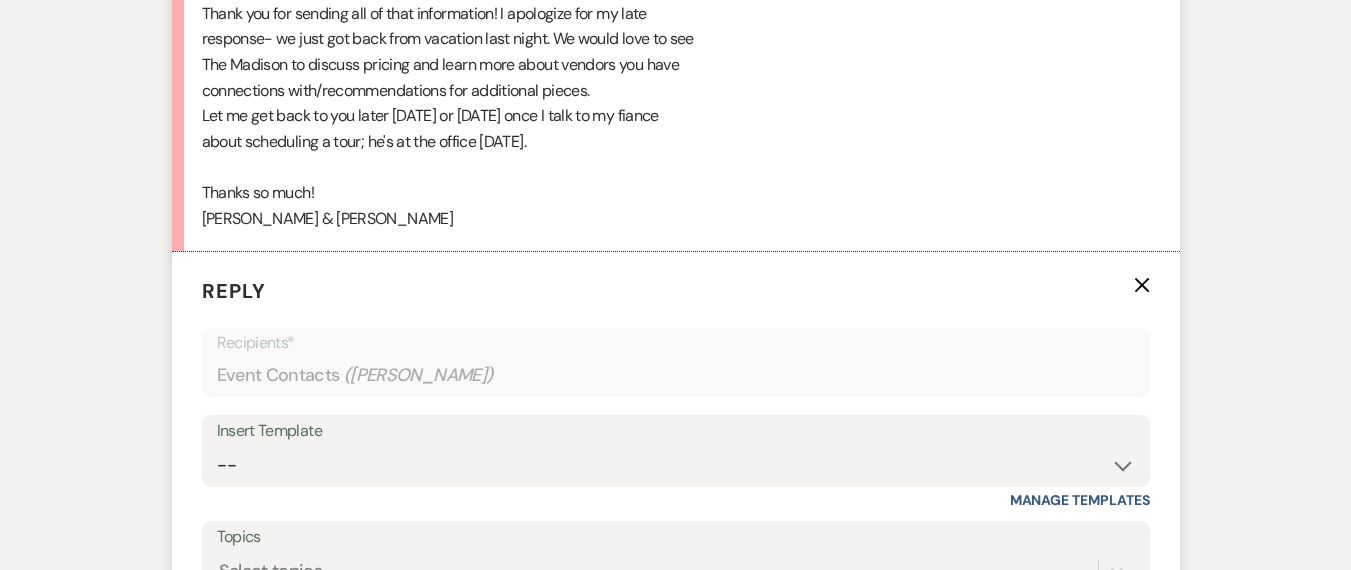 scroll, scrollTop: 4036, scrollLeft: 0, axis: vertical 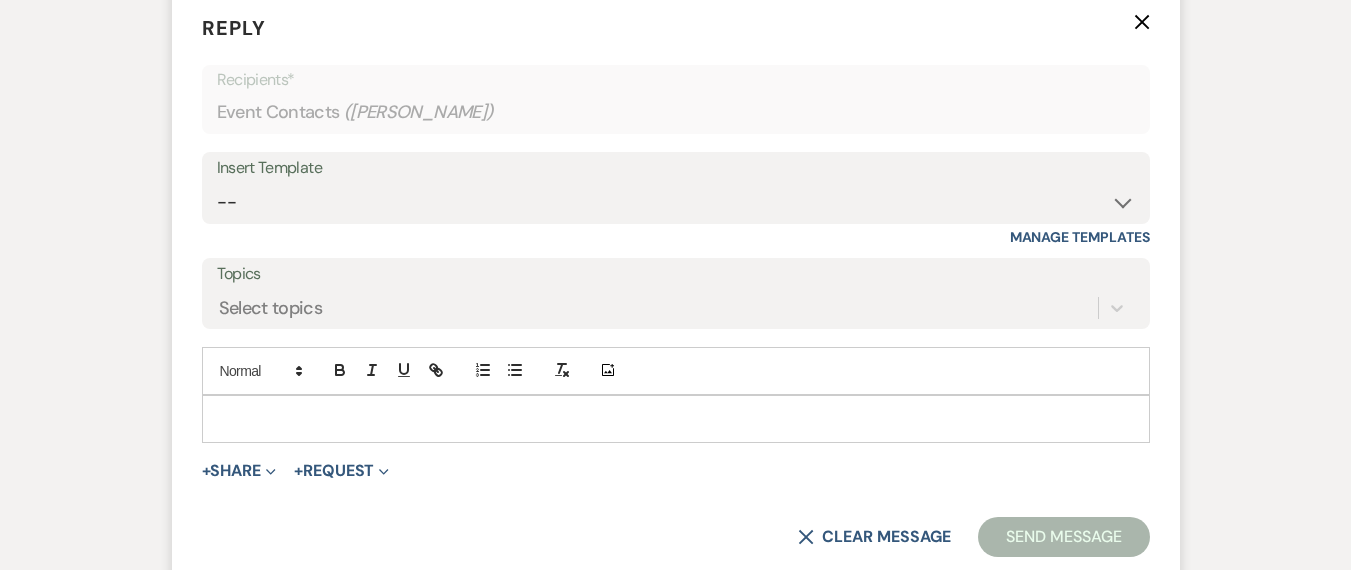 click at bounding box center (676, 419) 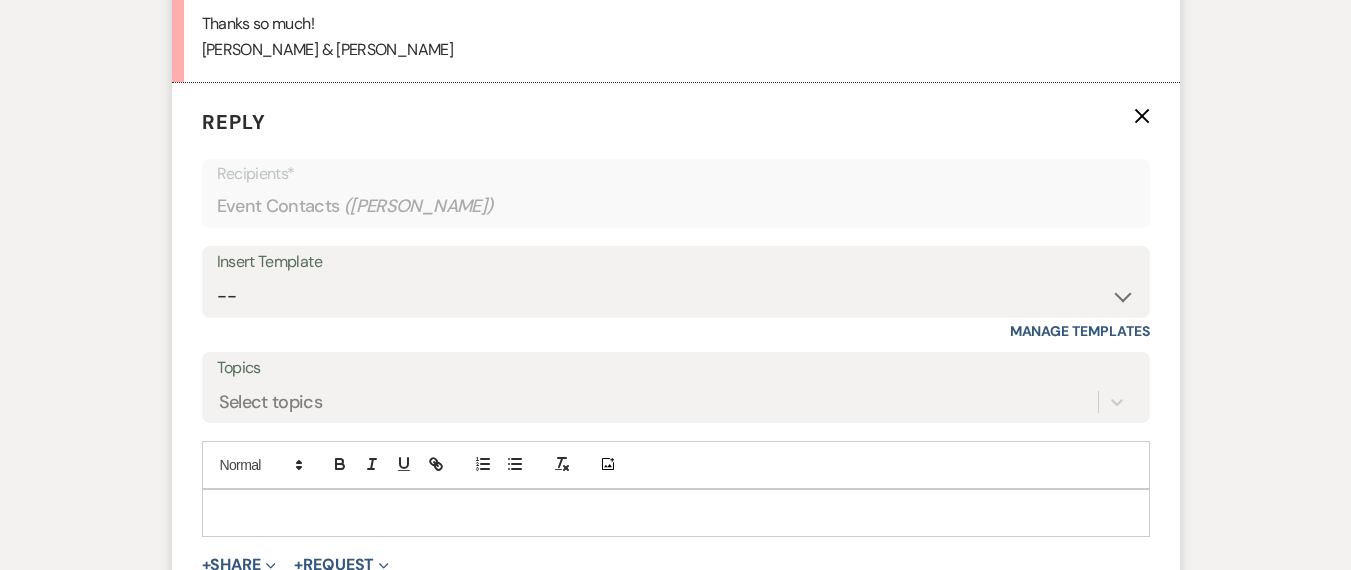 scroll, scrollTop: 3925, scrollLeft: 0, axis: vertical 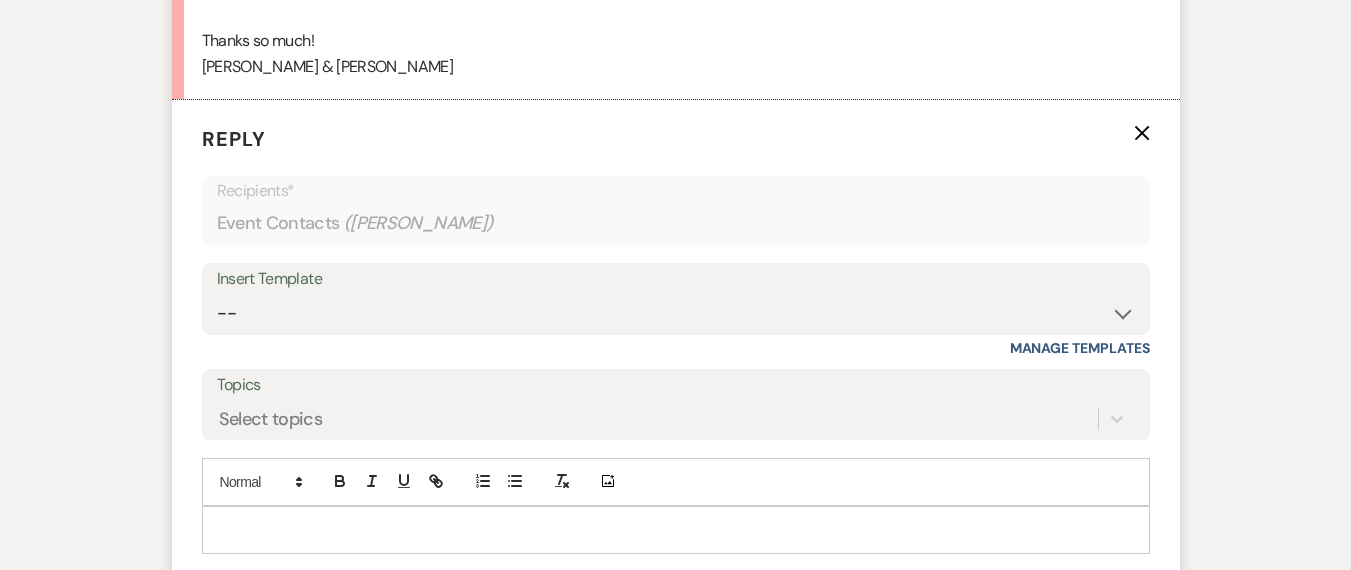 type 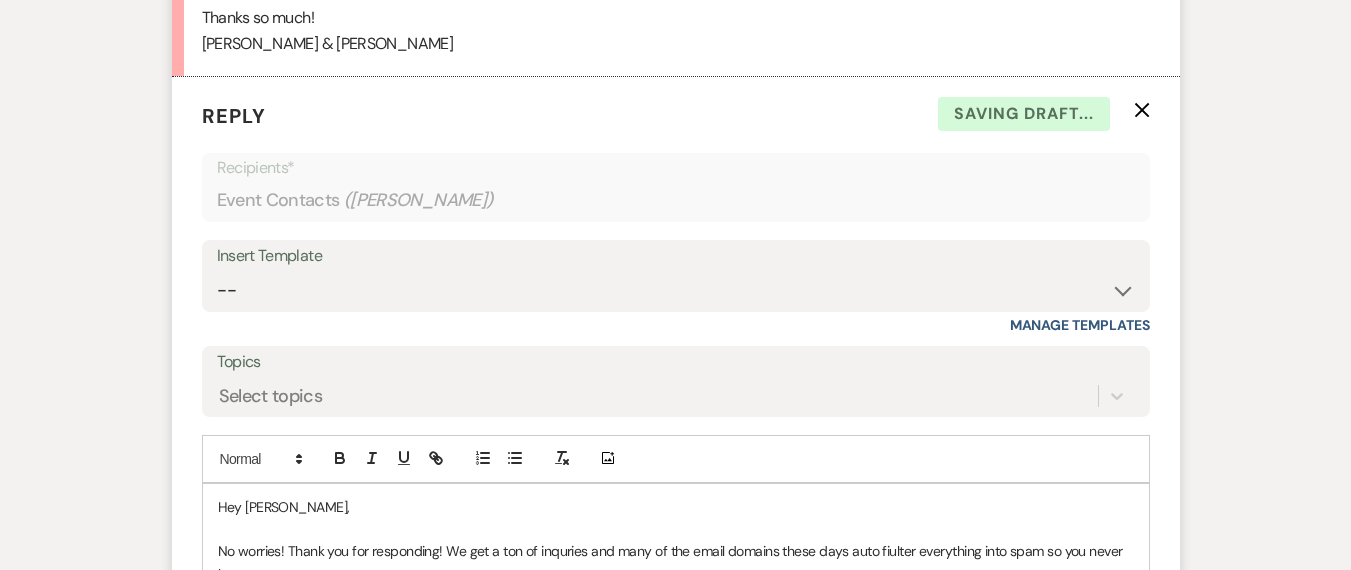 scroll, scrollTop: 4186, scrollLeft: 0, axis: vertical 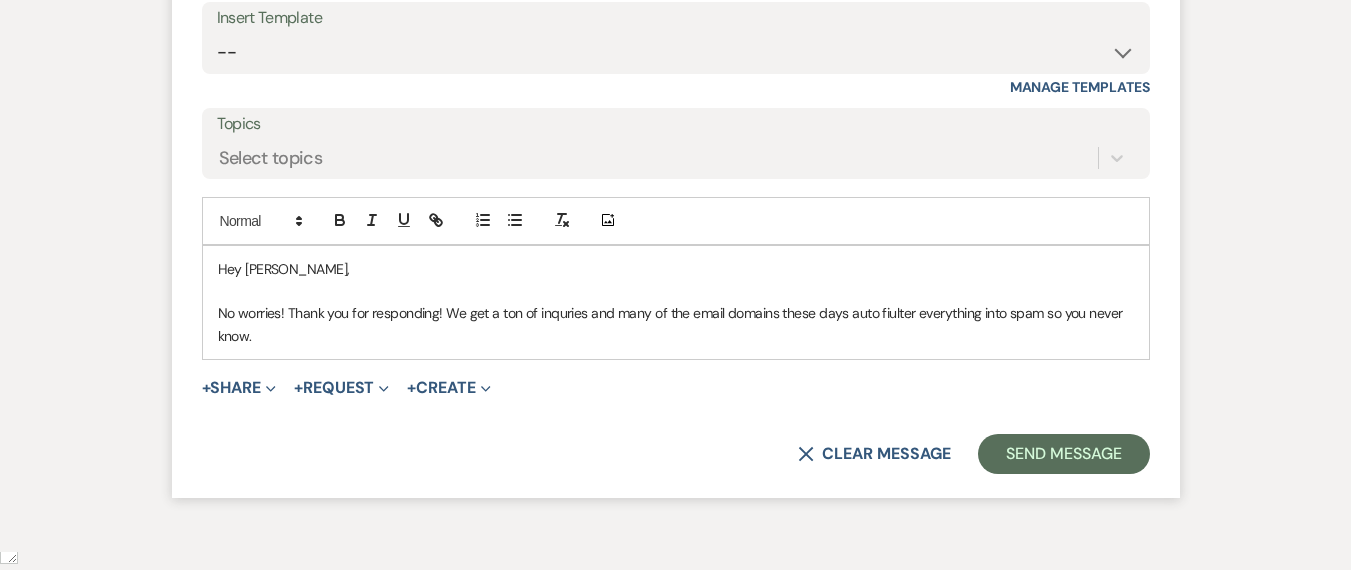 click on "No worries! Thank you for responding! We get a ton of inquries and many of the email domains these days auto fiulter everything into spam so you never know." at bounding box center [676, 324] 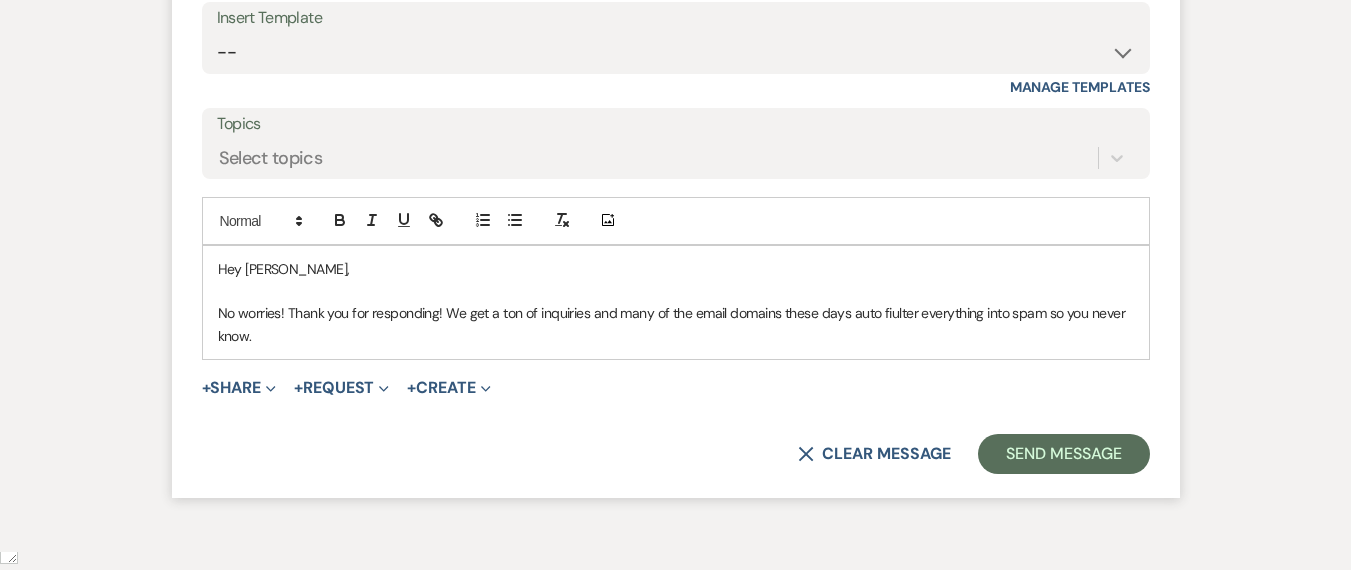 click on "No worries! Thank you for responding! We get a ton of inquiries and many of the email domains these days auto fiulter everything into spam so you never know." at bounding box center [676, 324] 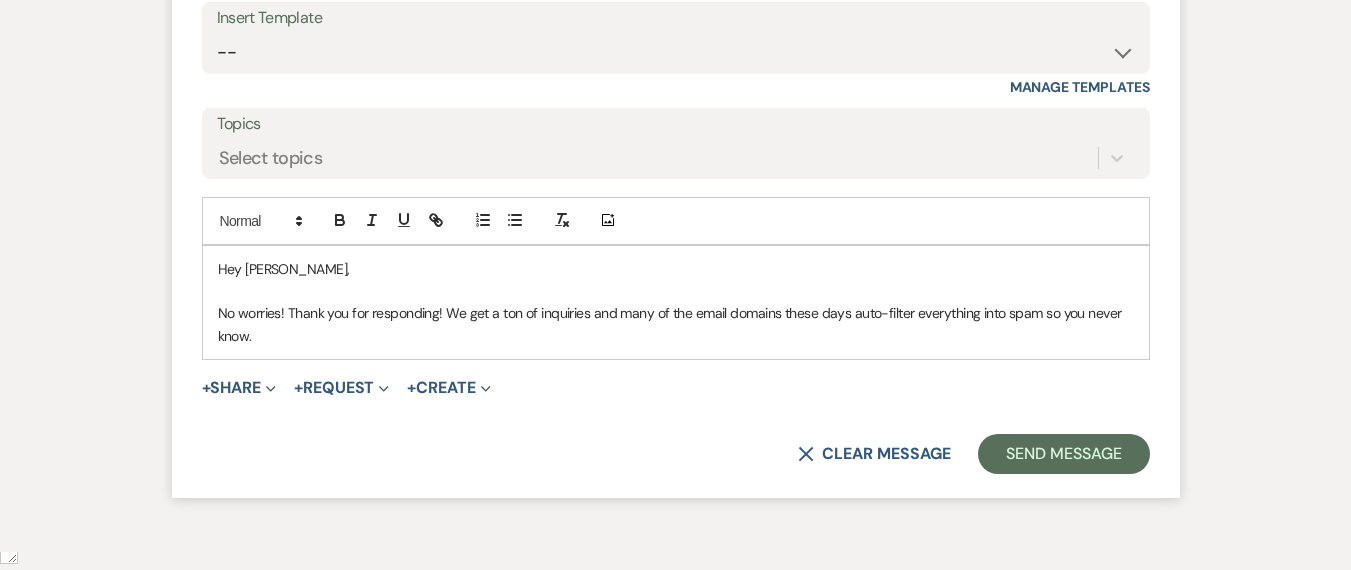 click on "No worries! Thank you for responding! We get a ton of inquiries and many of the email domains these days auto-filter everything into spam so you never know." at bounding box center (676, 324) 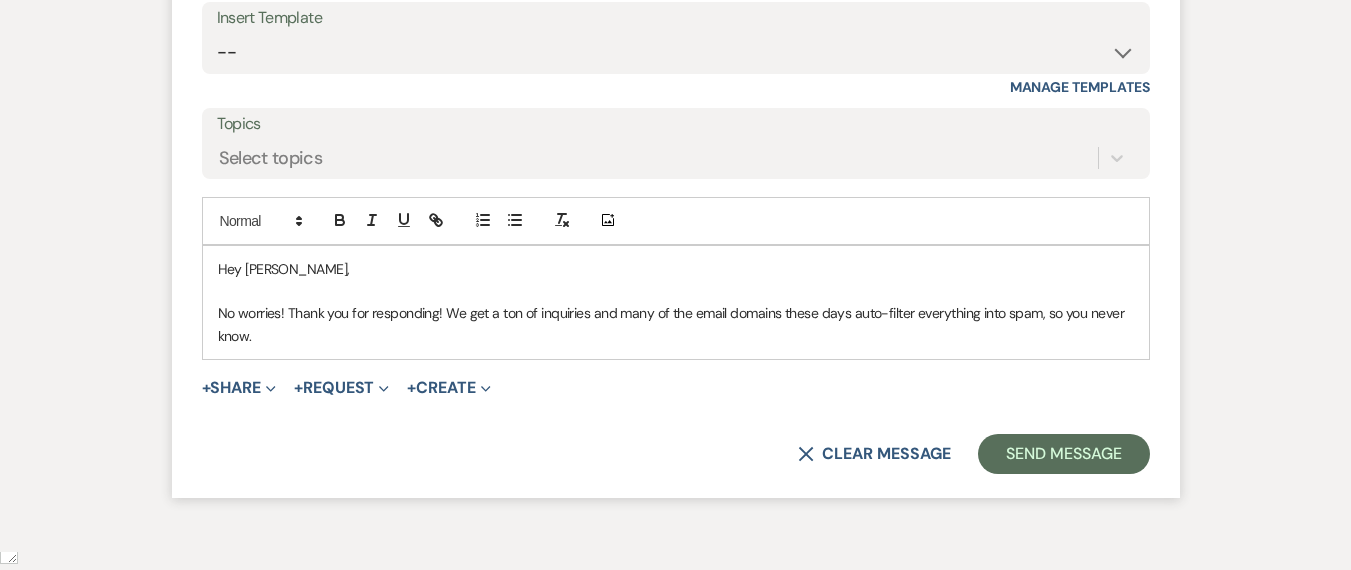 click on "No worries! Thank you for responding! We get a ton of inquiries and many of the email domains these days auto-filter everything into spam, so you never know." at bounding box center [676, 324] 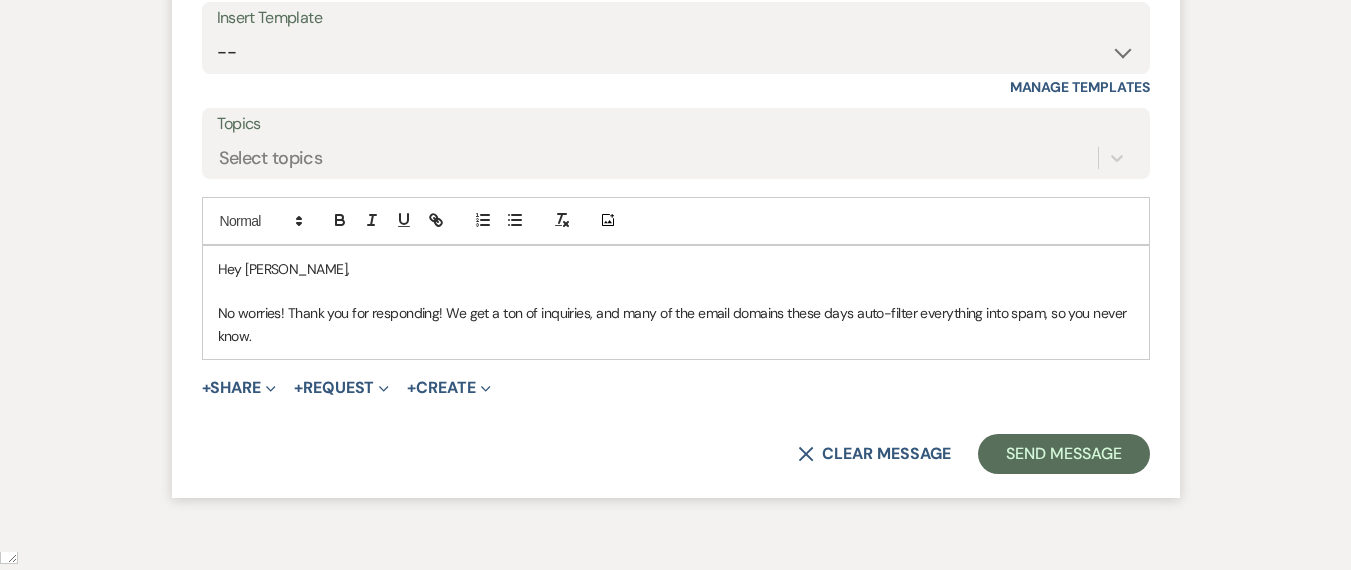 click on "Hey [PERSON_NAME], No worries! Thank you for responding! We get a ton of inquiries, and many of the email domains these days auto-filter everything into spam, so you never know." at bounding box center (676, 303) 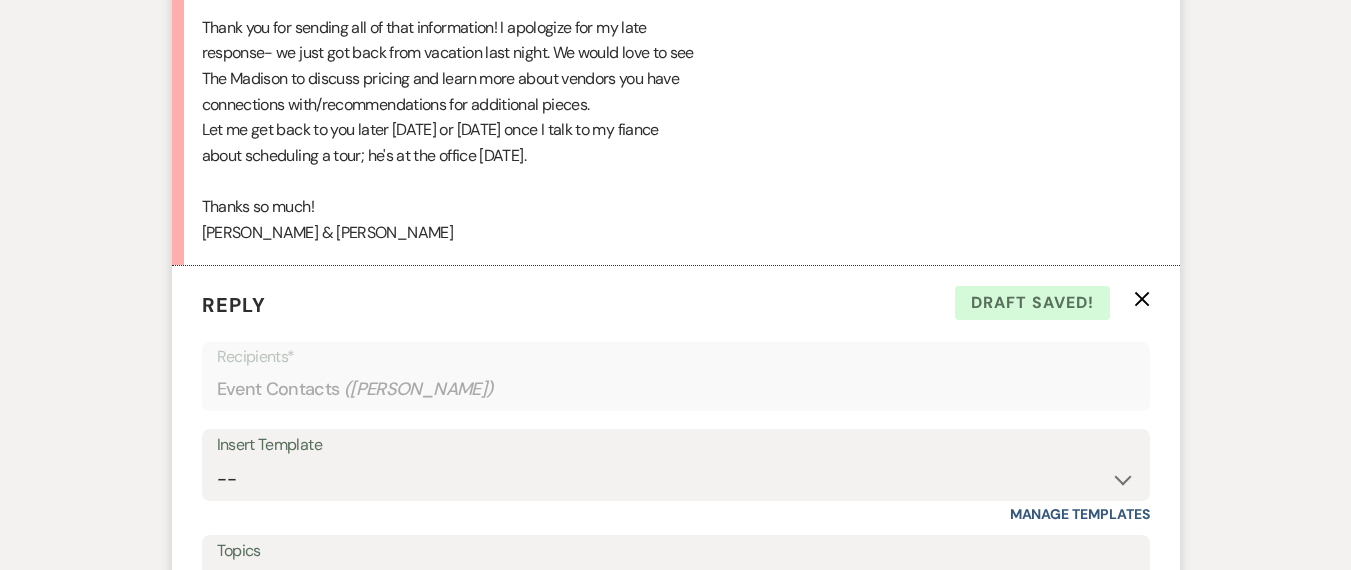 scroll, scrollTop: 3682, scrollLeft: 0, axis: vertical 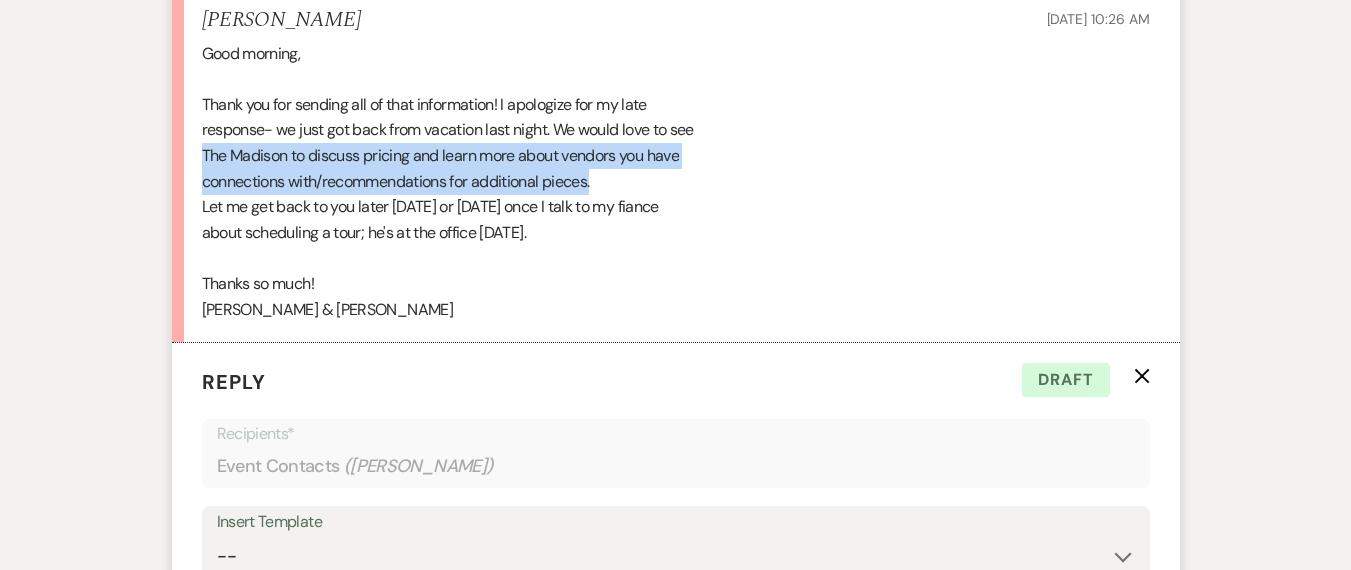 drag, startPoint x: 596, startPoint y: 183, endPoint x: 215, endPoint y: 147, distance: 382.69702 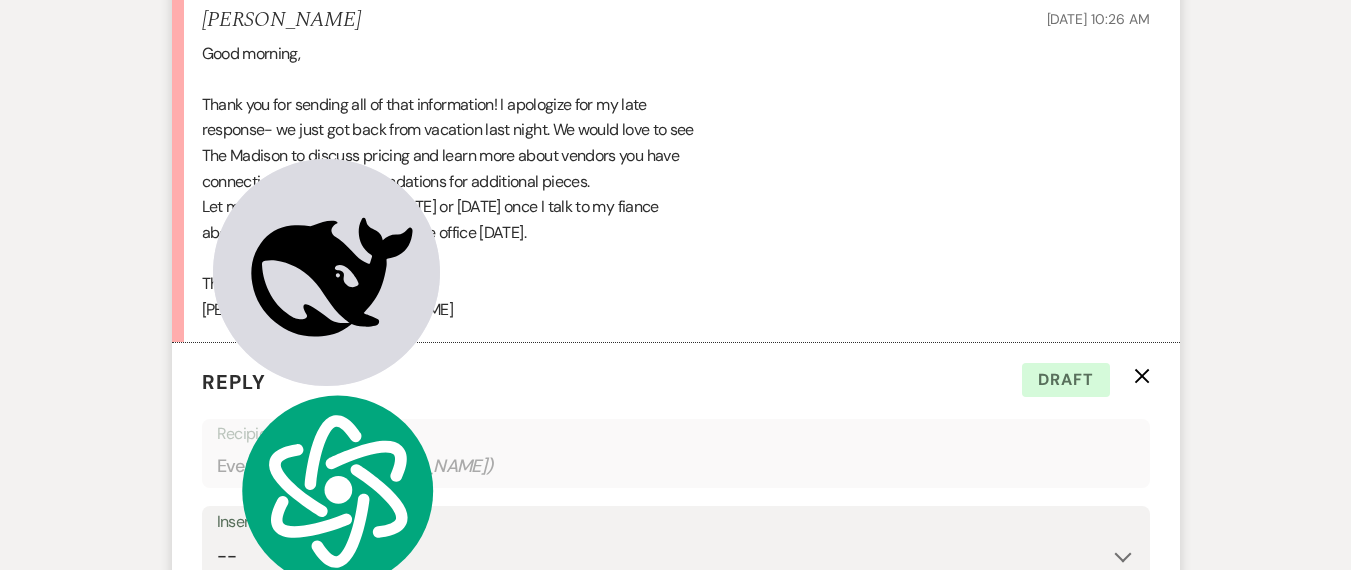 click on "Good morning, Thank you for sending all of that information! I apologize for my late response- we just got back from vacation last night. We would love to see The Madison to discuss pricing and learn more about vendors you have connections with/recommendations for additional pieces. Let me get back to you later [DATE] or [DATE] once I talk to my fiance about scheduling a tour; he's at the office [DATE]. Thanks so much! [PERSON_NAME] & [PERSON_NAME]" at bounding box center [676, 182] 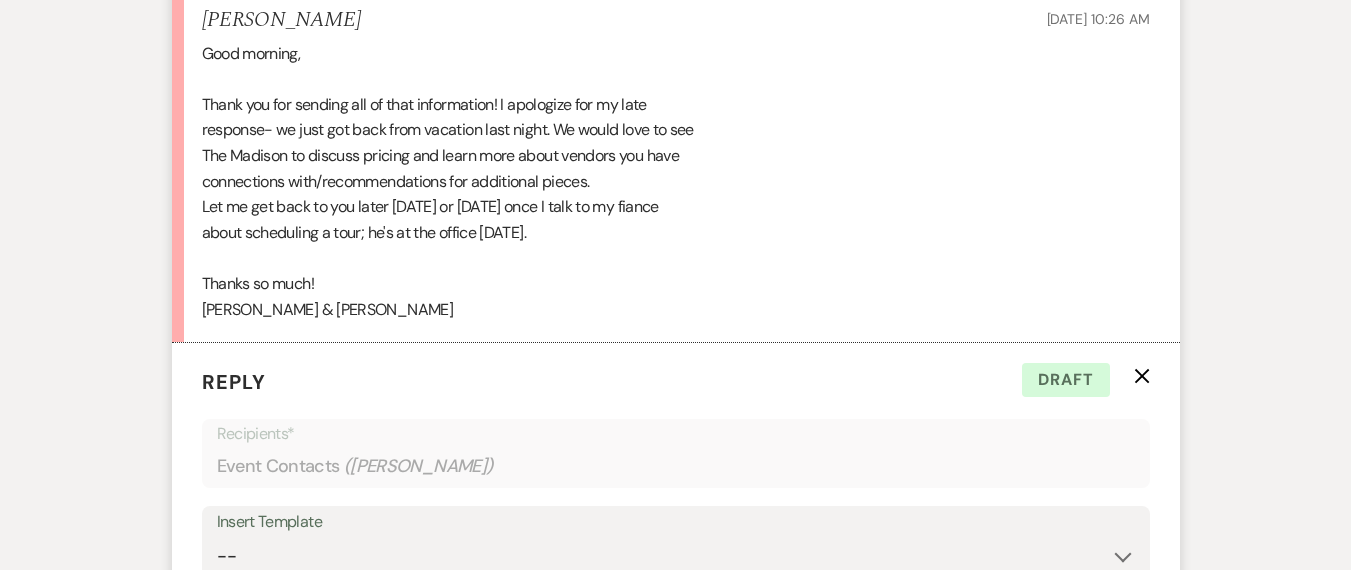 scroll, scrollTop: 4296, scrollLeft: 0, axis: vertical 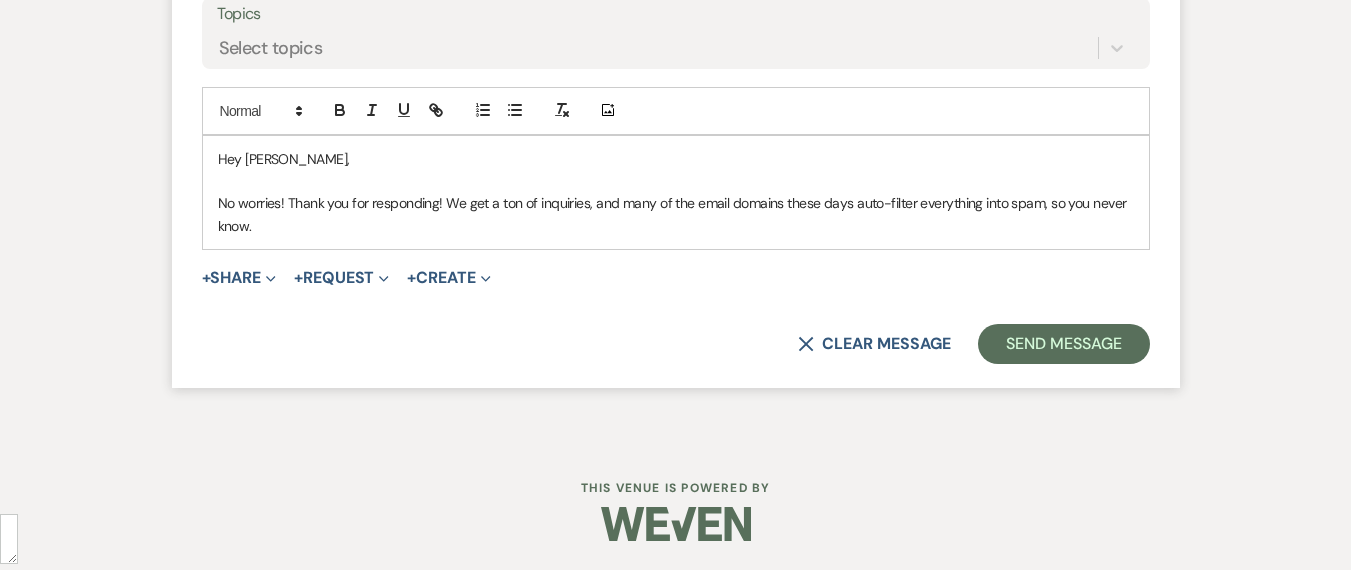 click on "No worries! Thank you for responding! We get a ton of inquiries, and many of the email domains these days auto-filter everything into spam, so you never know." at bounding box center (676, 214) 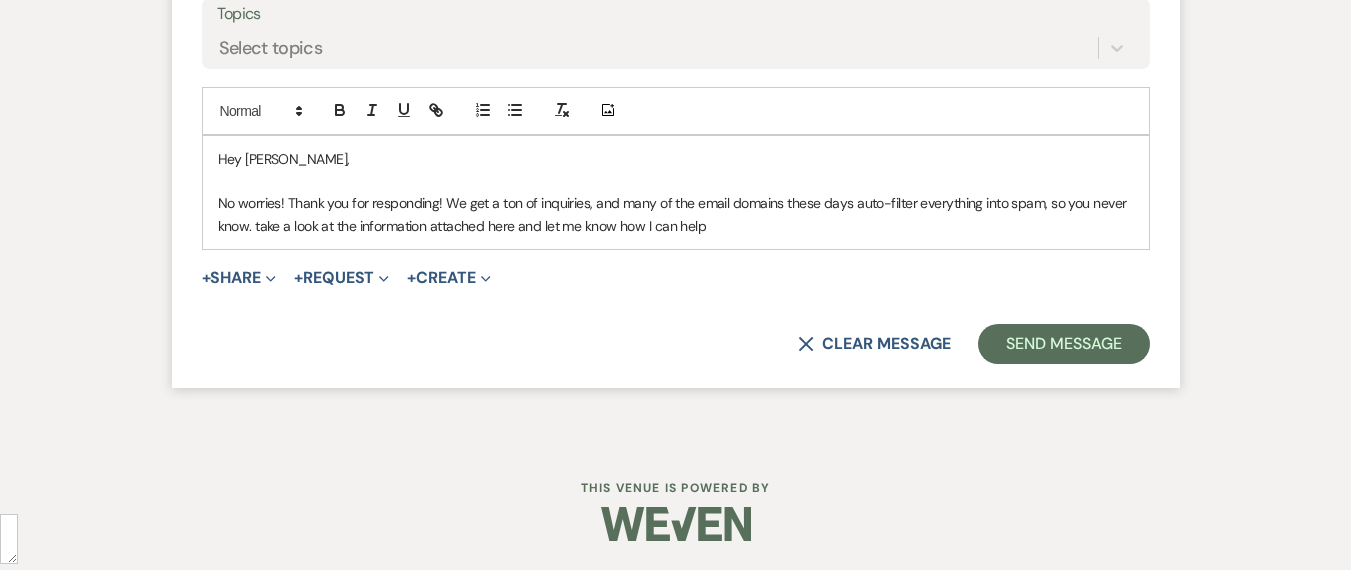 click on "No worries! Thank you for responding! We get a ton of inquiries, and many of the email domains these days auto-filter everything into spam, so you never know. take a look at the information attached here and let me know how I can help" at bounding box center [676, 214] 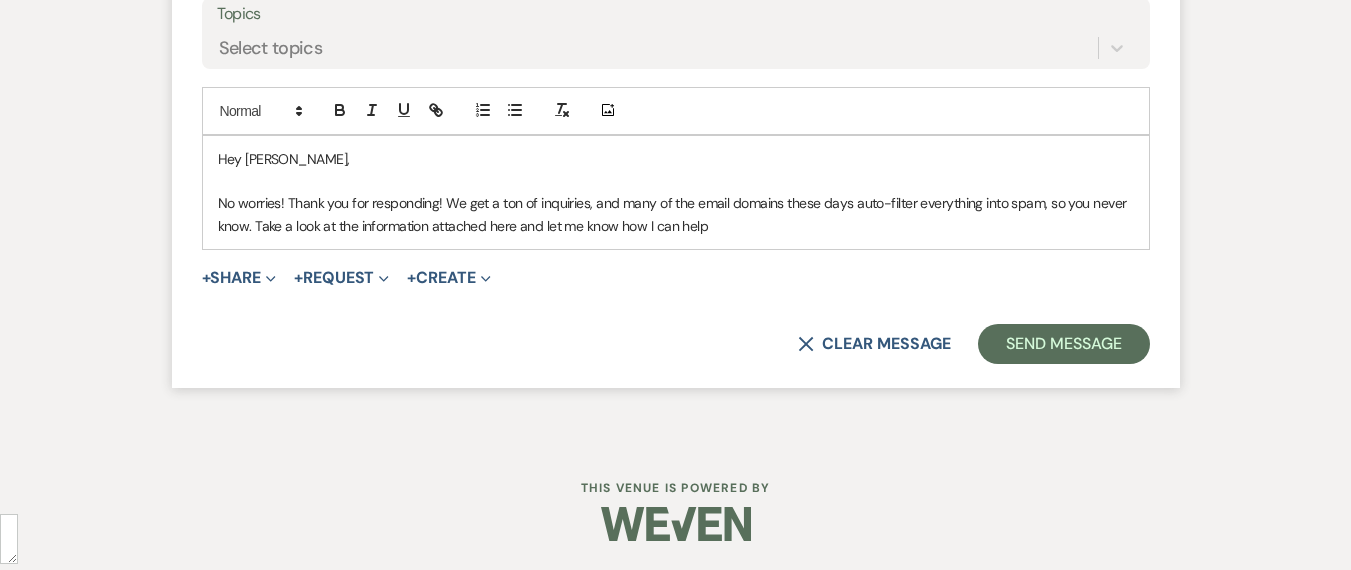 click on "Hey [PERSON_NAME], No worries! Thank you for responding! We get a ton of inquiries, and many of the email domains these days auto-filter everything into spam, so you never know. Take a look at the information attached here and let me know how I can help" at bounding box center [676, 193] 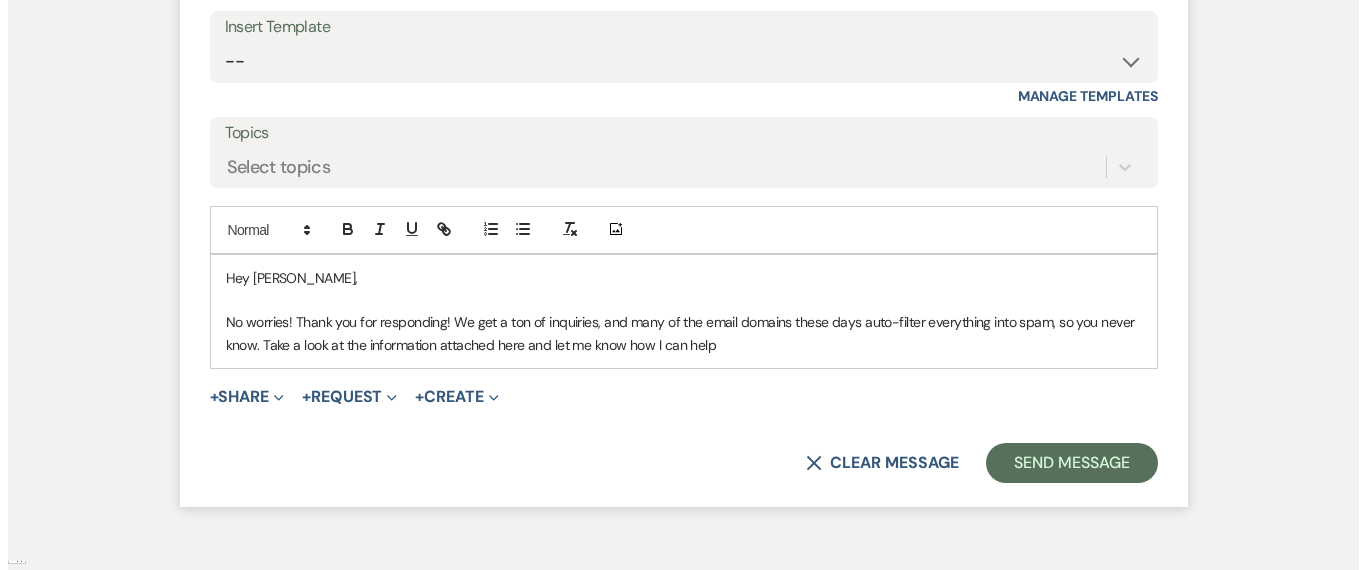 scroll, scrollTop: 4178, scrollLeft: 0, axis: vertical 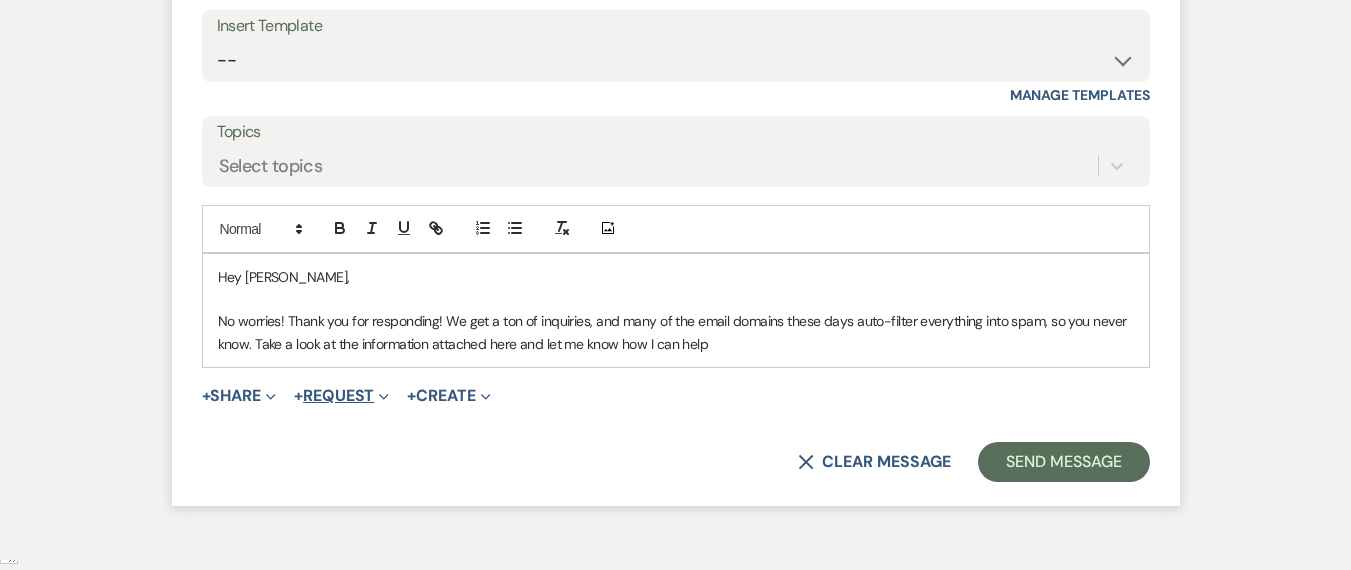 click on "Expand" at bounding box center (381, 395) 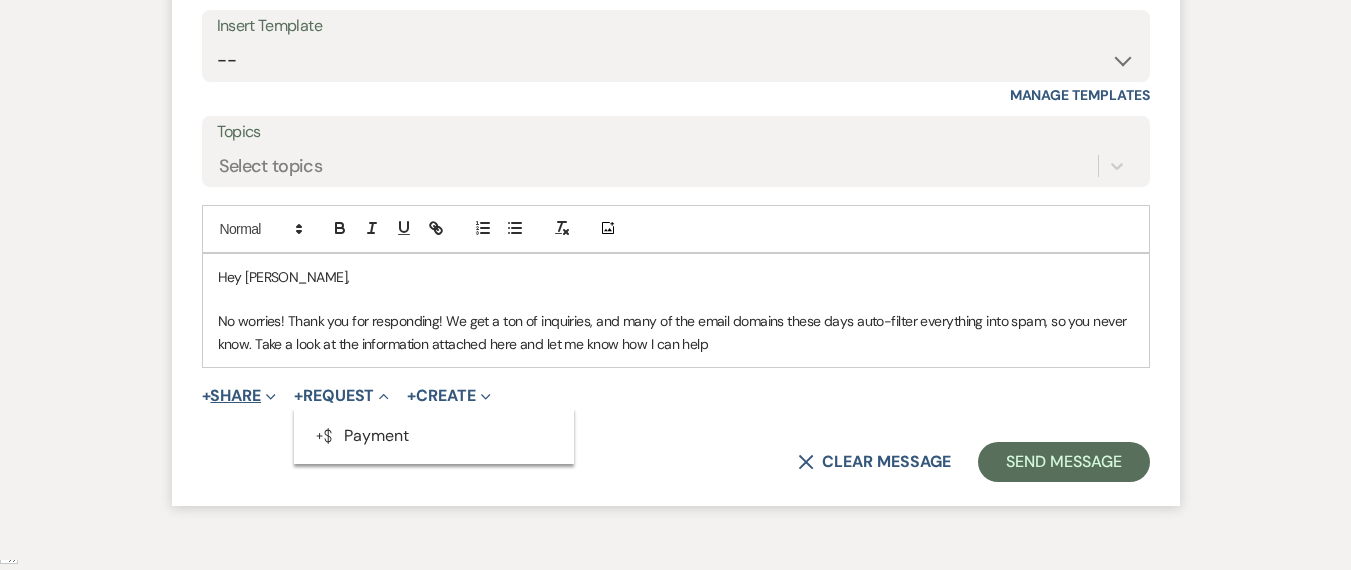 click 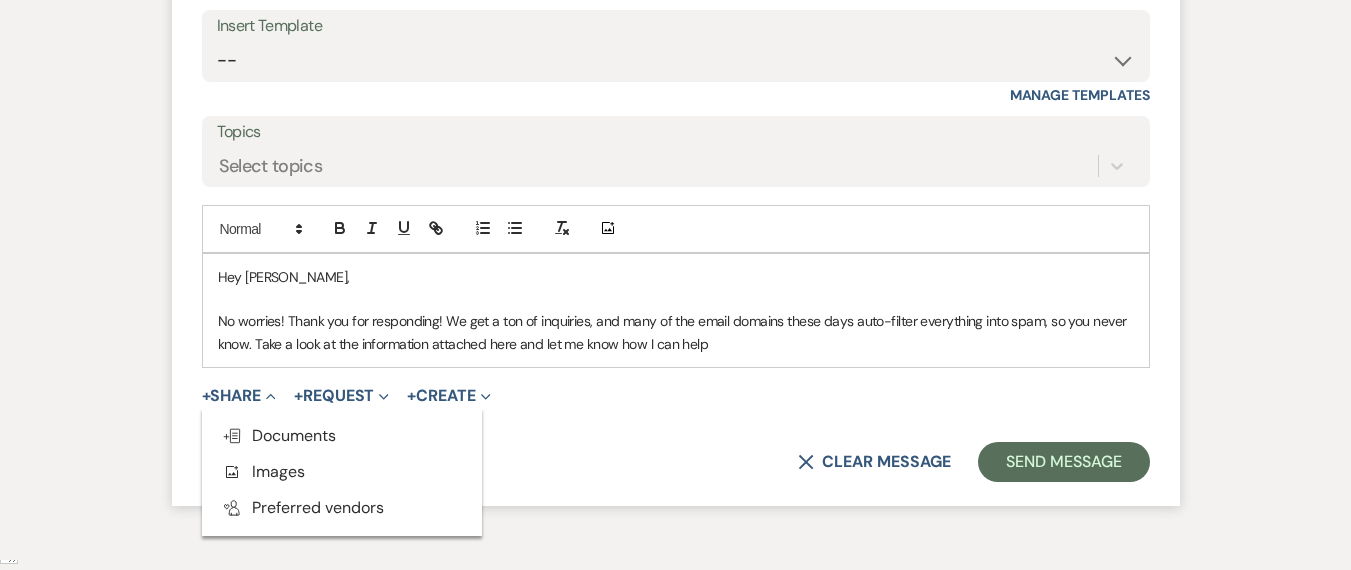 click on "Hey [PERSON_NAME], No worries! Thank you for responding! We get a ton of inquiries, and many of the email domains these days auto-filter everything into spam, so you never know. Take a look at the information attached here and let me know how I can help" at bounding box center [676, 311] 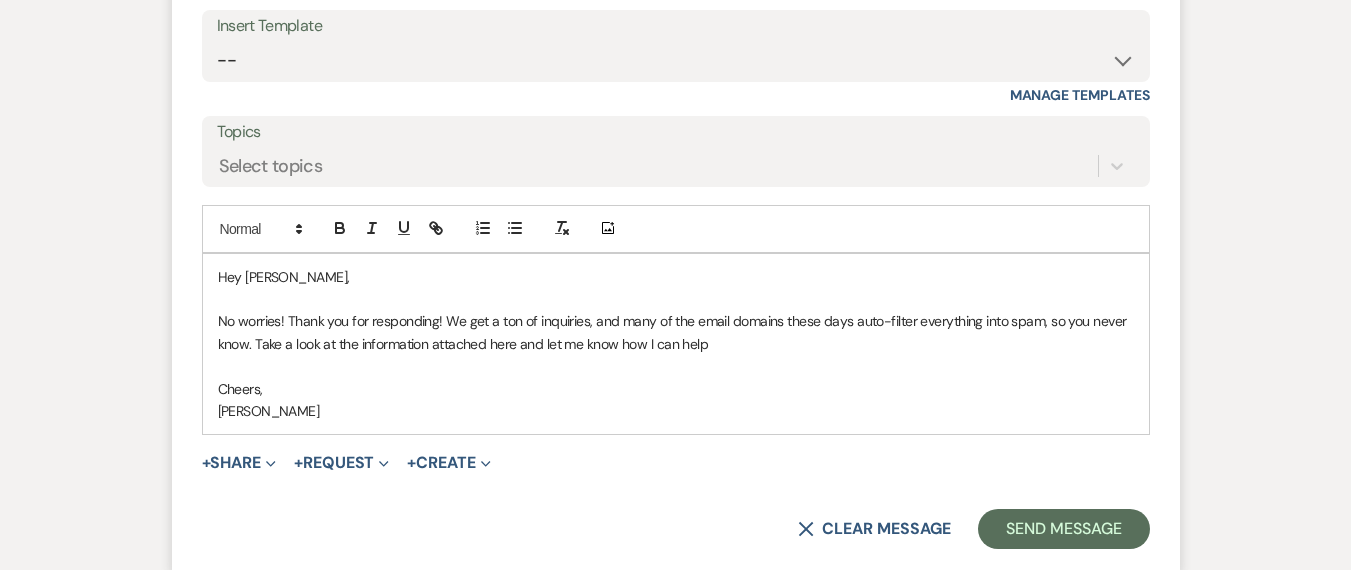 click on "No worries! Thank you for responding! We get a ton of inquiries, and many of the email domains these days auto-filter everything into spam, so you never know. Take a look at the information attached here and let me know how I can help" at bounding box center (676, 332) 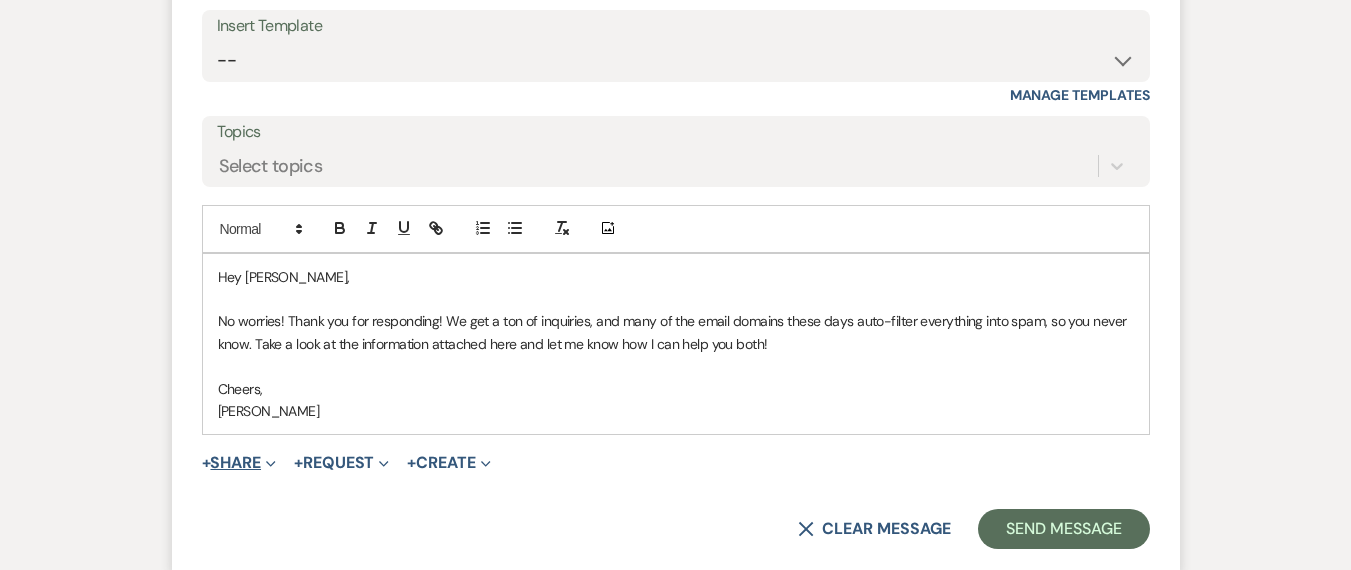 click on "Expand" 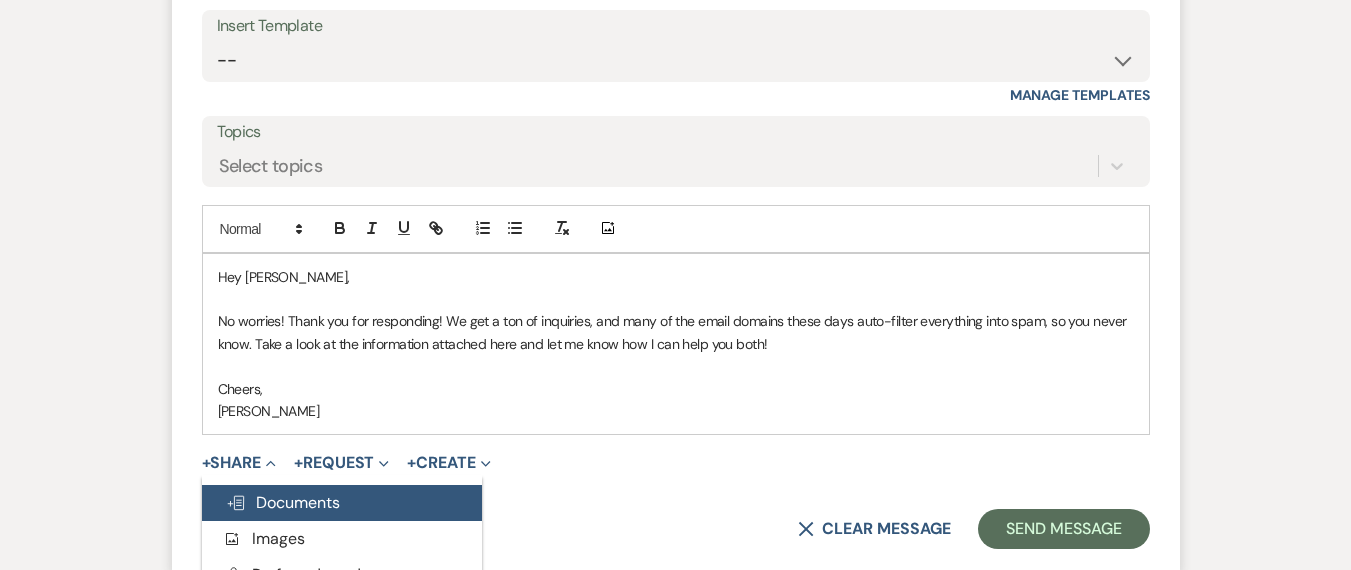 click on "Doc Upload Documents" at bounding box center [283, 502] 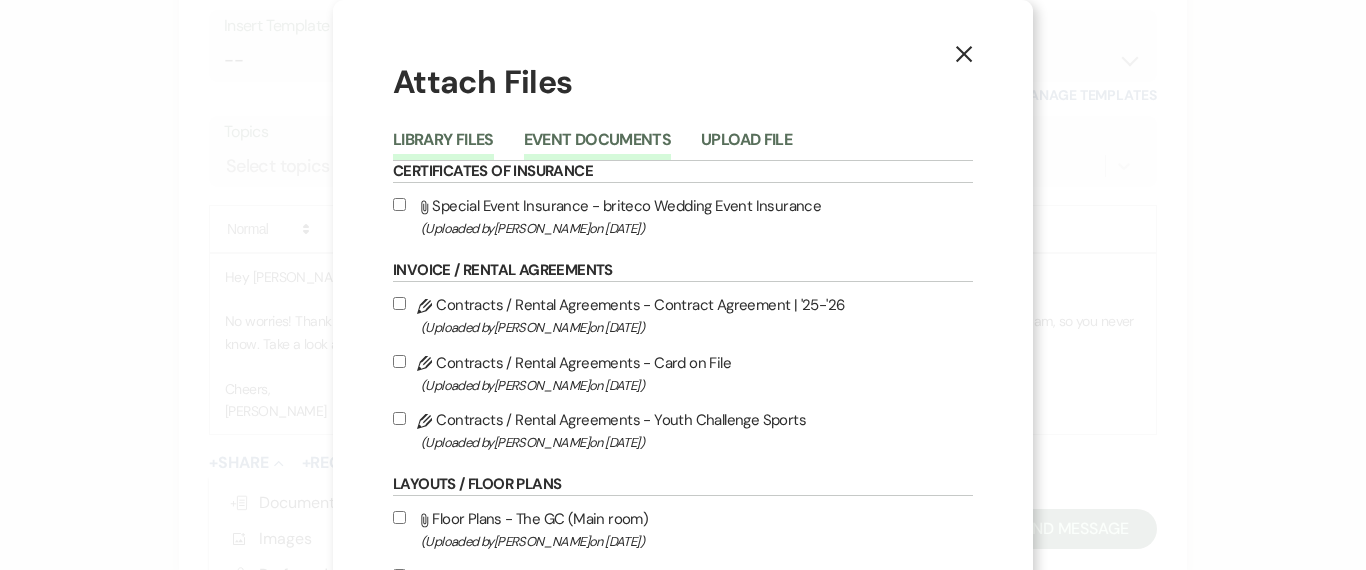 click on "Event Documents" at bounding box center [597, 146] 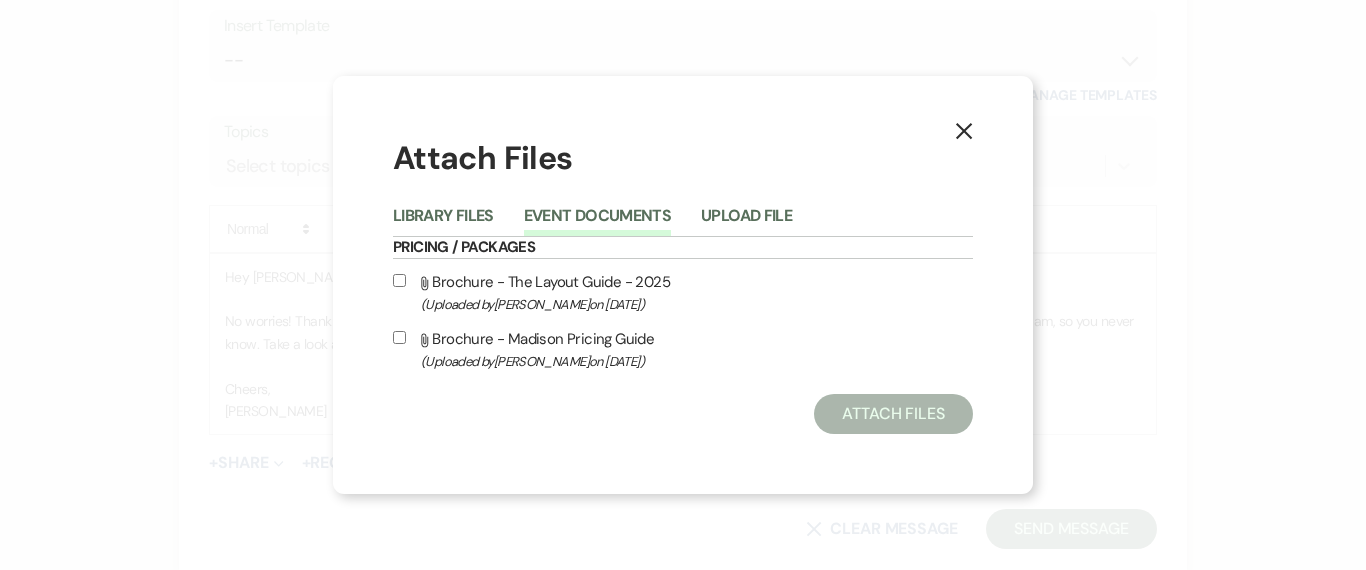 click on "Attach File Brochure - Madison Pricing Guide (Uploaded by  [PERSON_NAME]  on   [DATE] )" at bounding box center (683, 349) 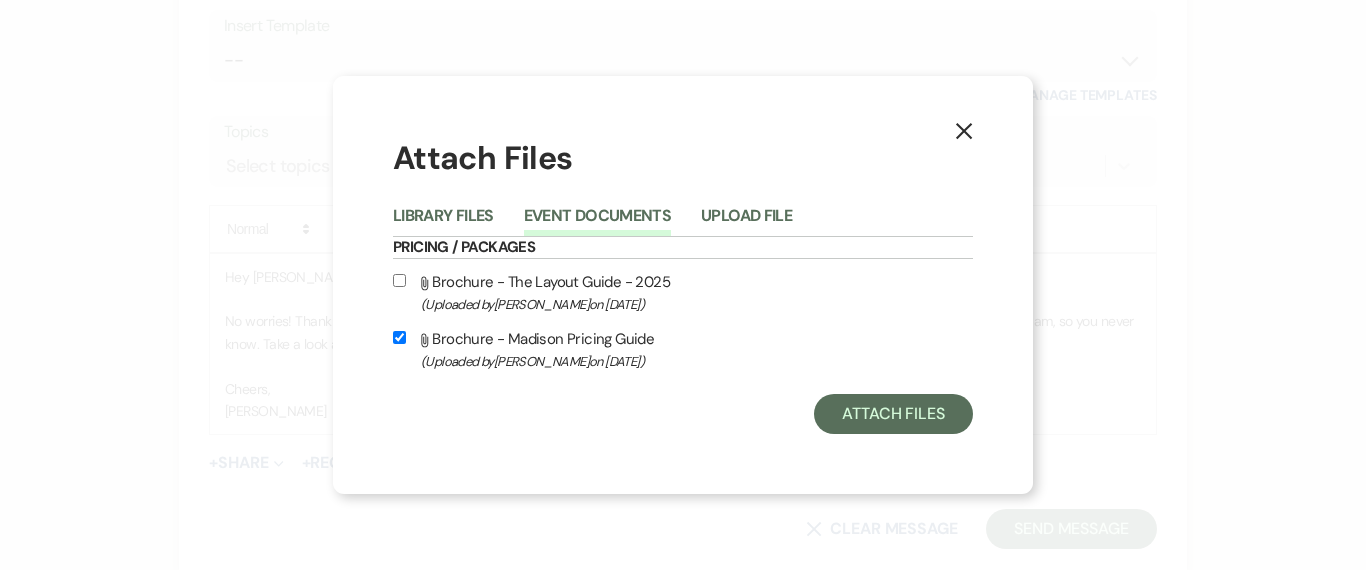 click on "Attach File Brochure - The Layout Guide - 2025 (Uploaded by  [PERSON_NAME]  on   [DATE] )" at bounding box center (683, 292) 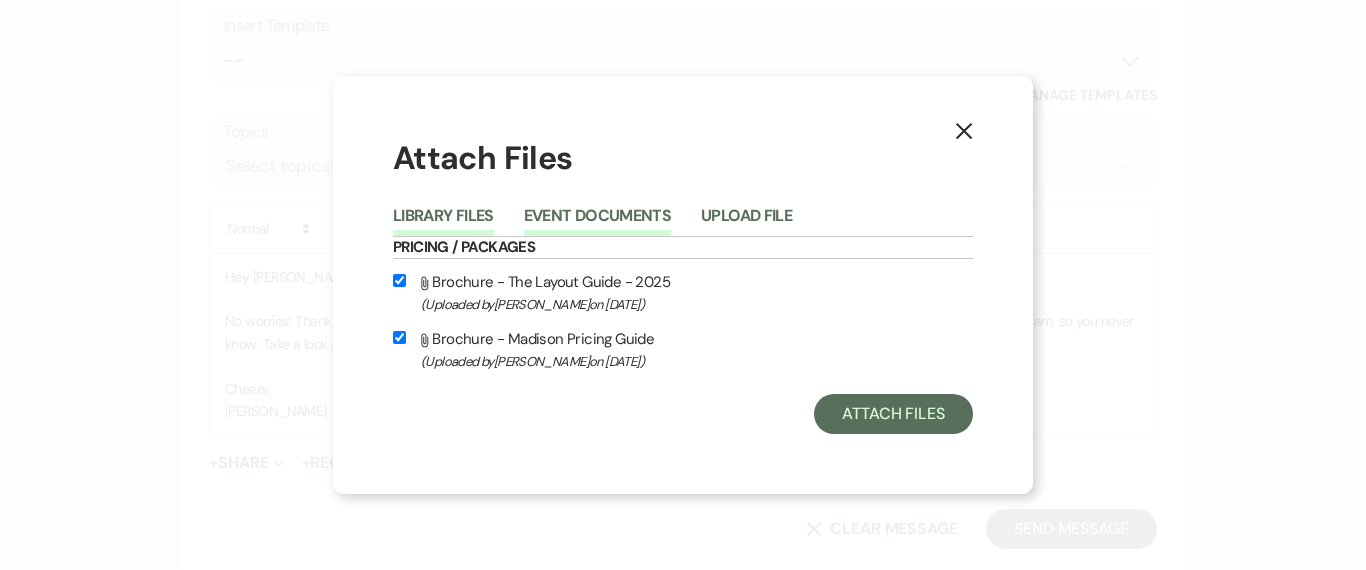 click on "Library Files" at bounding box center (443, 222) 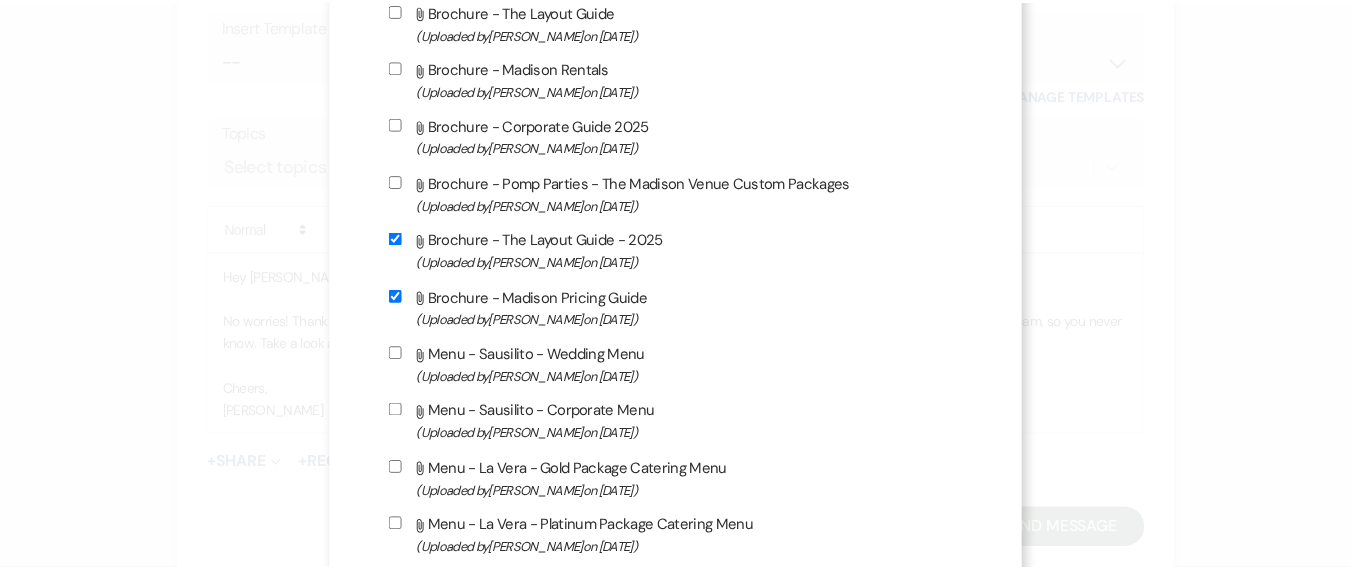 scroll, scrollTop: 3199, scrollLeft: 0, axis: vertical 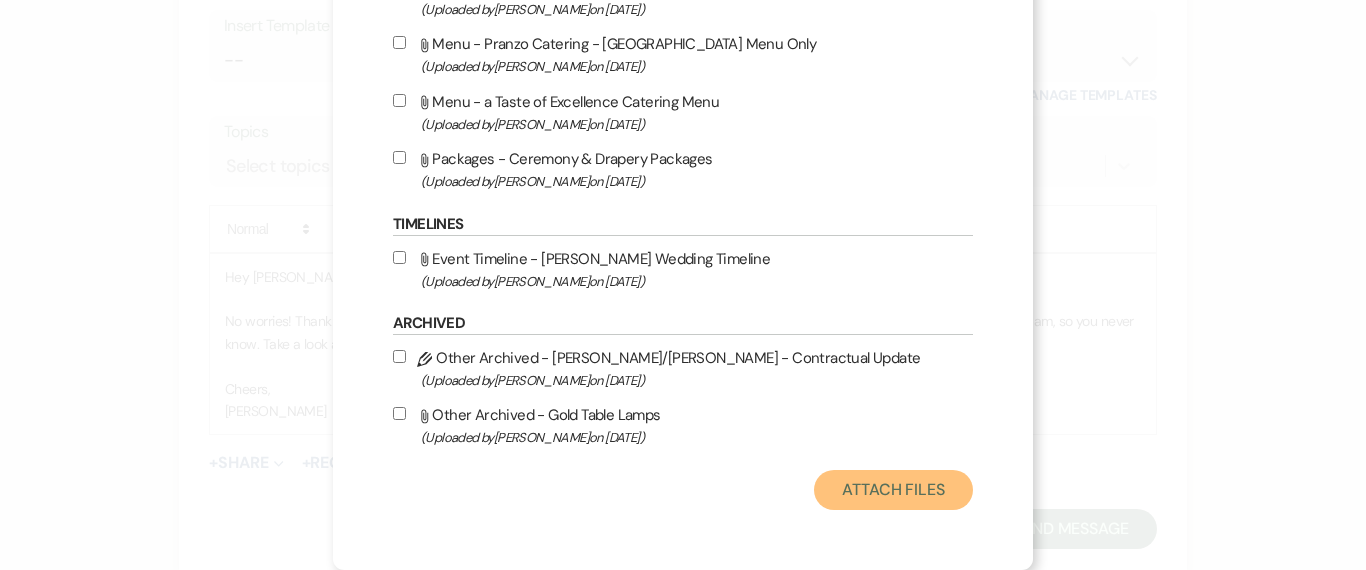 click on "Attach Files" at bounding box center (893, 490) 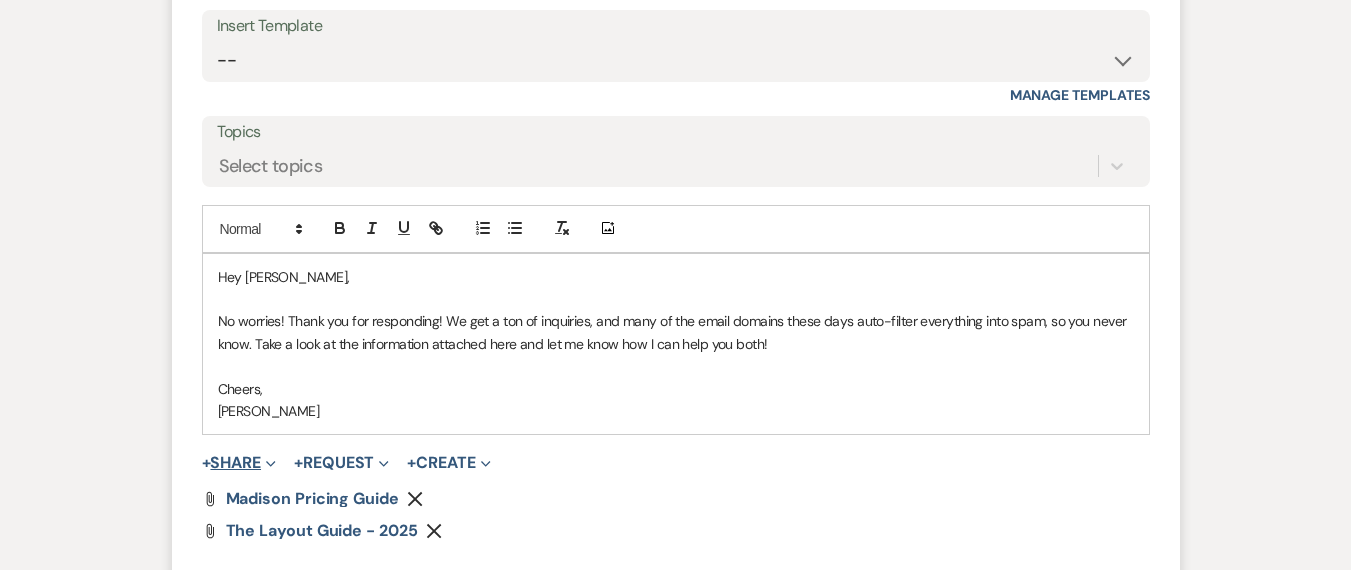 click on "+  Share Expand" at bounding box center [239, 463] 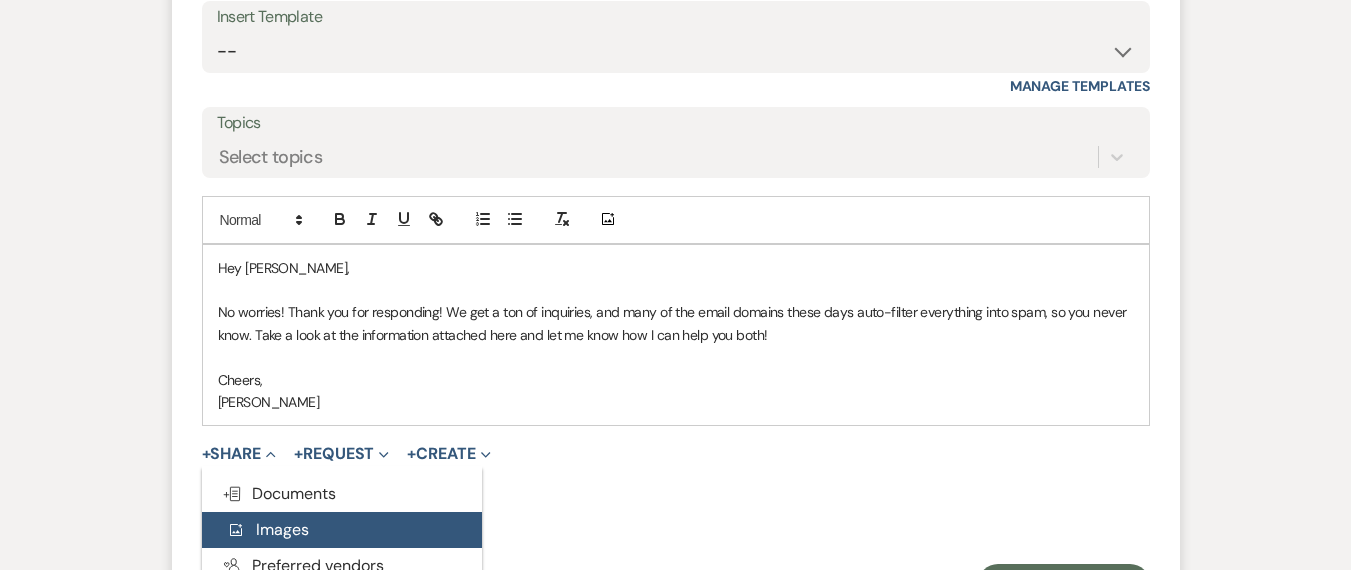 scroll, scrollTop: 4427, scrollLeft: 0, axis: vertical 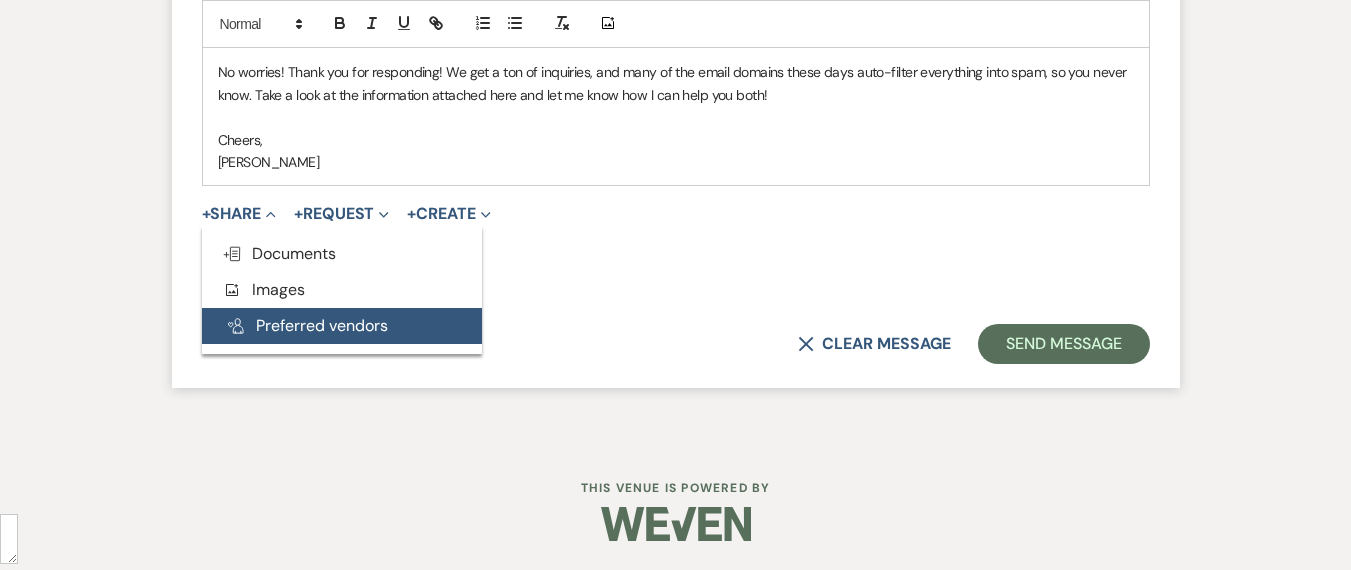 click on "Pref Vendors Preferred vendors" at bounding box center [342, 326] 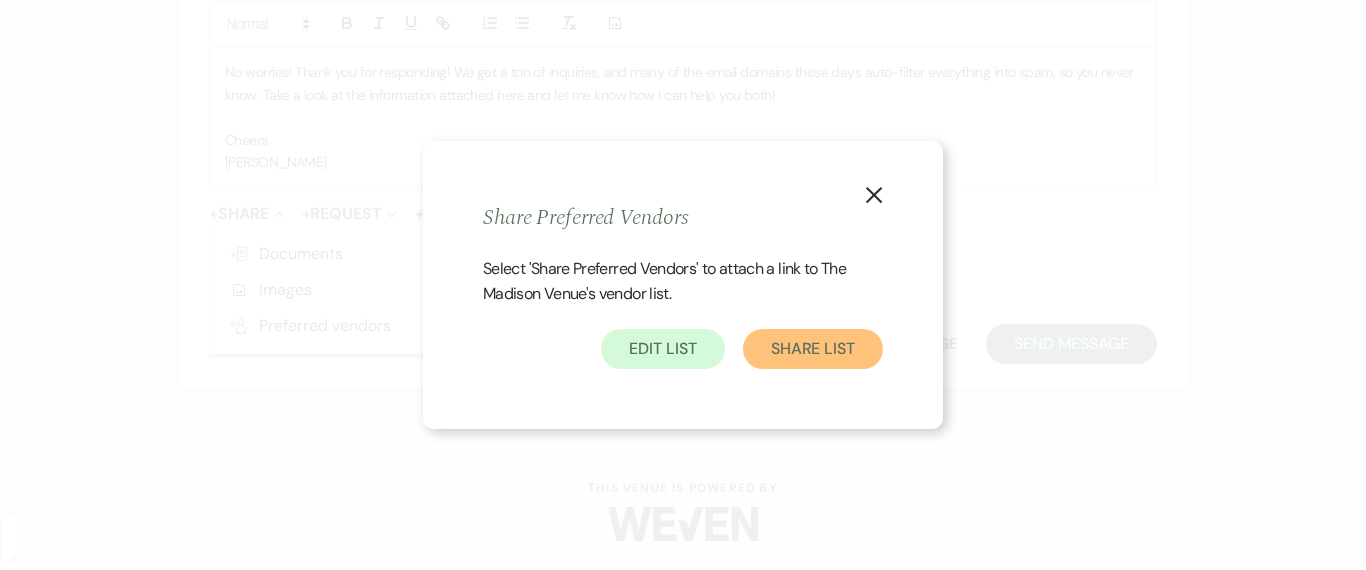 click on "Share List" at bounding box center (813, 349) 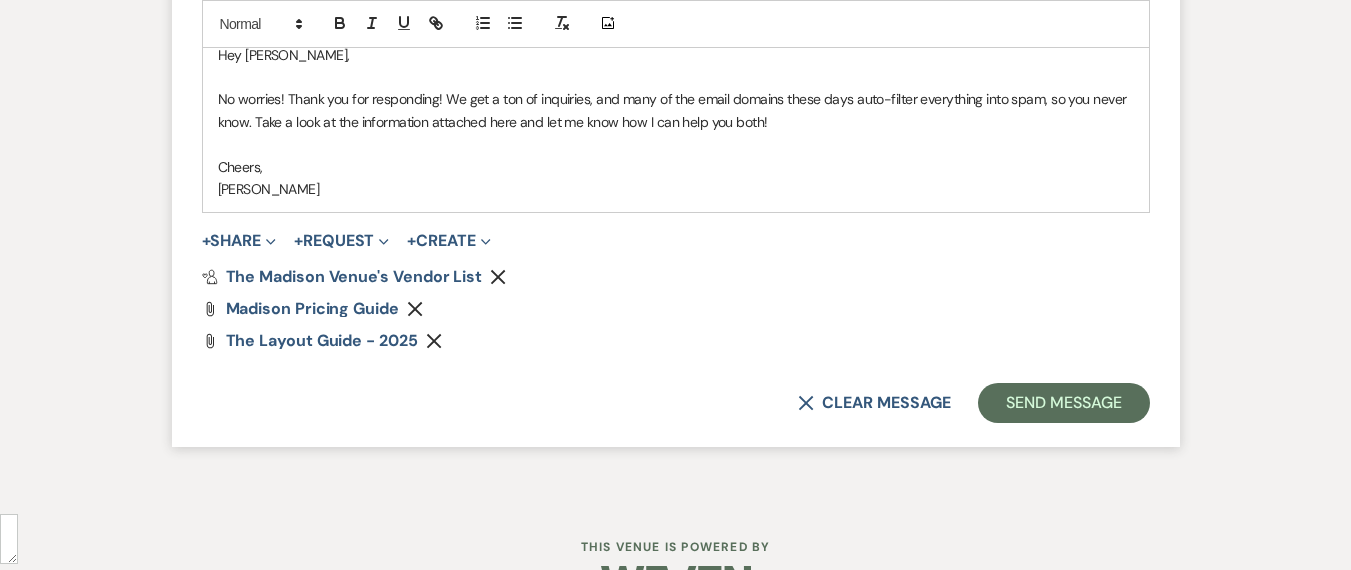 scroll, scrollTop: 4397, scrollLeft: 0, axis: vertical 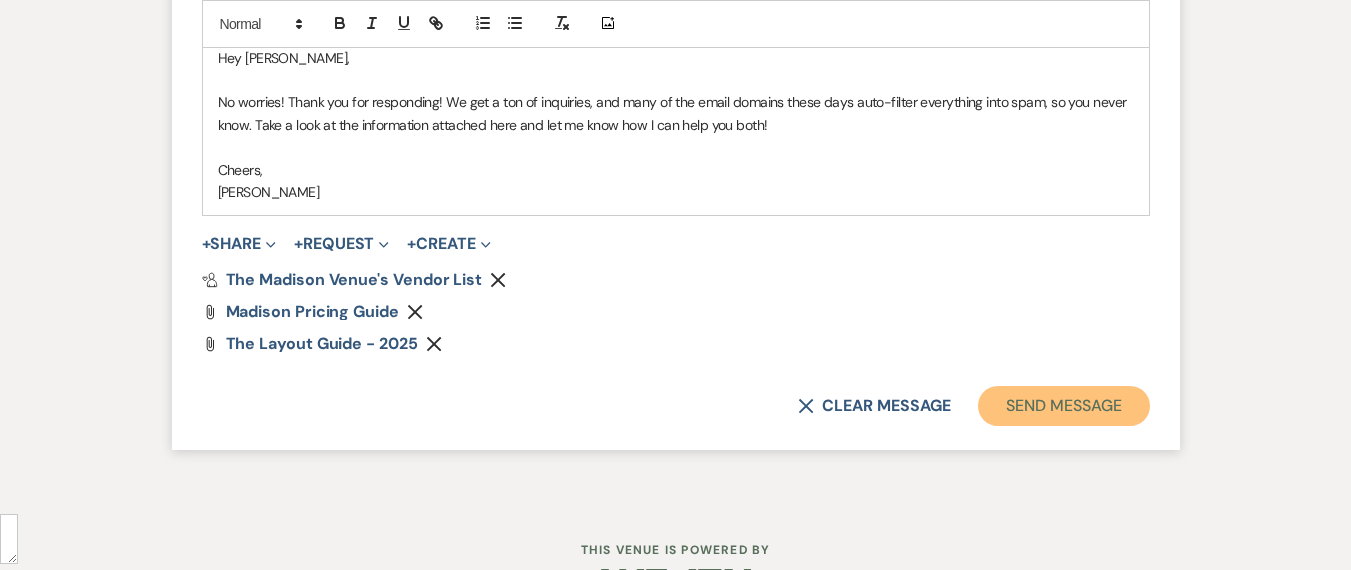click on "Send Message" at bounding box center (1063, 406) 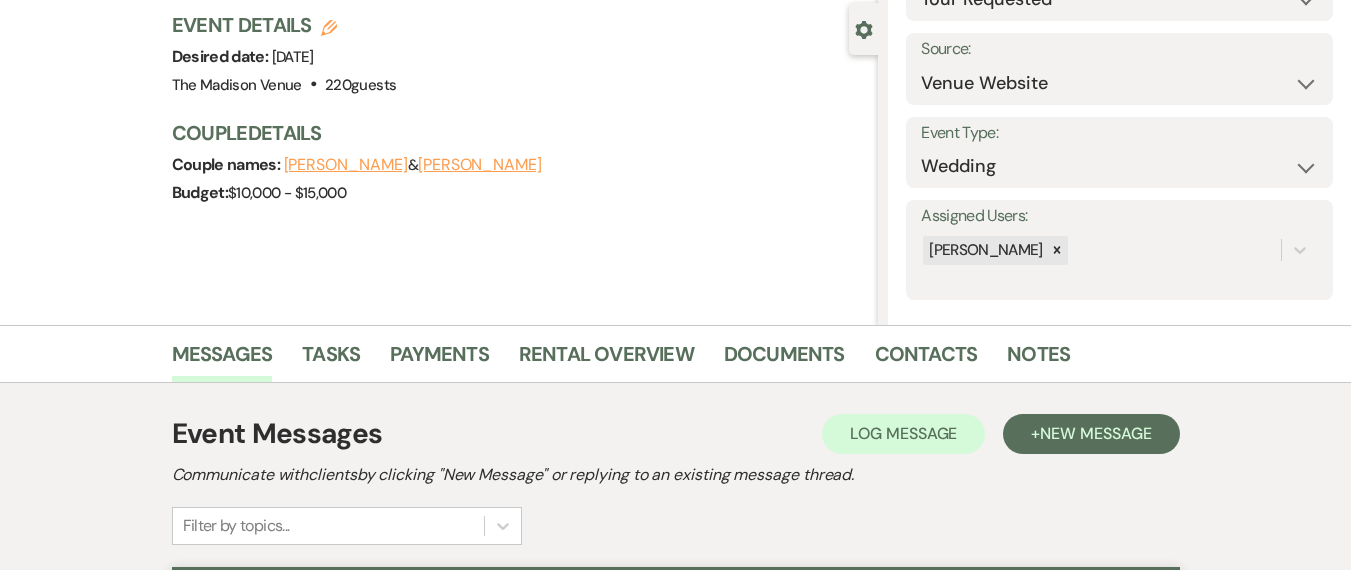 scroll, scrollTop: 0, scrollLeft: 0, axis: both 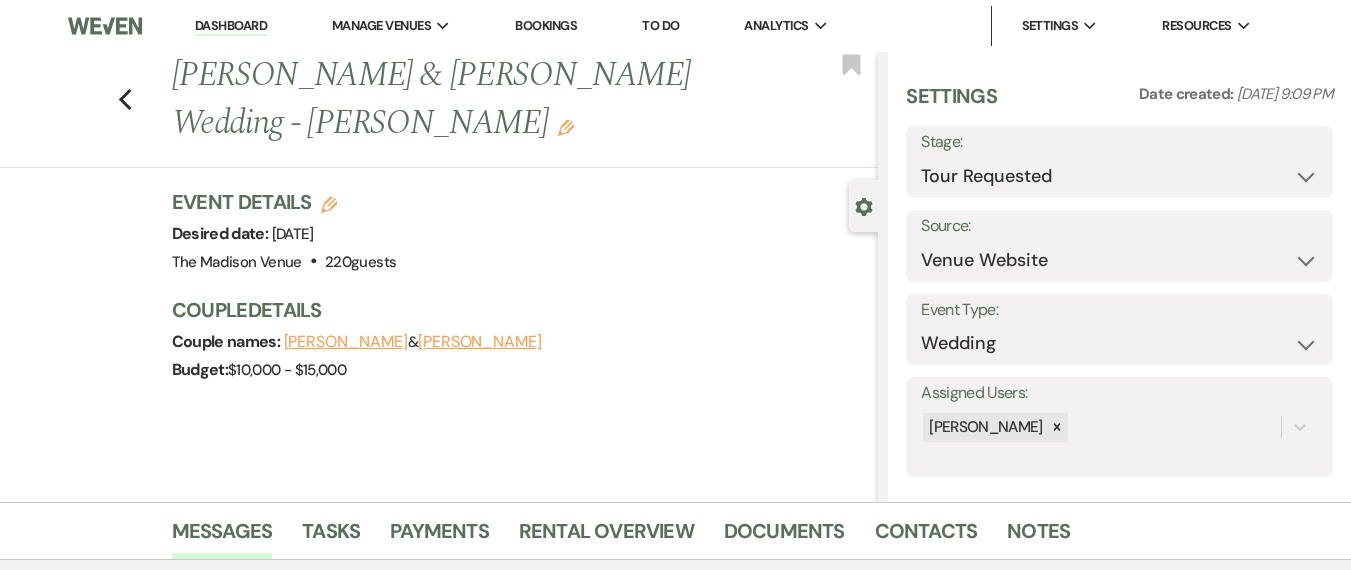 click on "Dashboard" at bounding box center [231, 26] 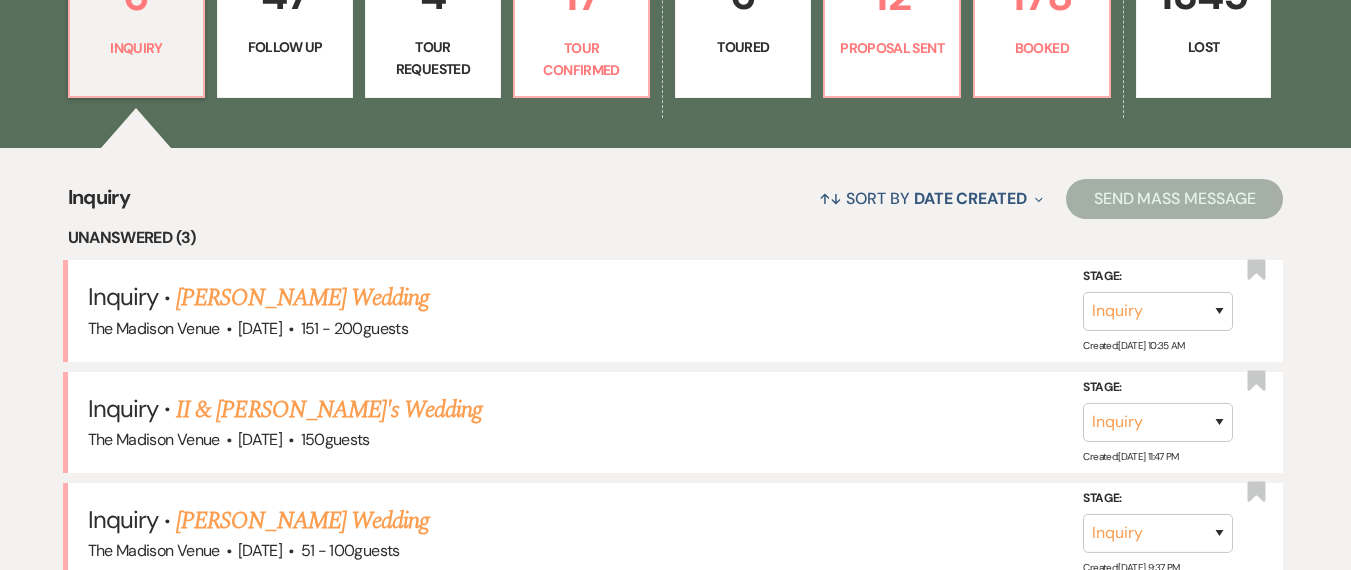 scroll, scrollTop: 685, scrollLeft: 0, axis: vertical 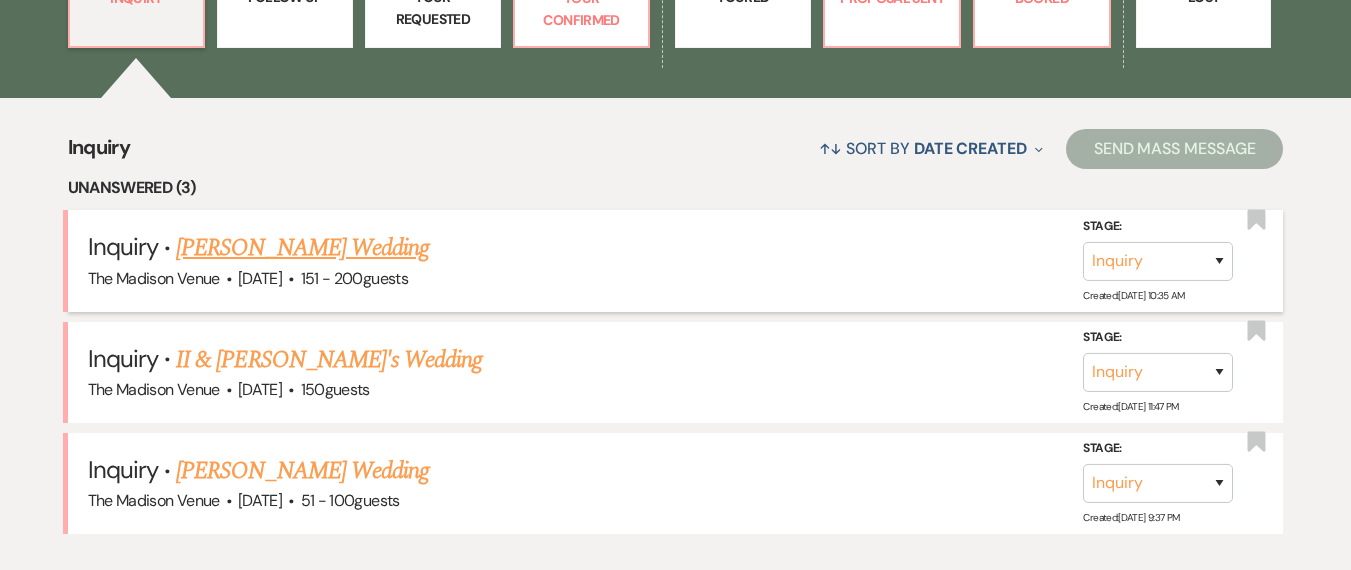 click on "[PERSON_NAME] Wedding" at bounding box center (302, 248) 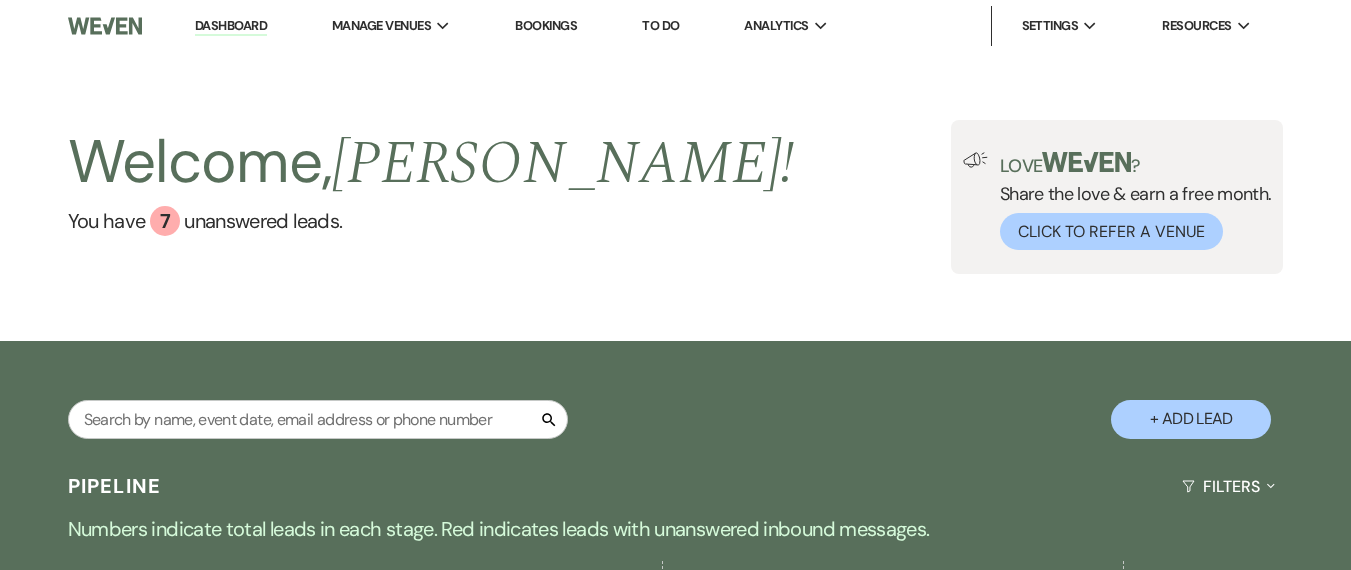 select on "2" 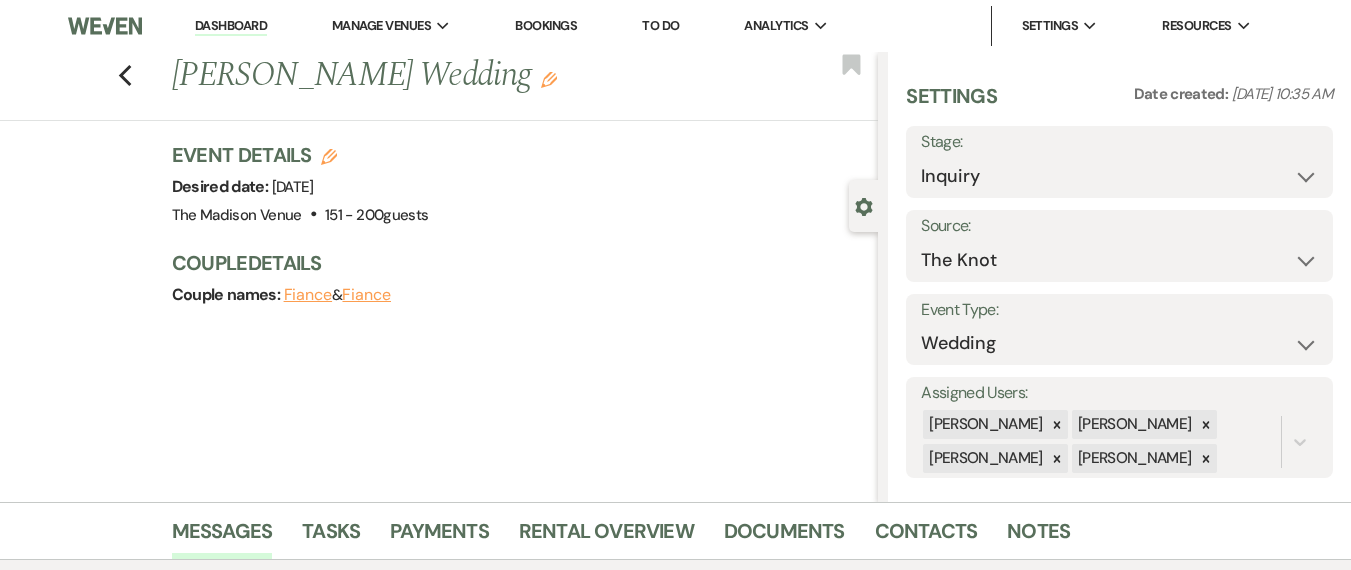 click 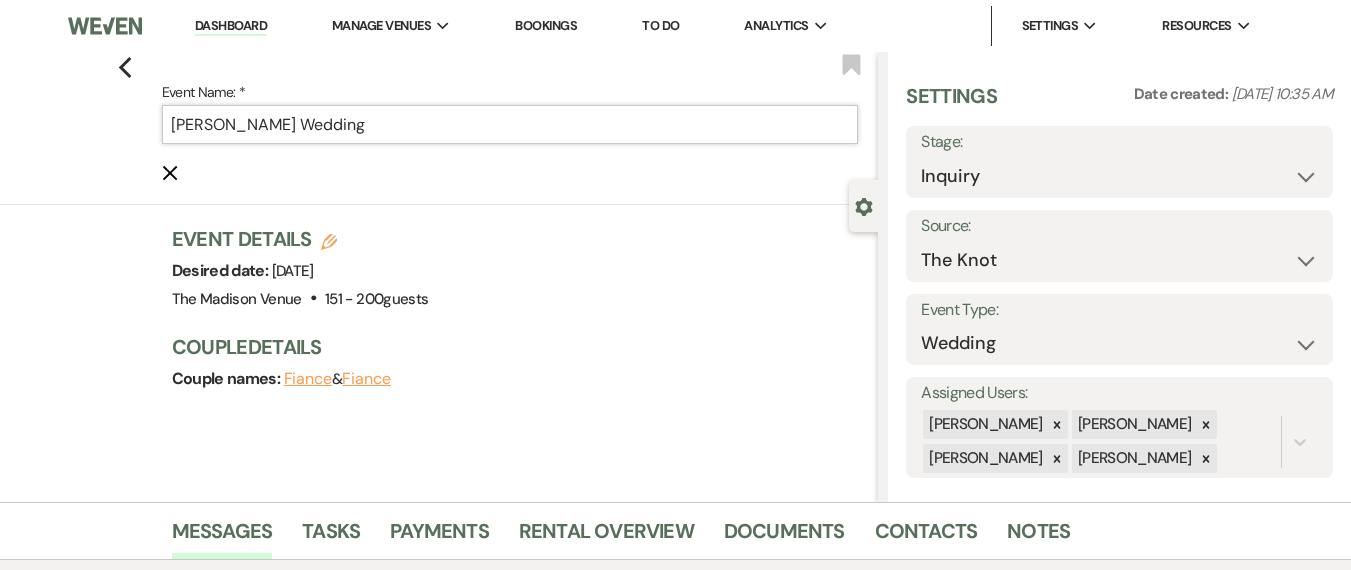 click on "[PERSON_NAME] Wedding" at bounding box center (510, 124) 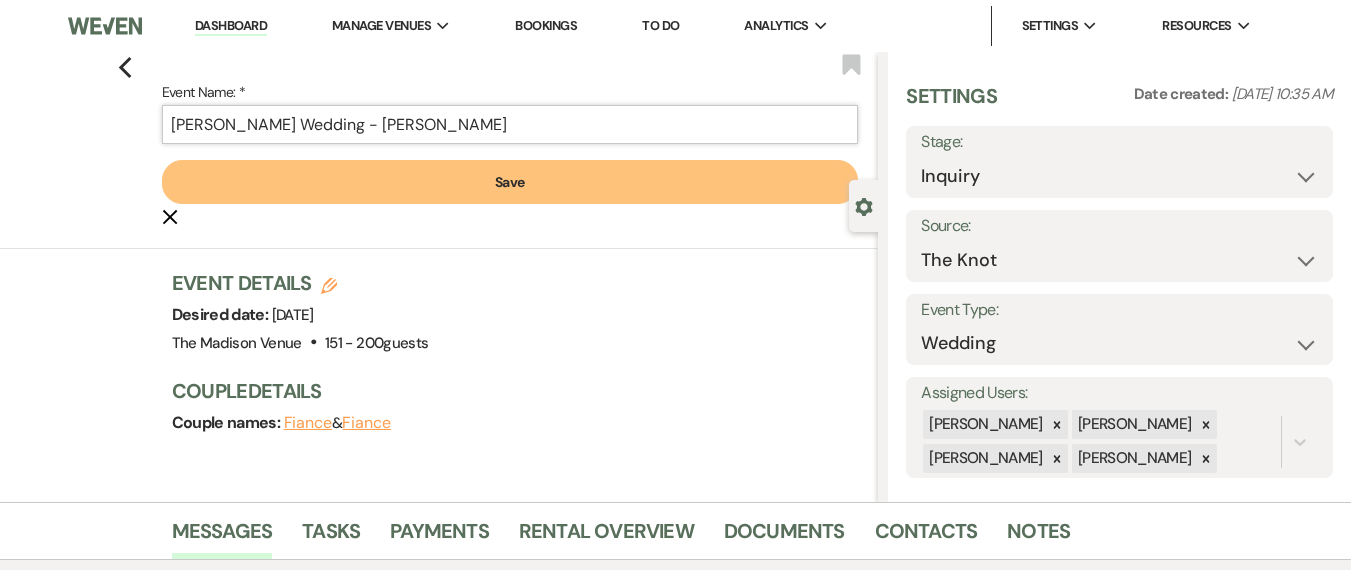 type on "[PERSON_NAME] Wedding - [PERSON_NAME]" 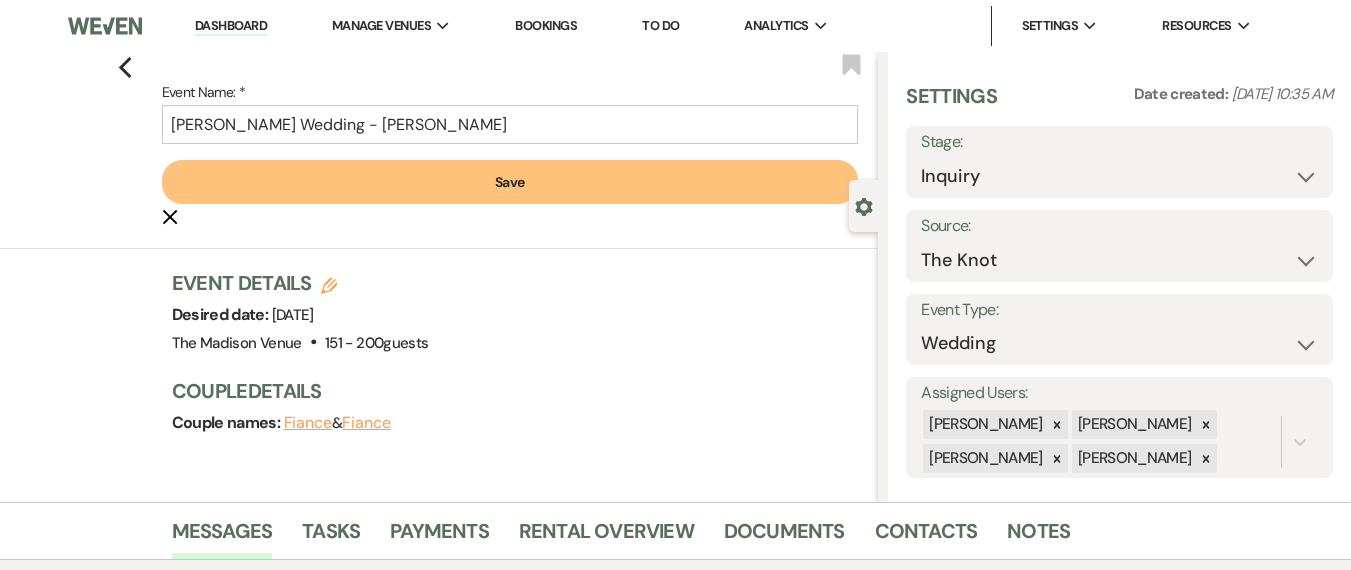 click on "Save" at bounding box center [510, 182] 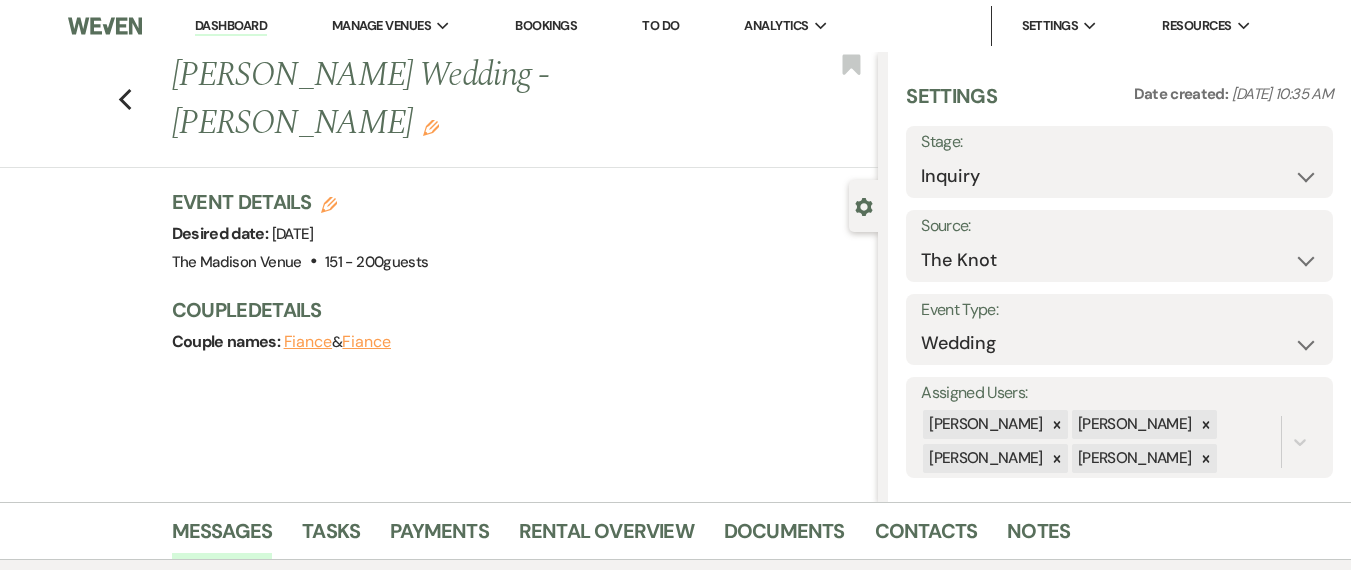 click on "Previous [PERSON_NAME] Wedding - [PERSON_NAME] Edit Bookmark" at bounding box center [434, 110] 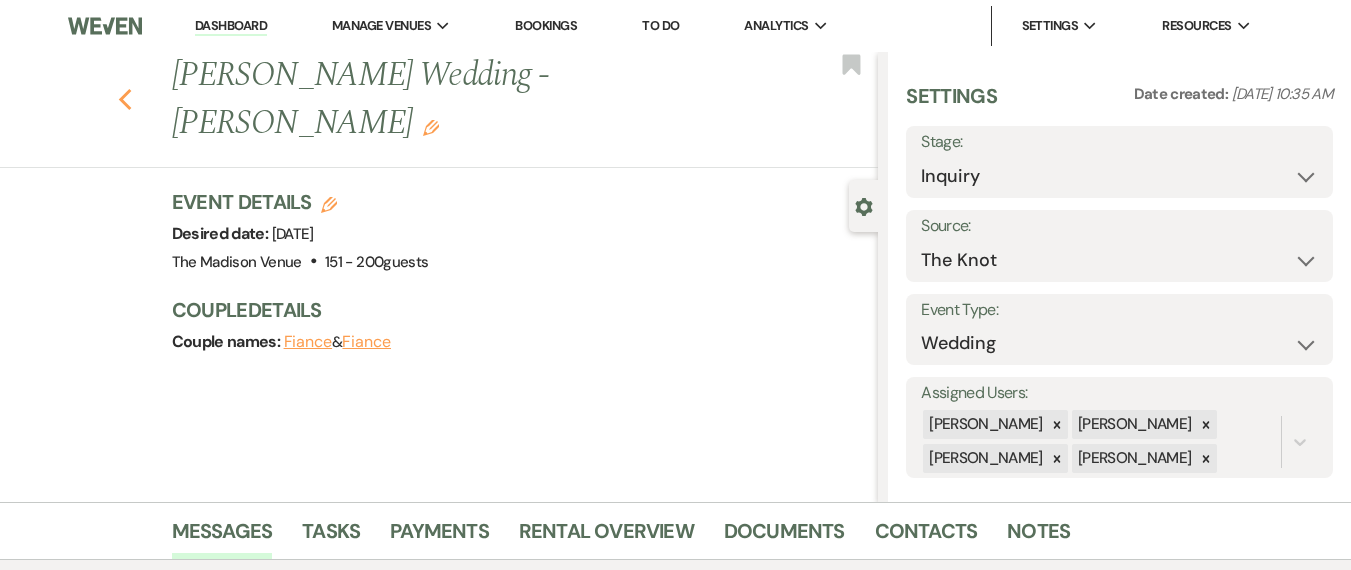 click on "Previous" 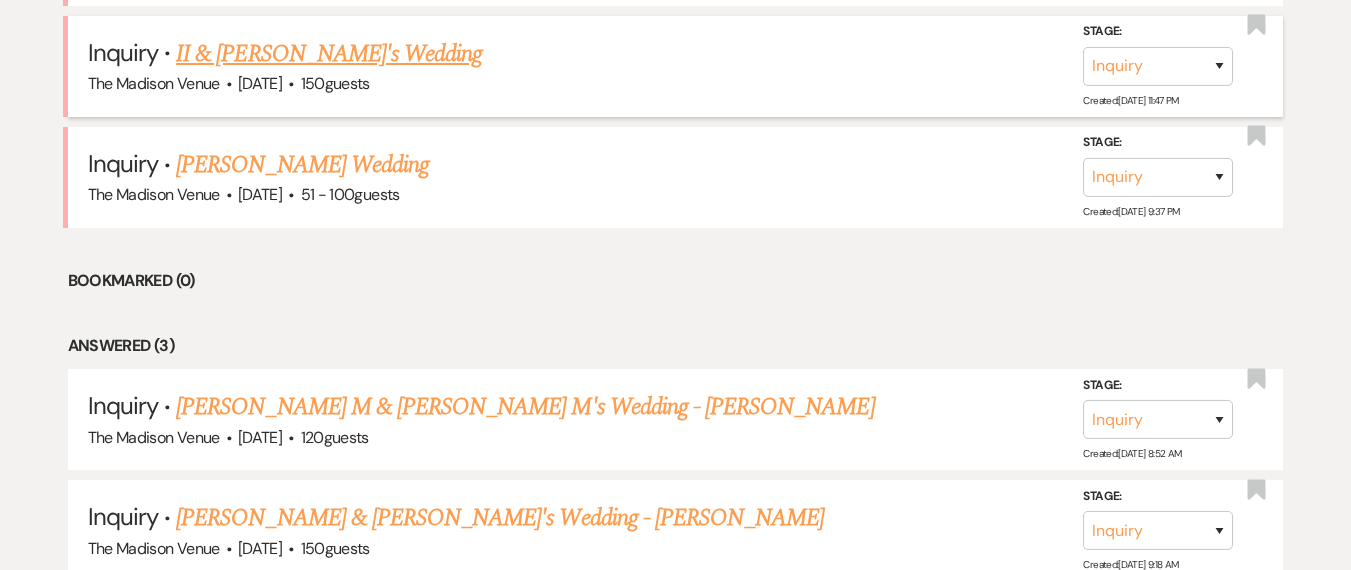 scroll, scrollTop: 907, scrollLeft: 0, axis: vertical 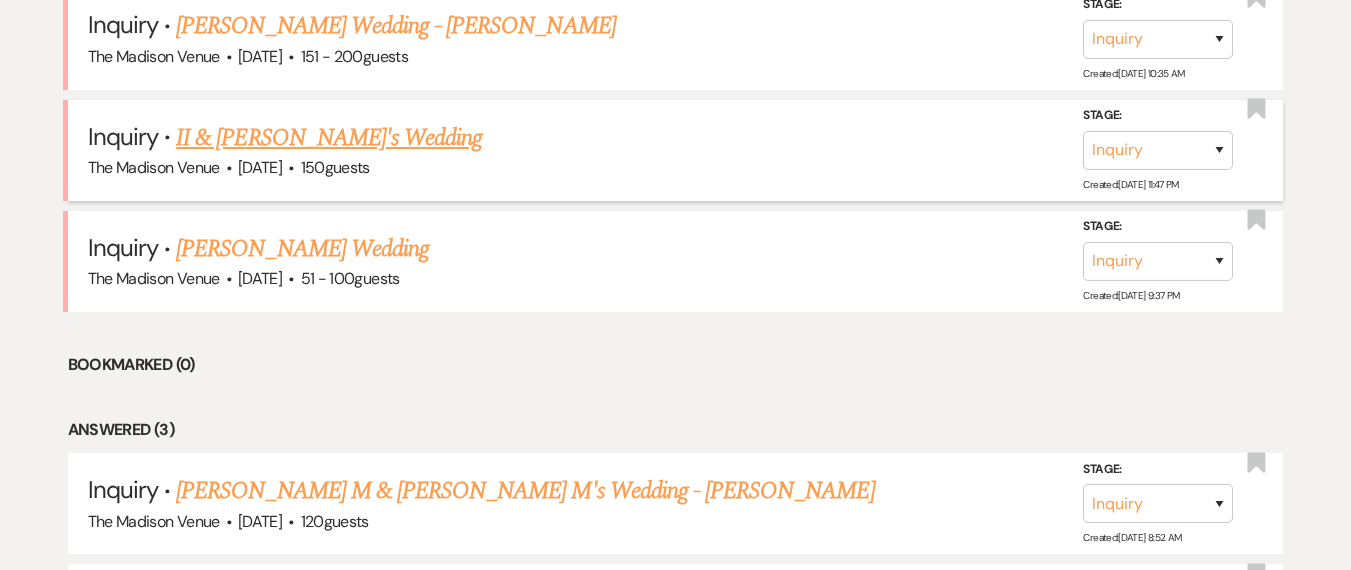 click on "II & [PERSON_NAME]'s Wedding" at bounding box center (329, 138) 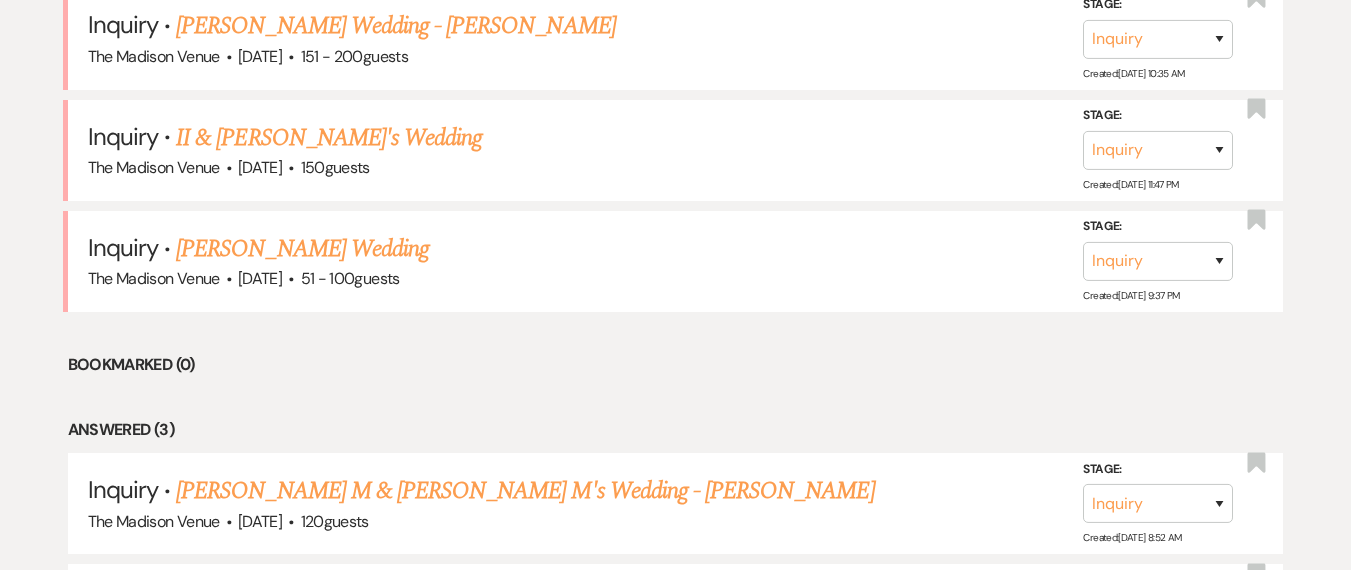 scroll, scrollTop: 0, scrollLeft: 0, axis: both 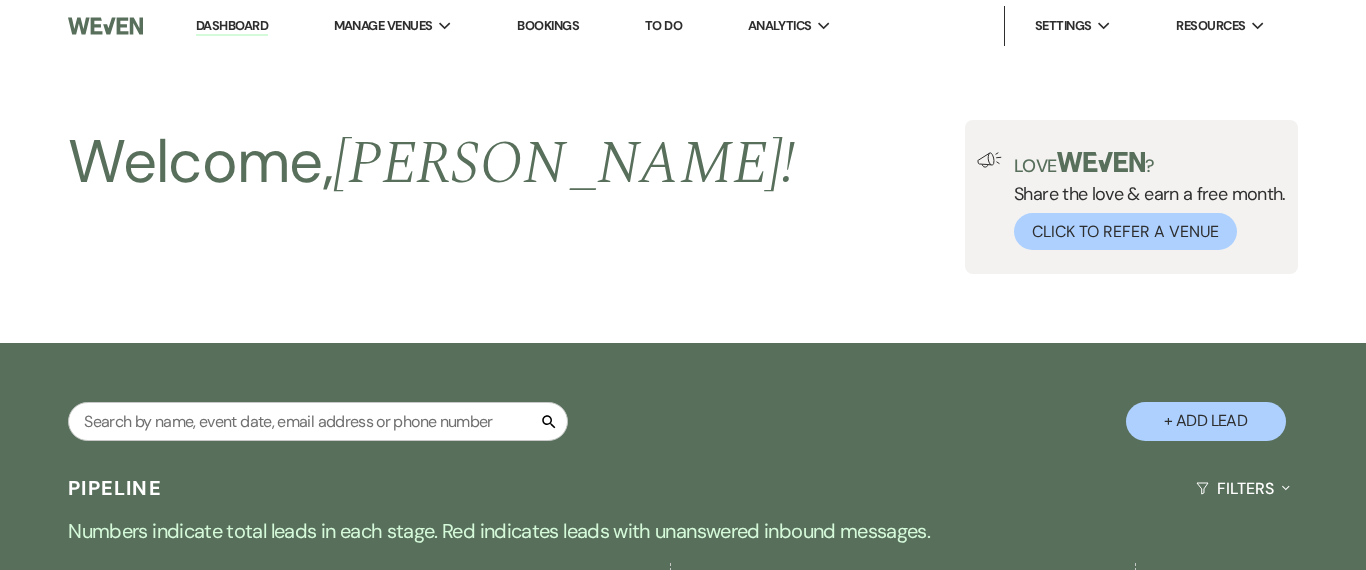 select on "5" 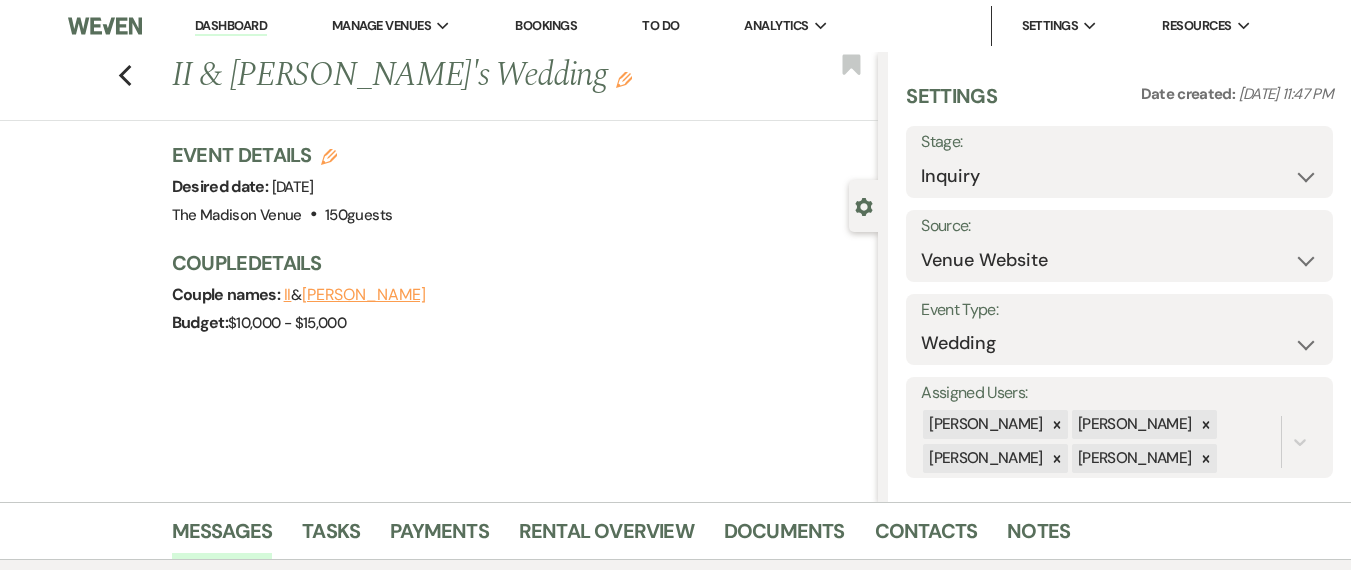 scroll, scrollTop: 395, scrollLeft: 0, axis: vertical 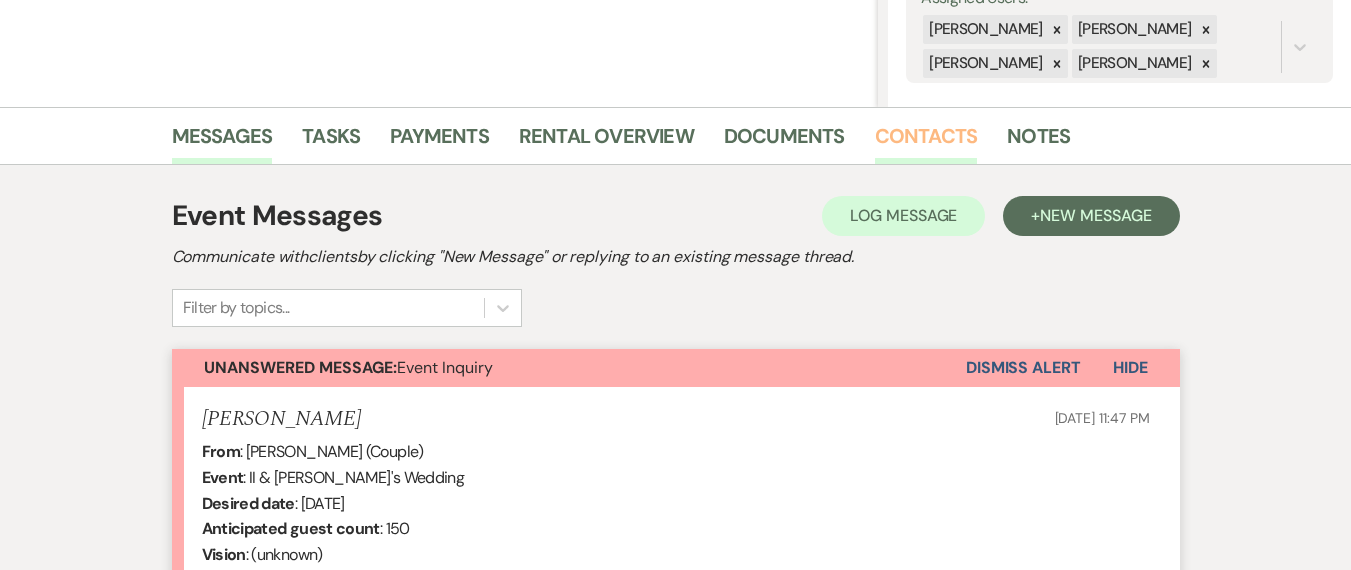 click on "Contacts" at bounding box center [926, 142] 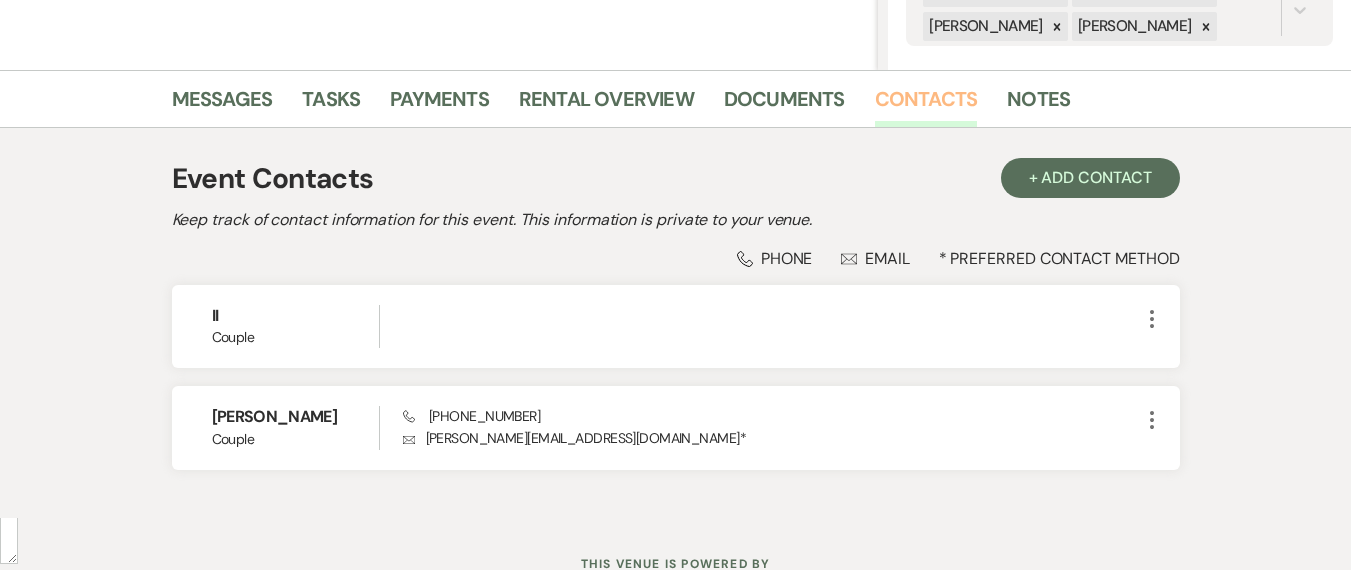 scroll, scrollTop: 433, scrollLeft: 0, axis: vertical 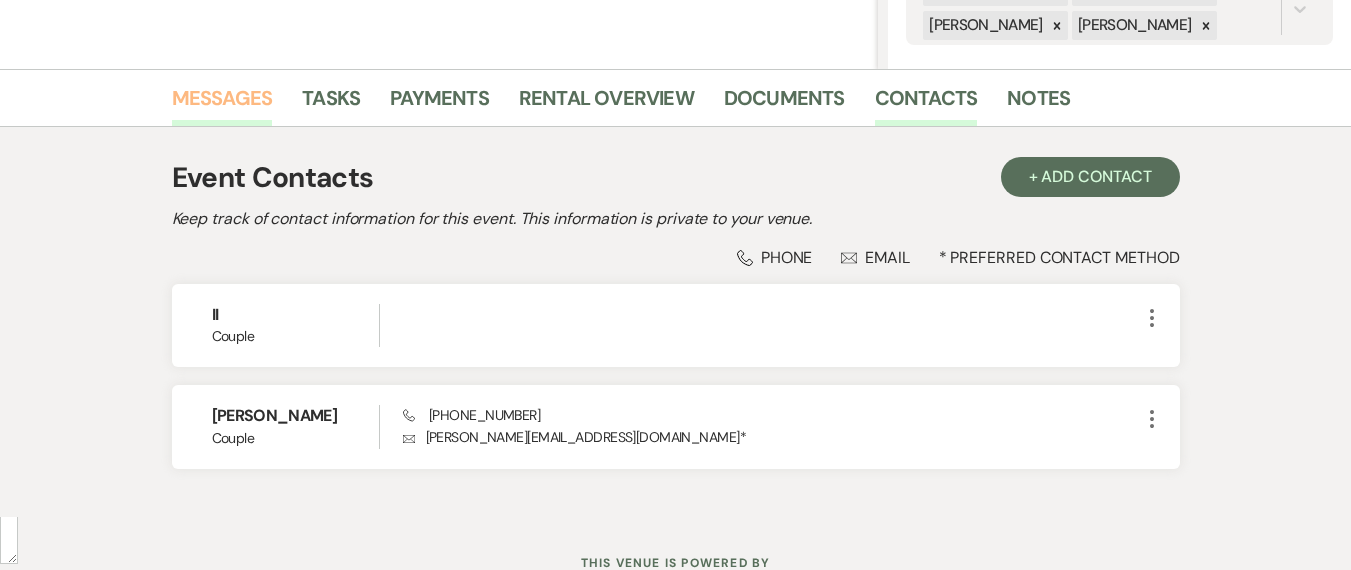 click on "Messages" at bounding box center (222, 104) 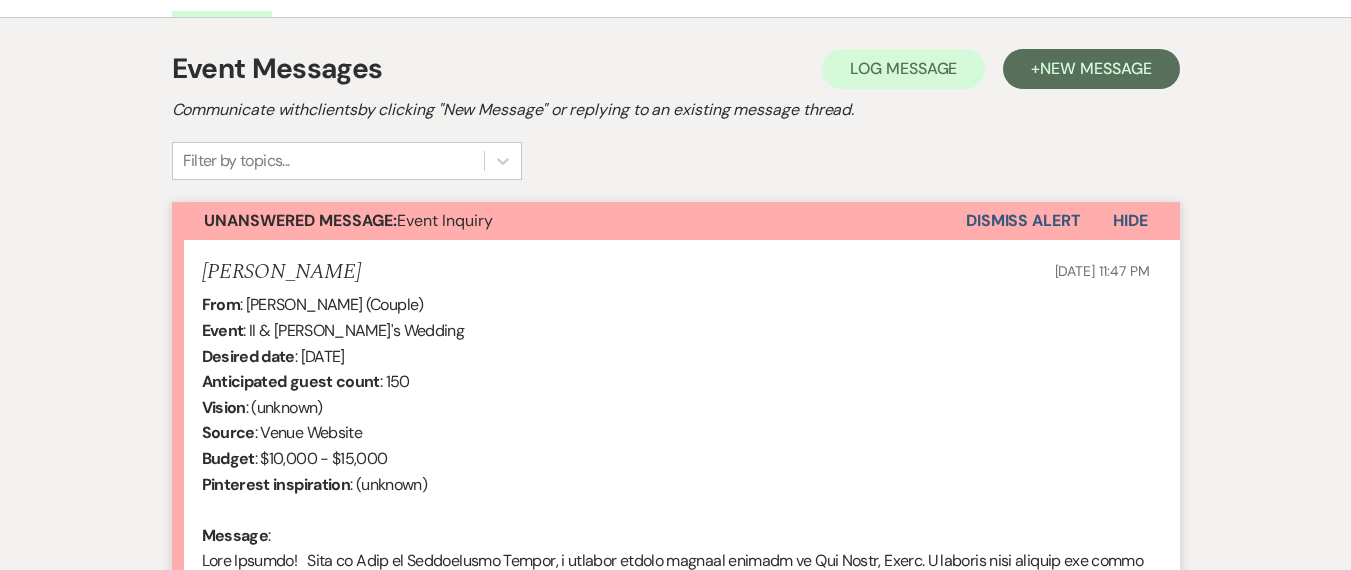 scroll, scrollTop: 693, scrollLeft: 0, axis: vertical 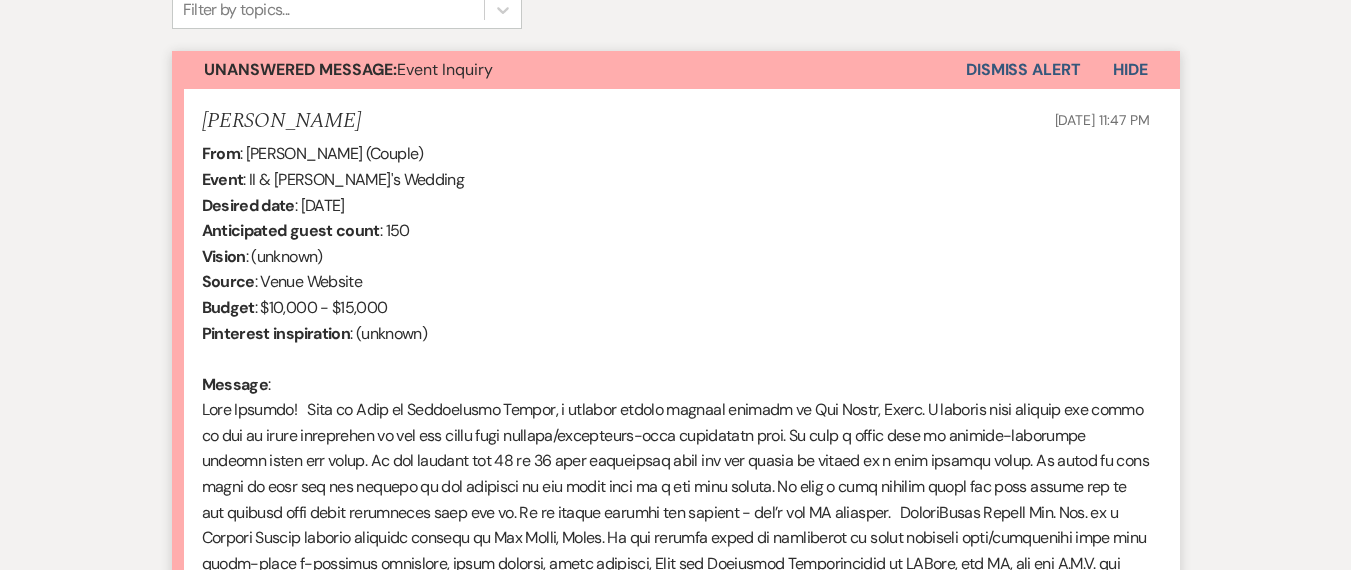 drag, startPoint x: 1010, startPoint y: 68, endPoint x: 1015, endPoint y: 111, distance: 43.289722 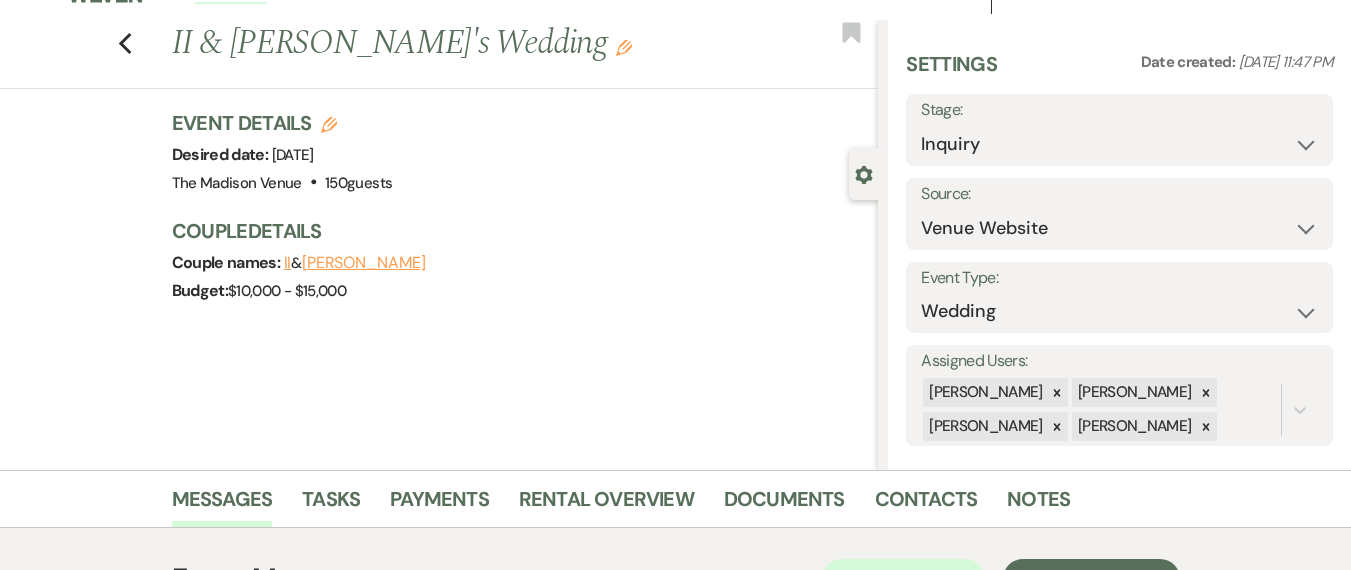 scroll, scrollTop: 0, scrollLeft: 0, axis: both 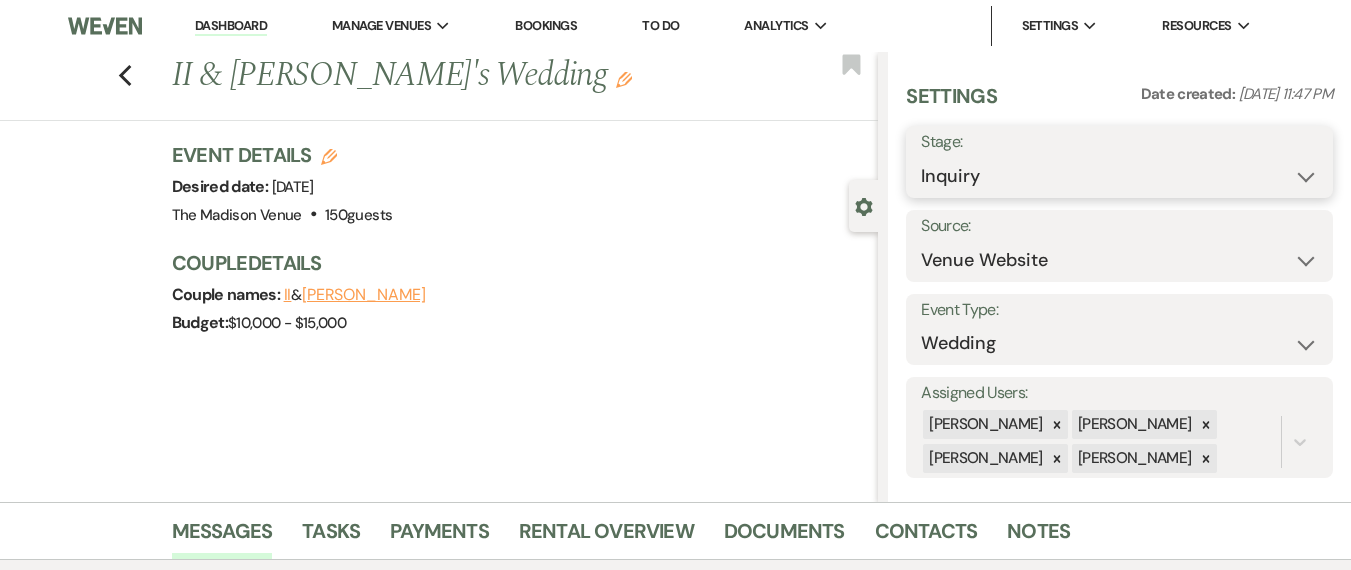 click on "Inquiry Follow Up Tour Requested Tour Confirmed Toured Proposal Sent Booked Lost" at bounding box center [1119, 176] 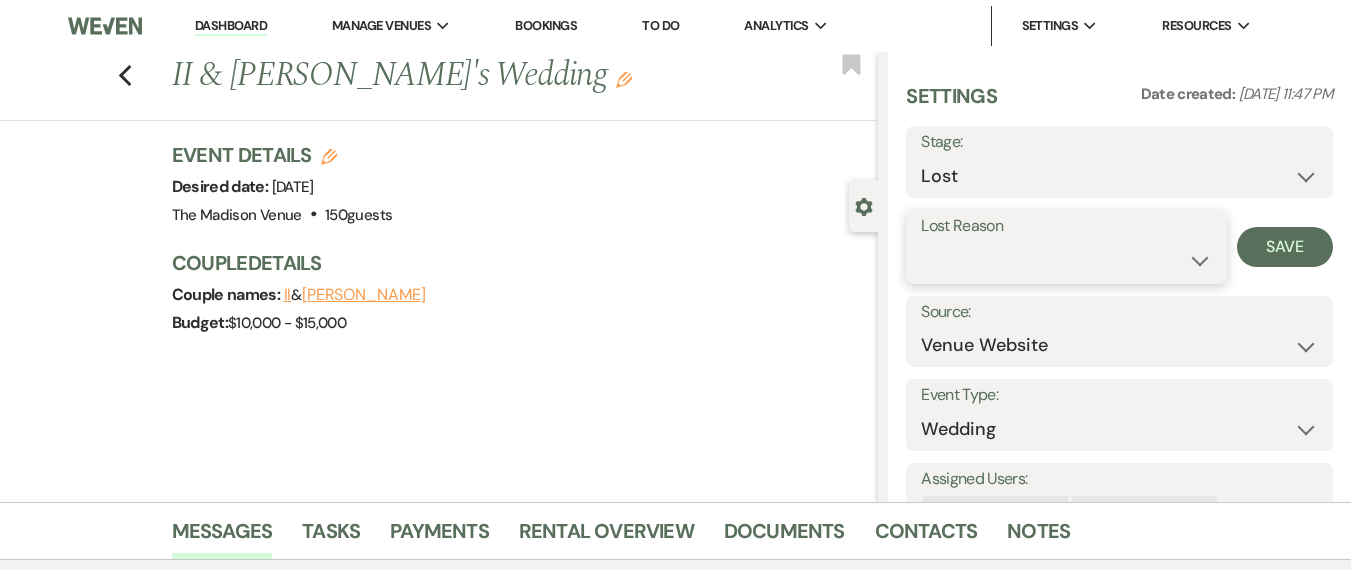 click on "Booked Elsewhere Budget Date Unavailable No Response Not a Good Match Capacity Cancelled Duplicate (hidden) Spam (hidden) Other (hidden) Other" at bounding box center (1066, 260) 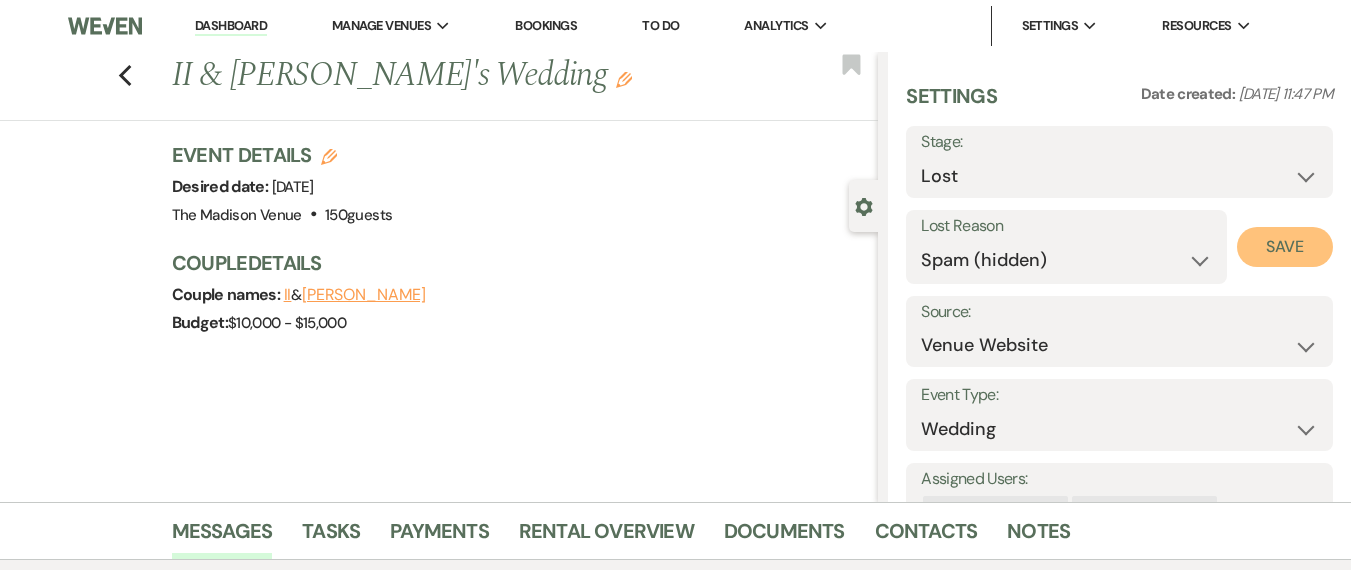 click on "Save" at bounding box center (1285, 247) 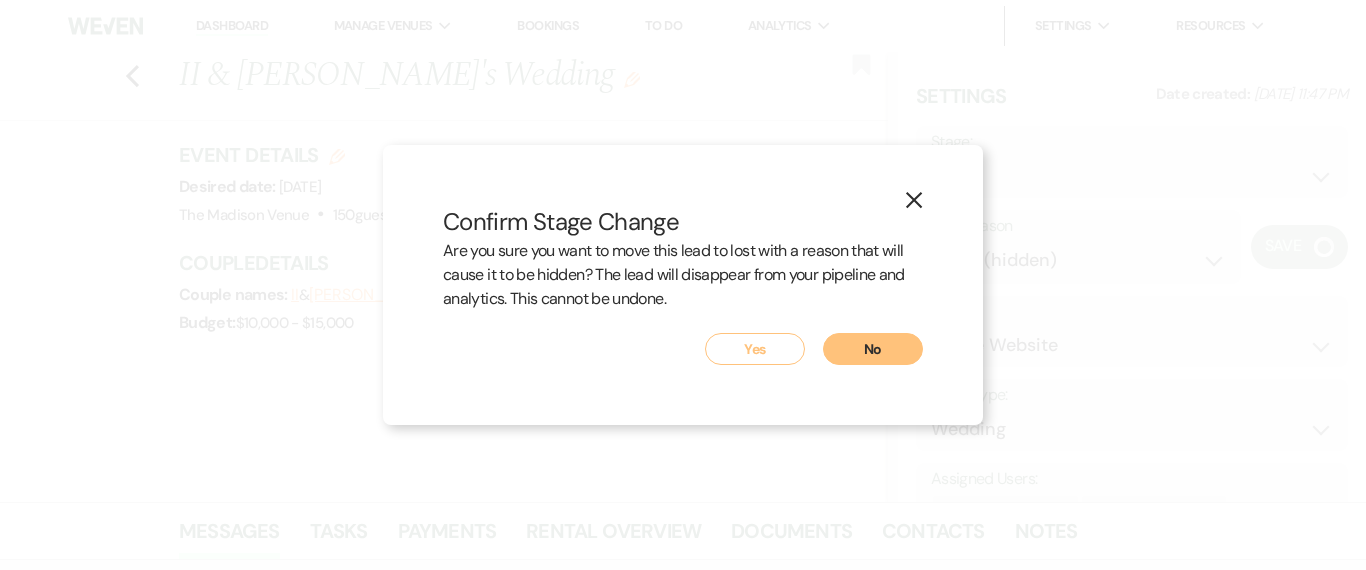 click on "Yes" at bounding box center [755, 349] 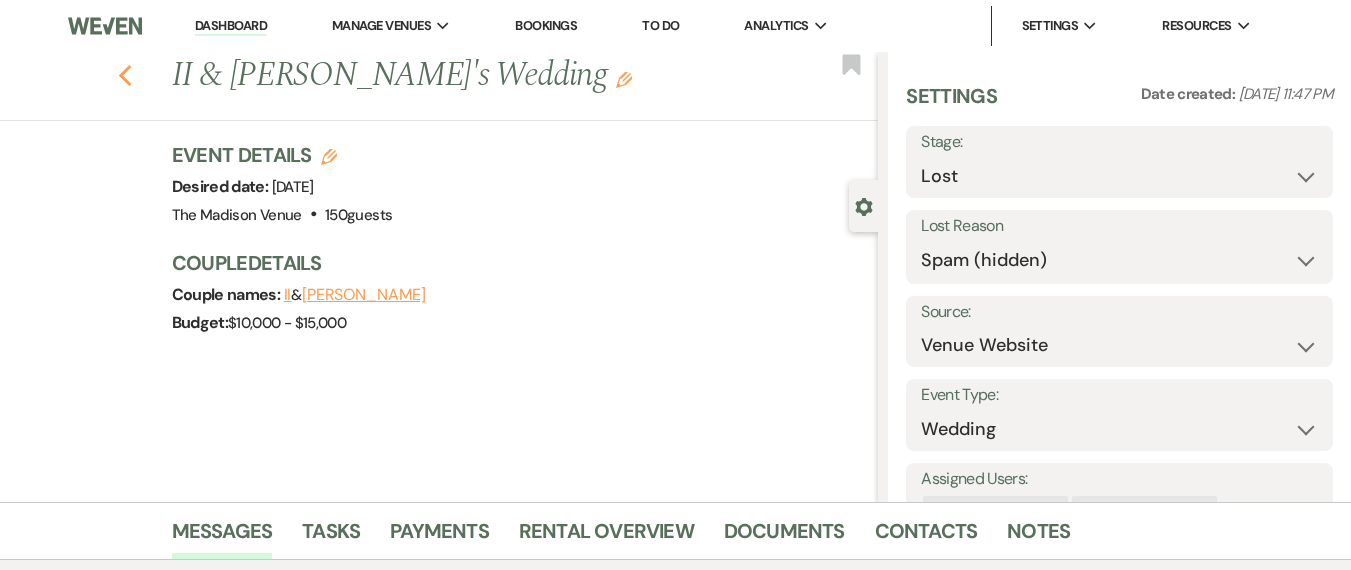 click on "Previous" at bounding box center (125, 74) 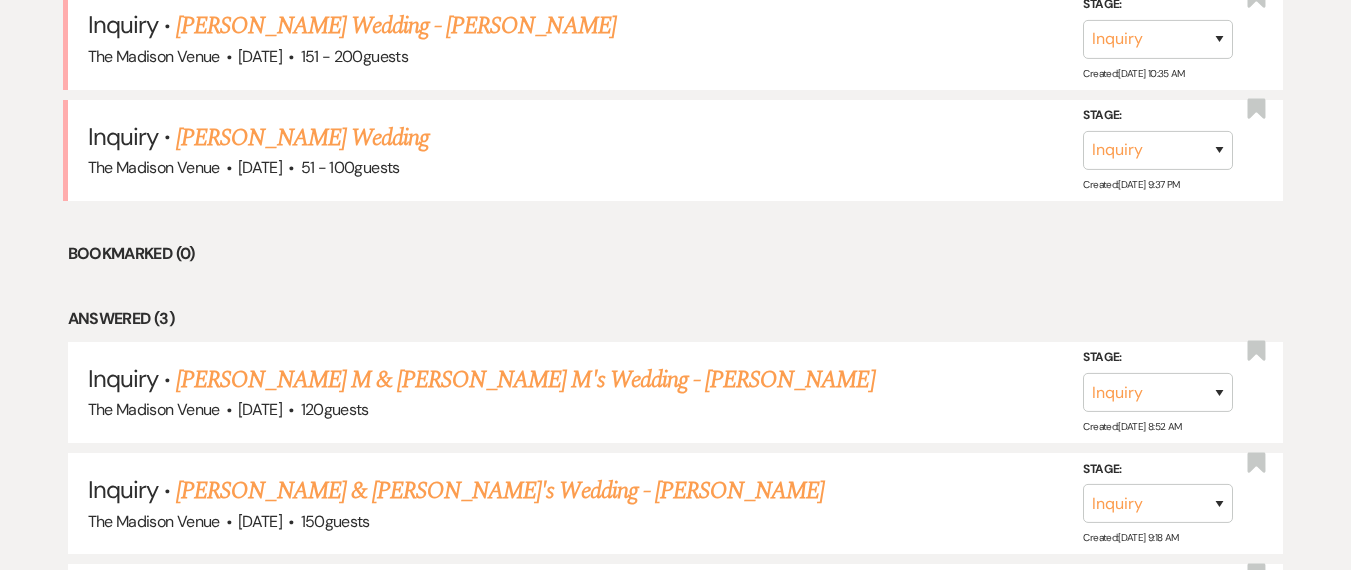 scroll, scrollTop: 723, scrollLeft: 0, axis: vertical 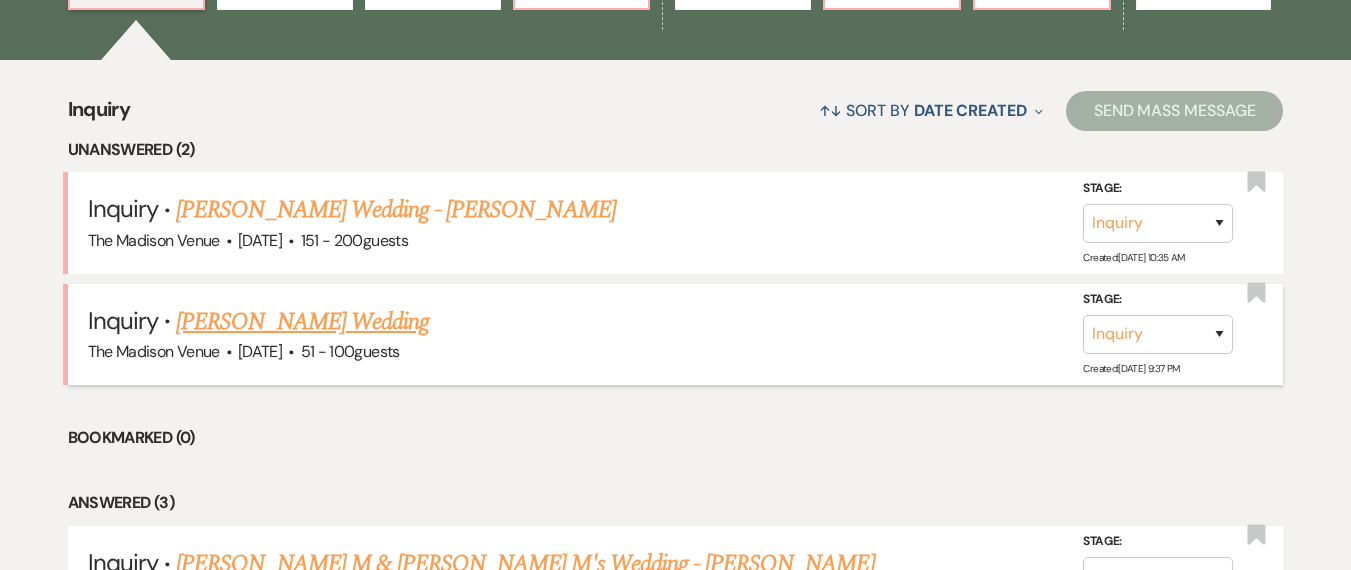 click on "51 - 100  guests" at bounding box center (350, 351) 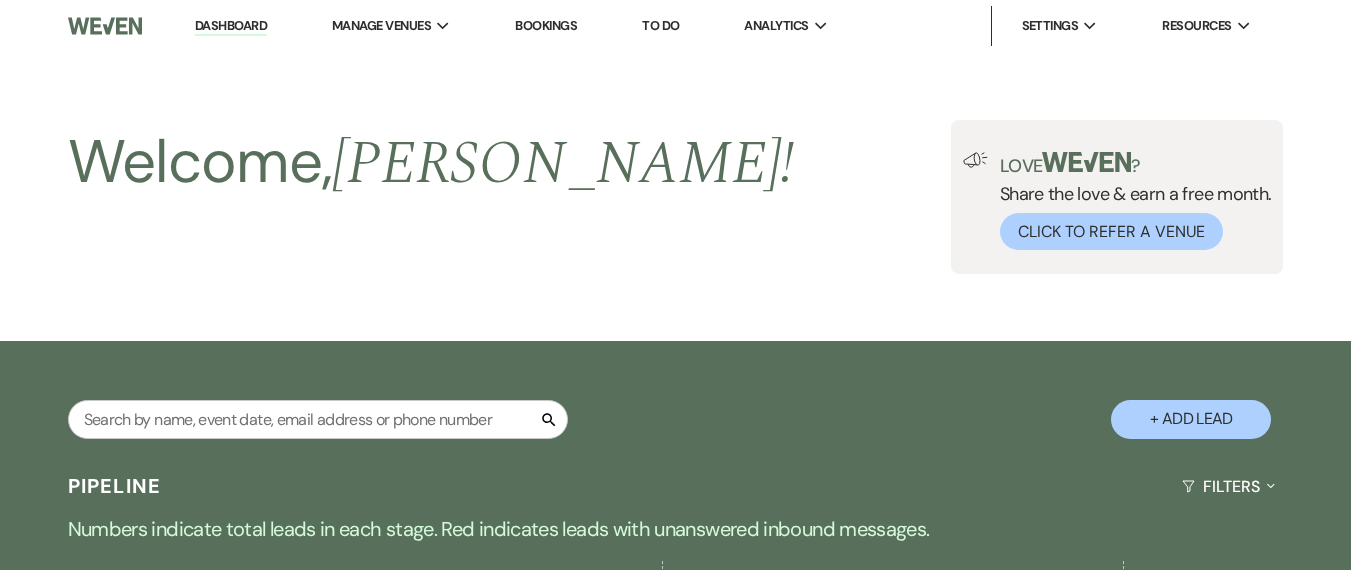 select on "2" 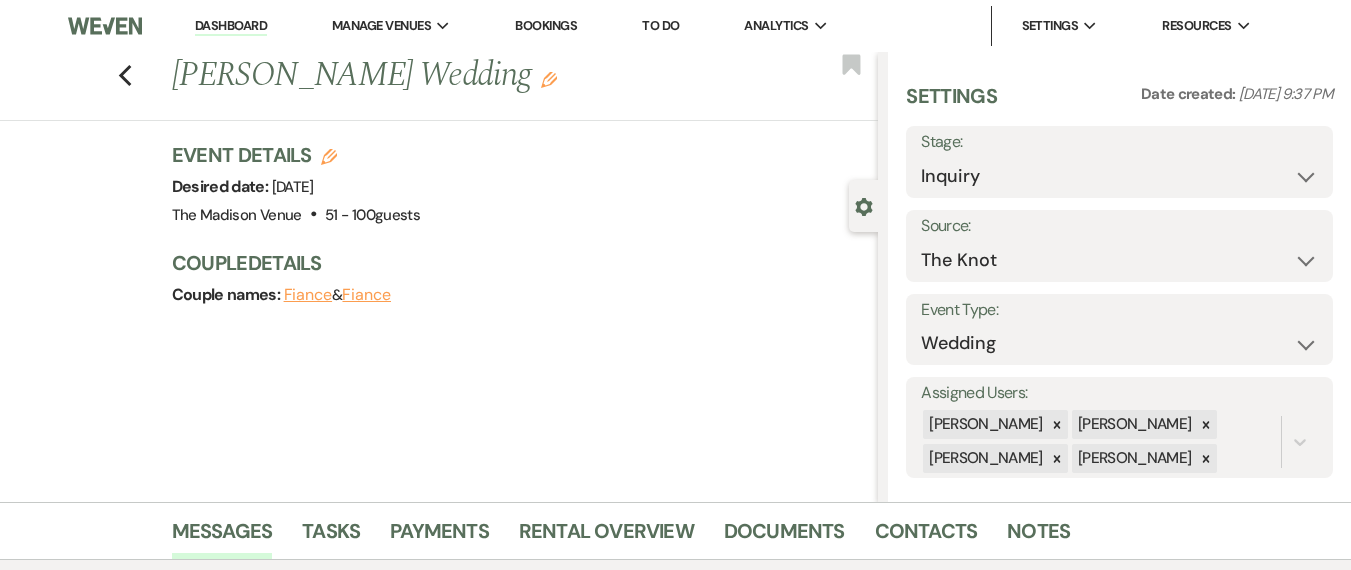 click 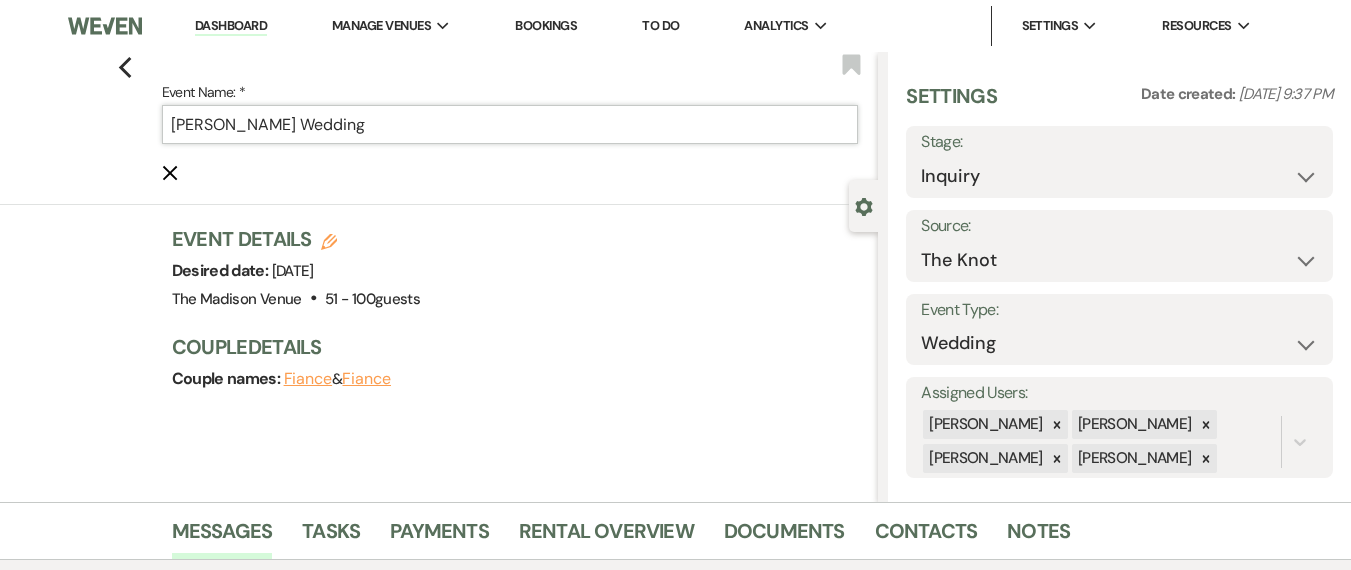 click on "[PERSON_NAME] Wedding" at bounding box center [510, 124] 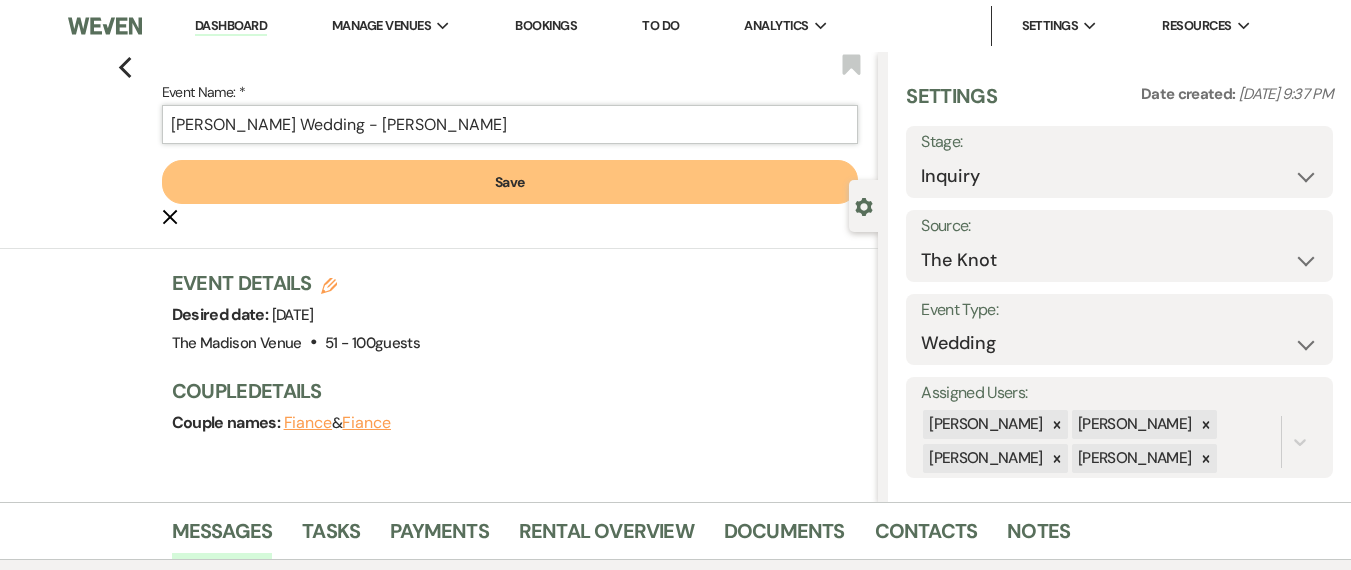 type on "[PERSON_NAME] Wedding - [PERSON_NAME]" 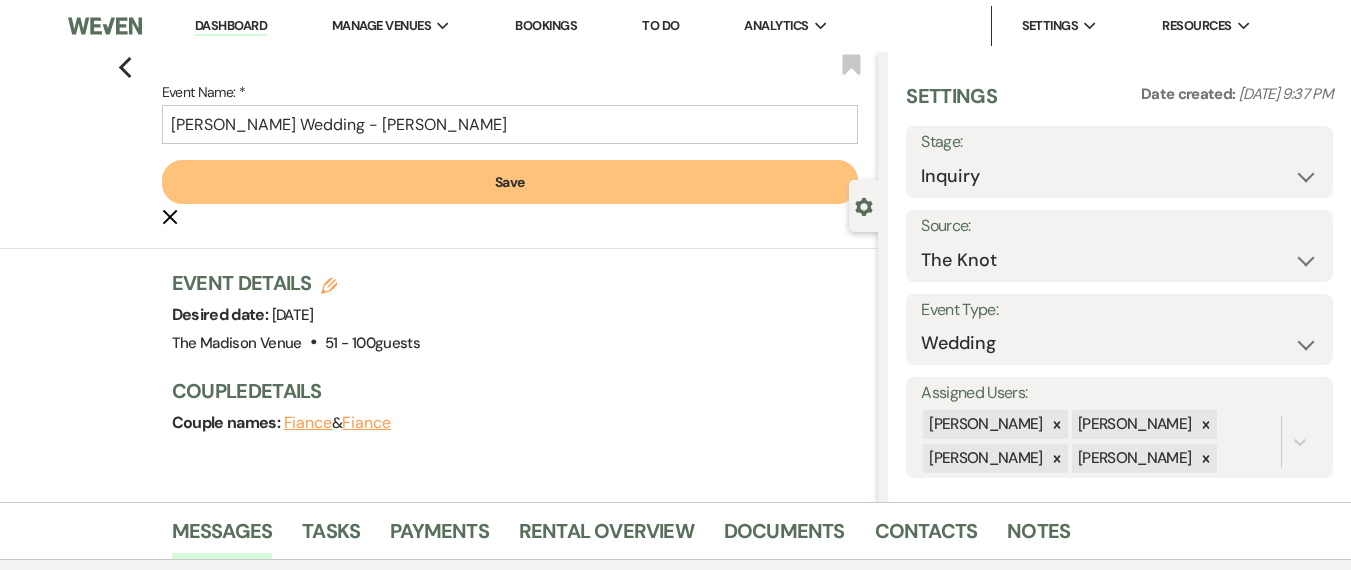 click on "Save" at bounding box center (510, 182) 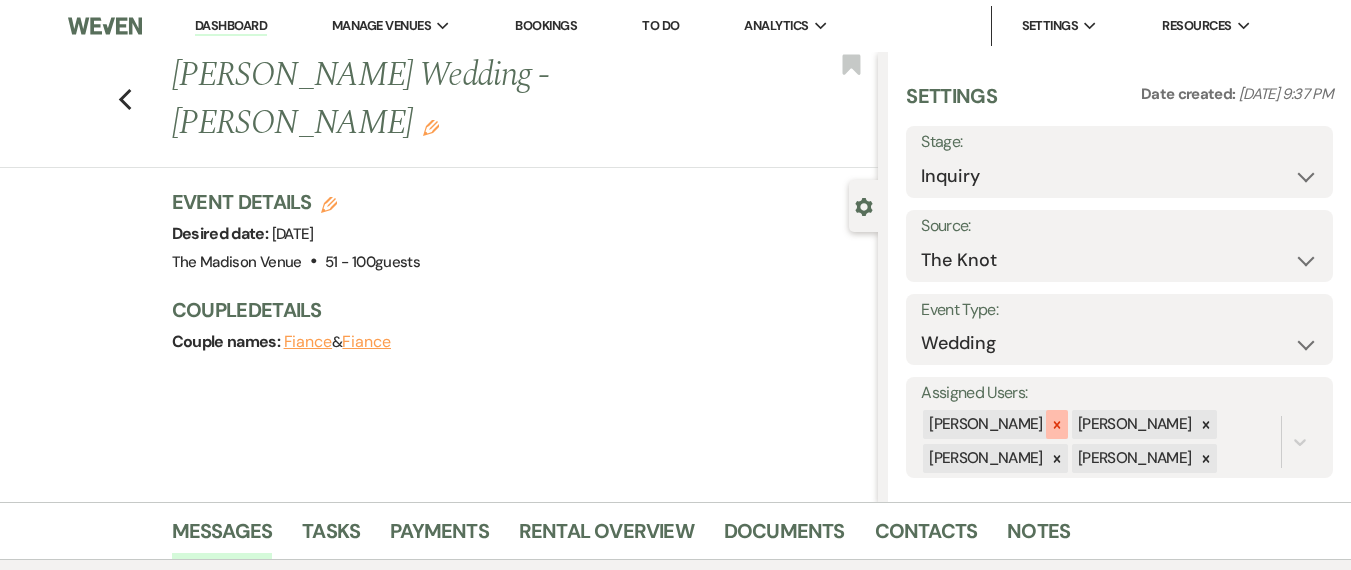 click 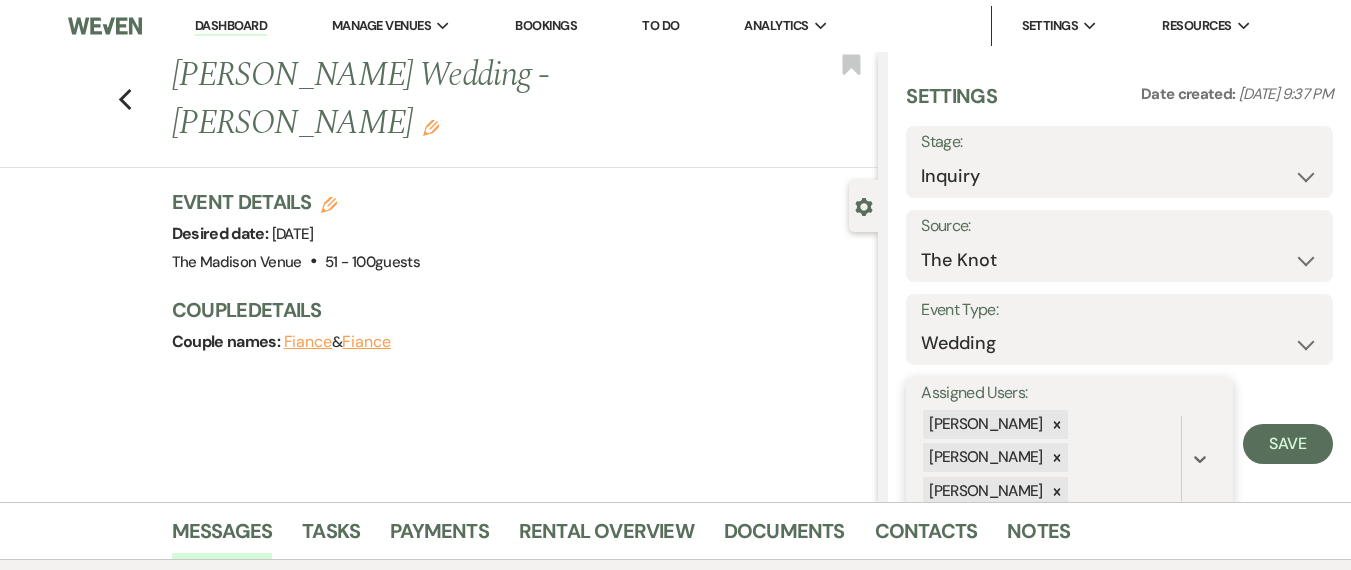click on "[PERSON_NAME] [PERSON_NAME] [PERSON_NAME]" at bounding box center [1051, 458] 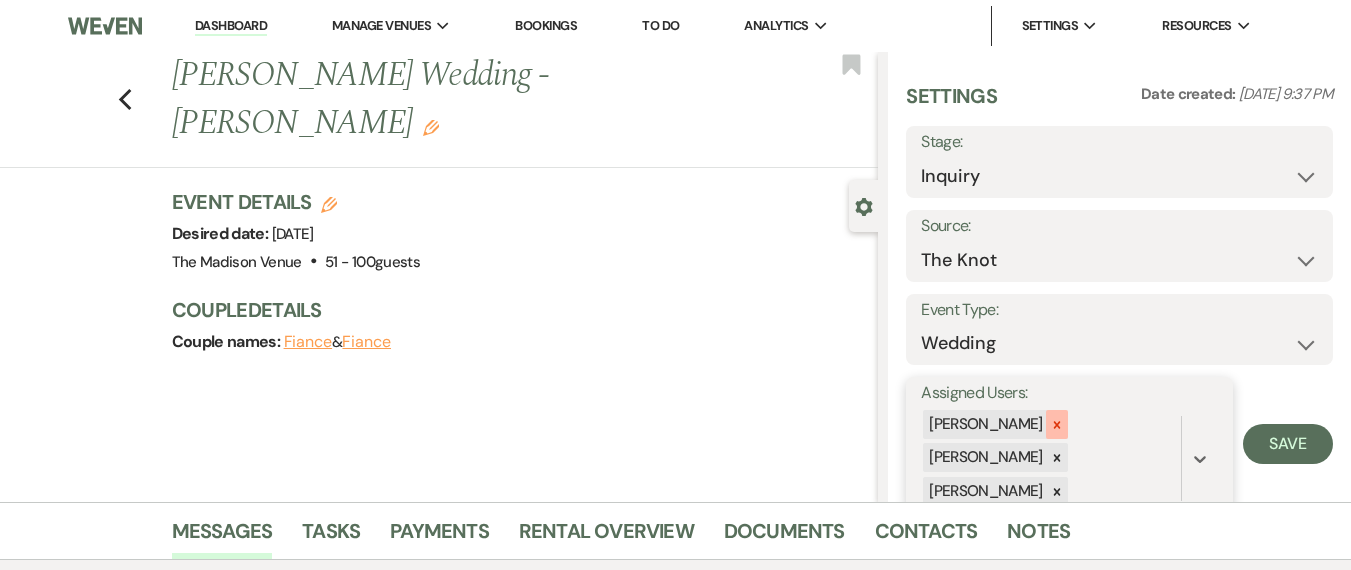 click 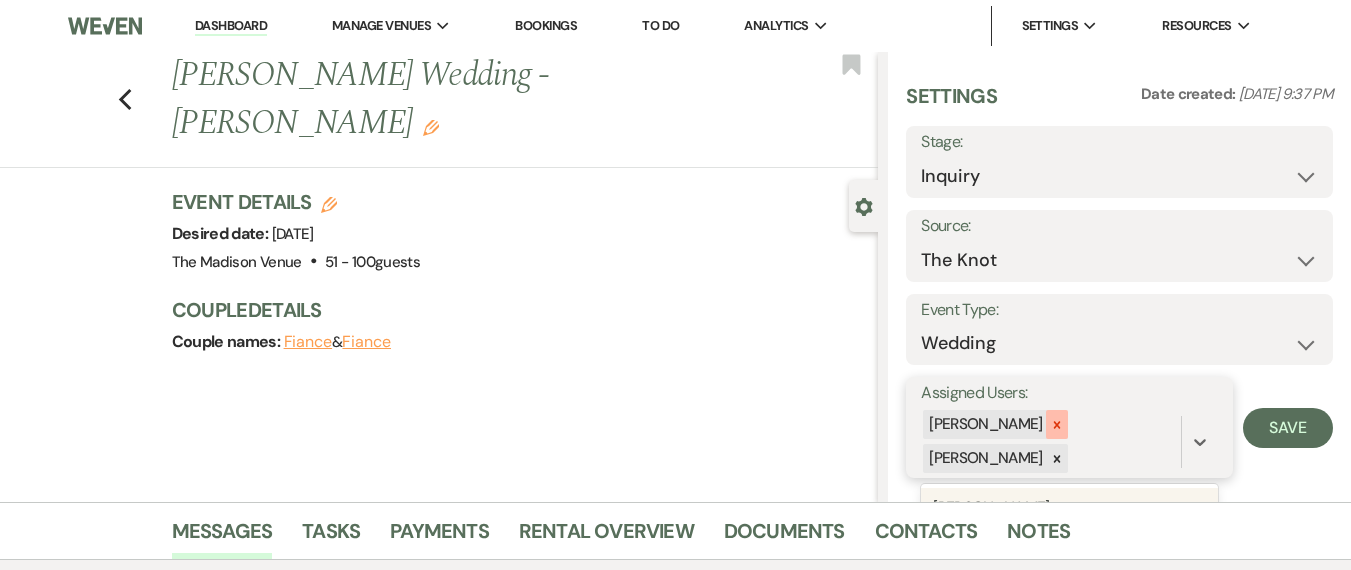 click on "[PERSON_NAME]" at bounding box center (984, 424) 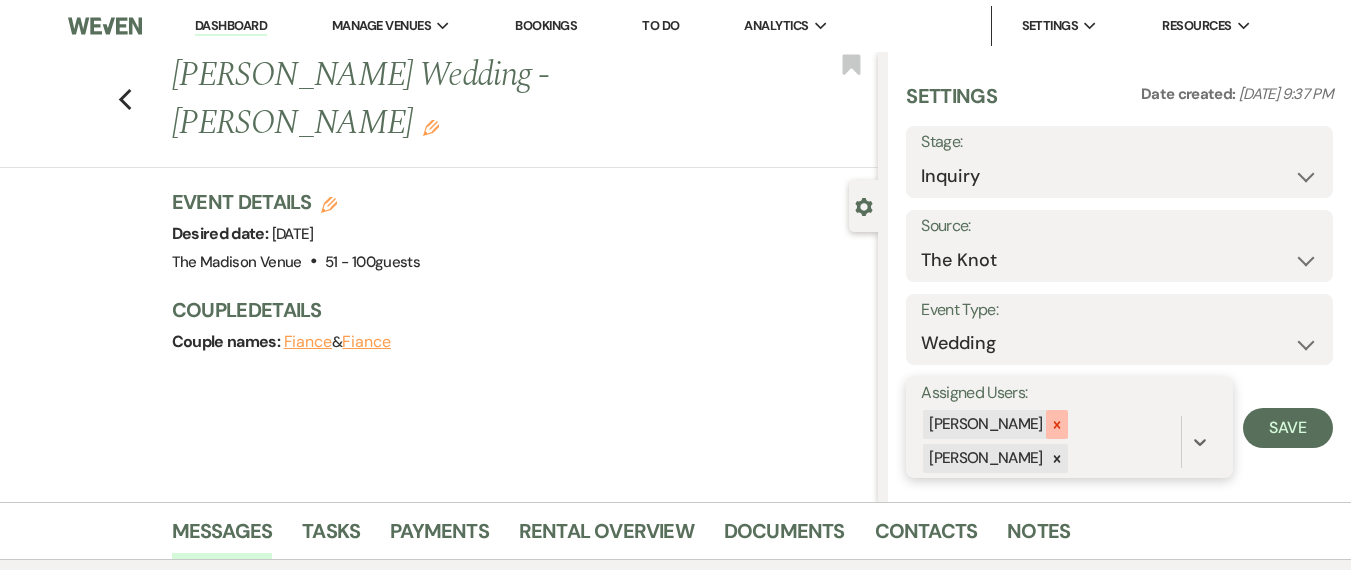 click 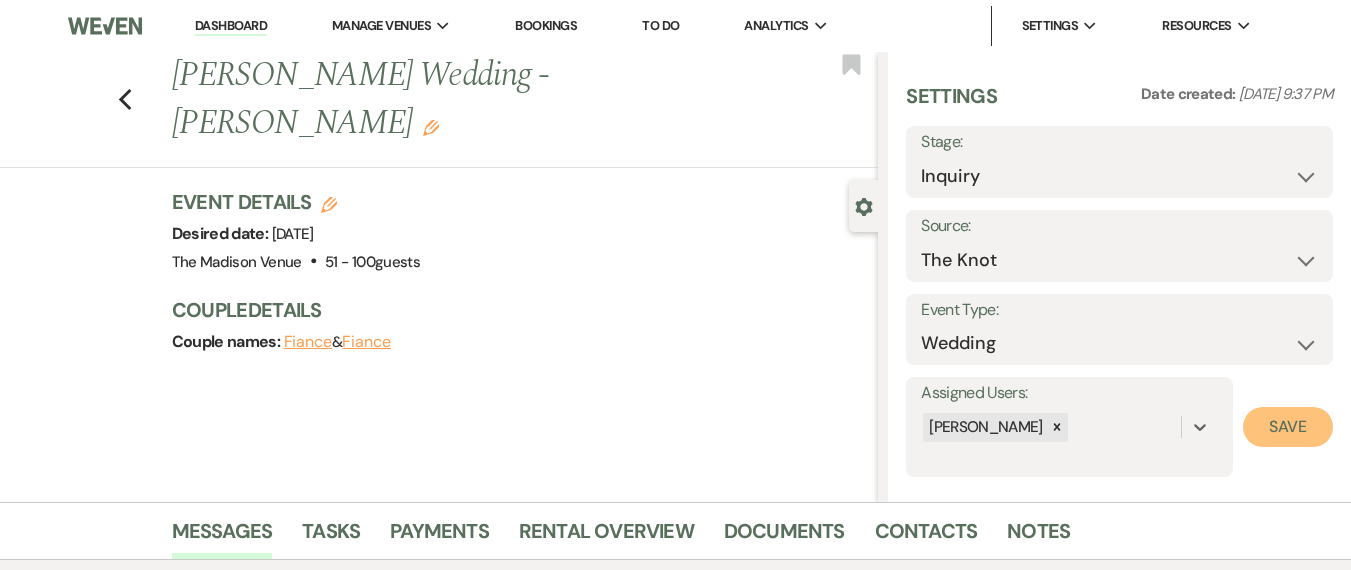 click on "Save" at bounding box center [1288, 427] 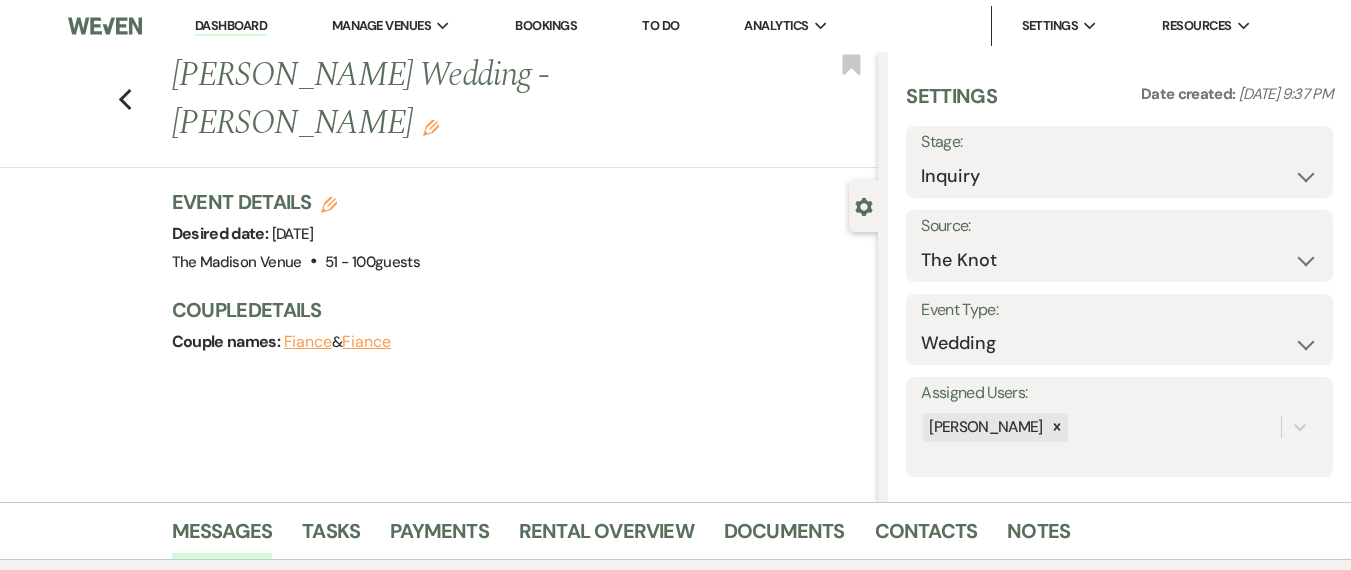 click on "Previous [PERSON_NAME] Wedding - [PERSON_NAME] Edit Bookmark" at bounding box center [434, 110] 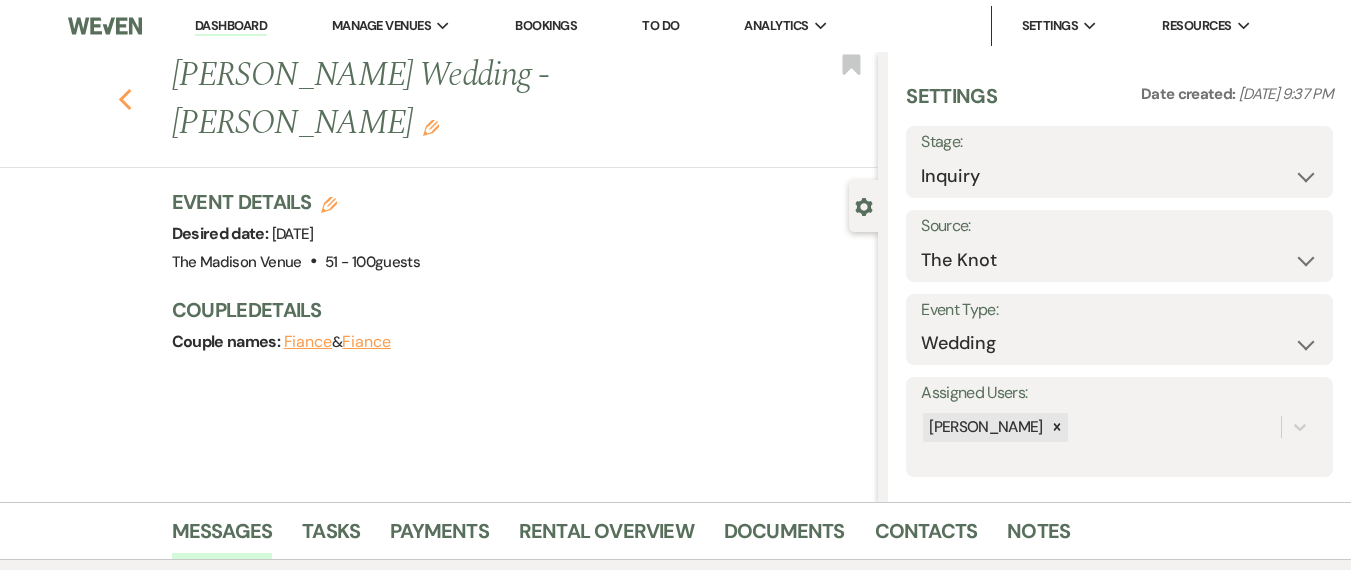 click 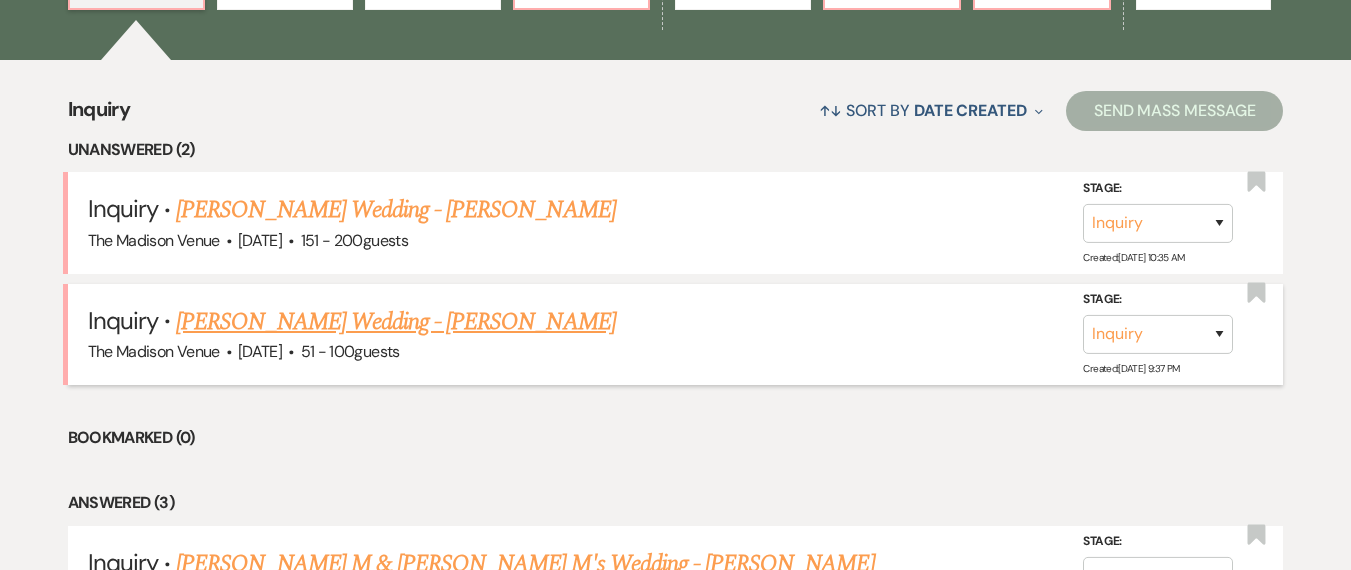 click on "[PERSON_NAME] Wedding - [PERSON_NAME]" at bounding box center [395, 322] 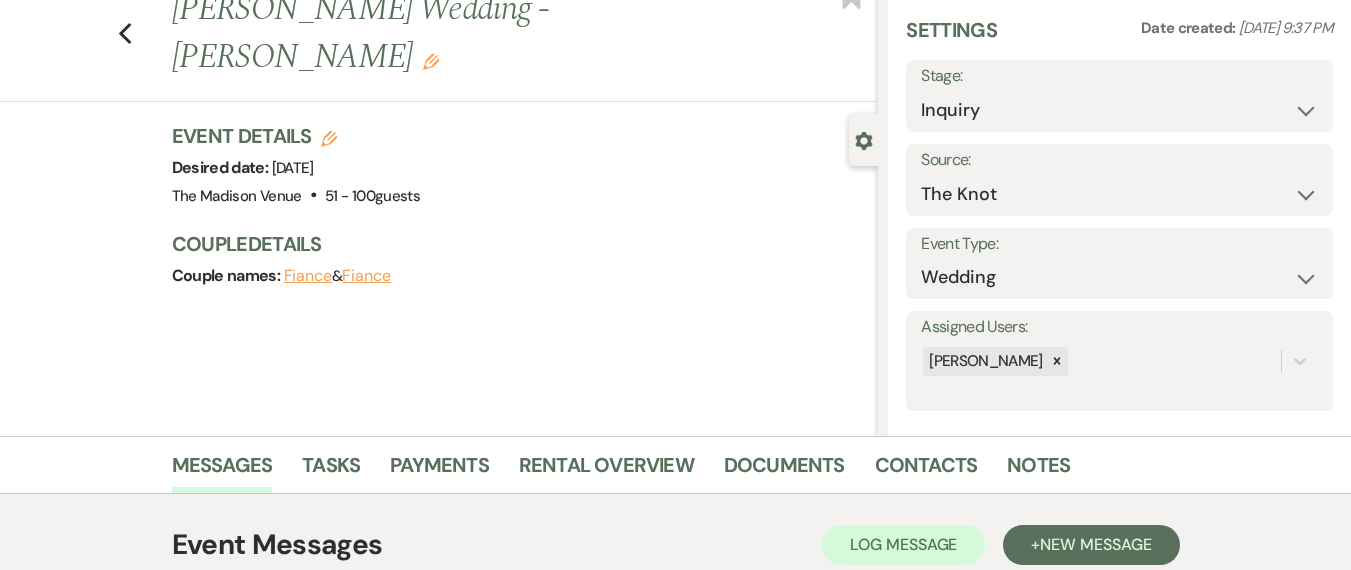 scroll, scrollTop: 0, scrollLeft: 0, axis: both 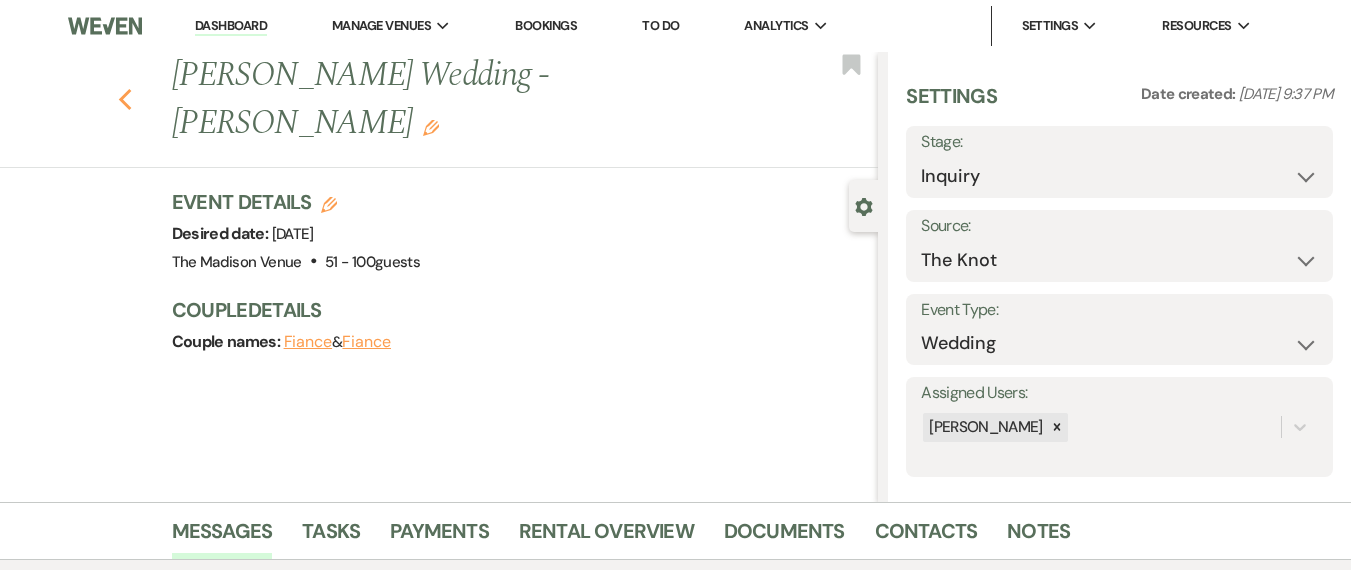 click 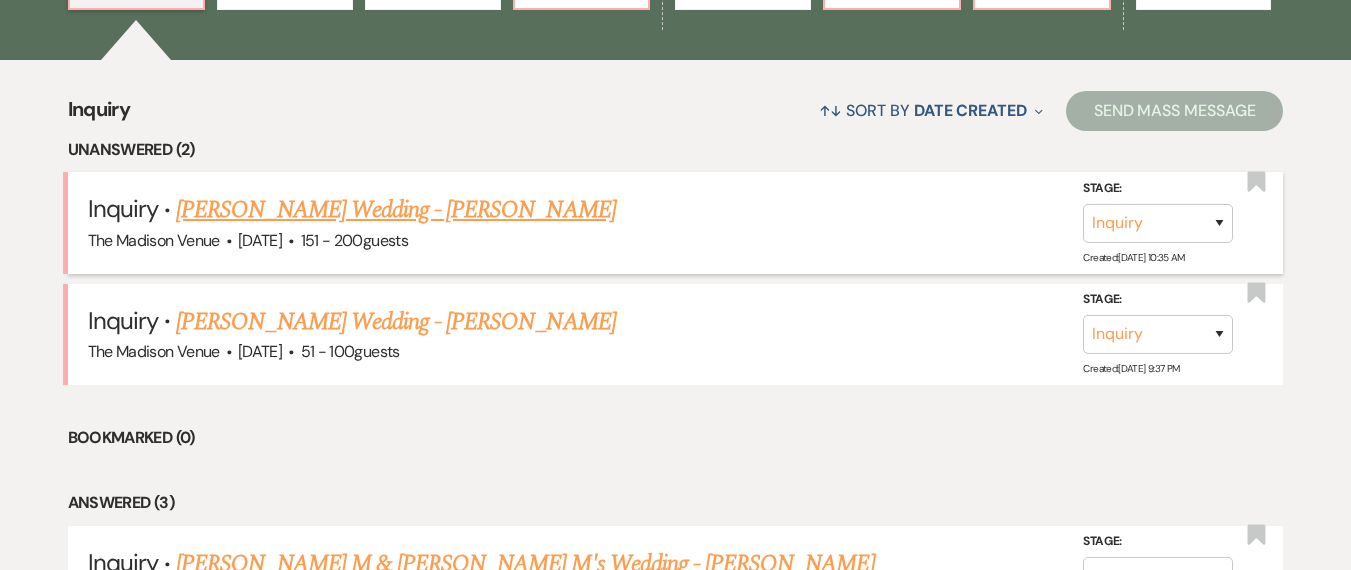 click on "[PERSON_NAME] Wedding - [PERSON_NAME]" at bounding box center (395, 210) 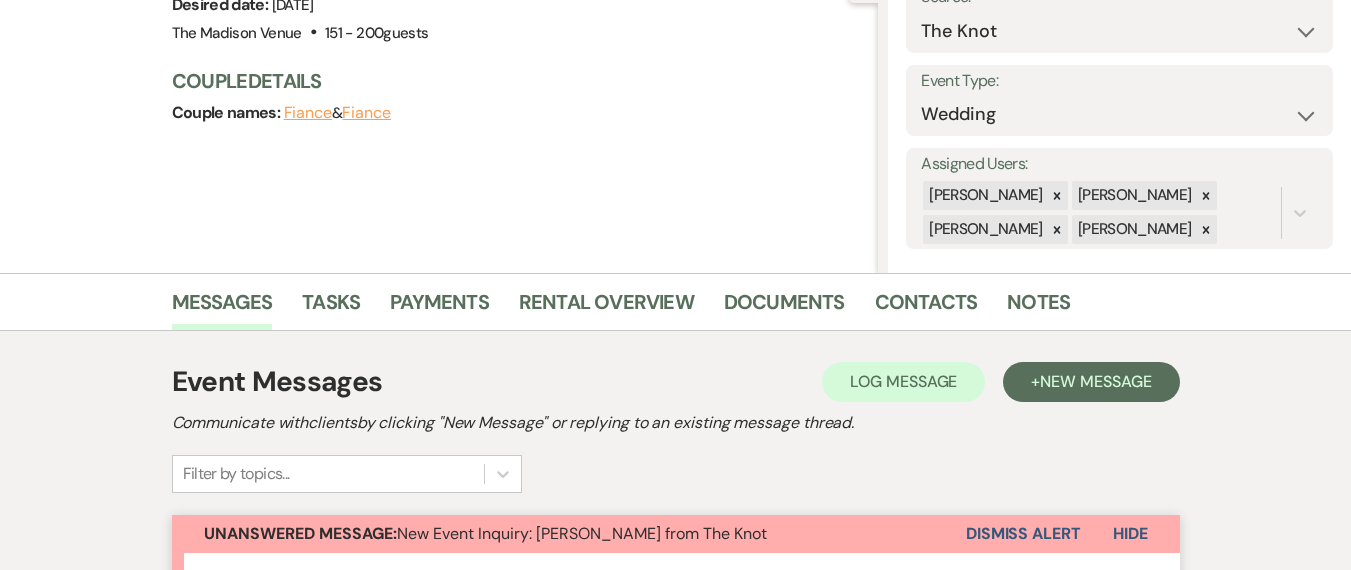 scroll, scrollTop: 0, scrollLeft: 0, axis: both 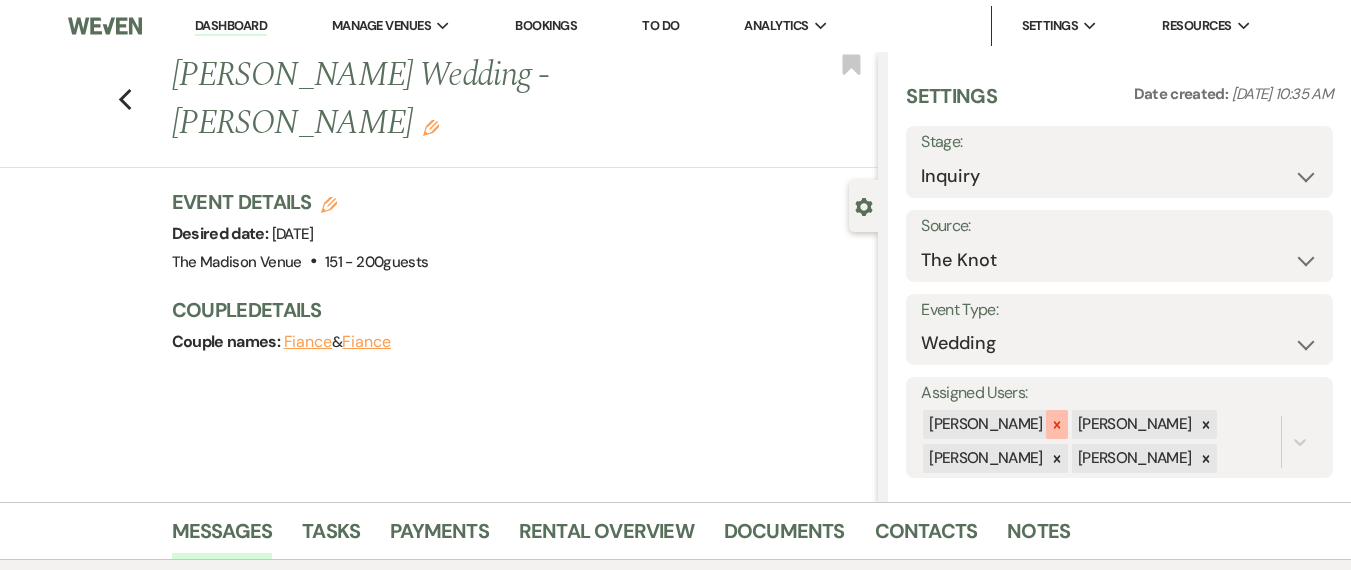 click 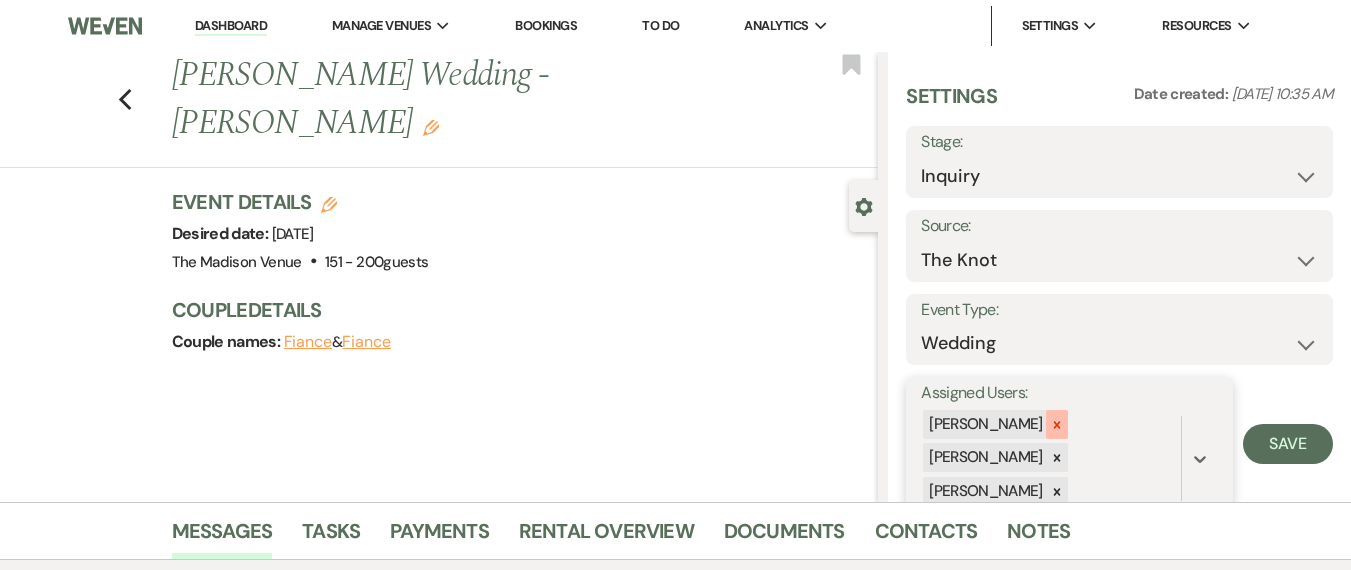 click 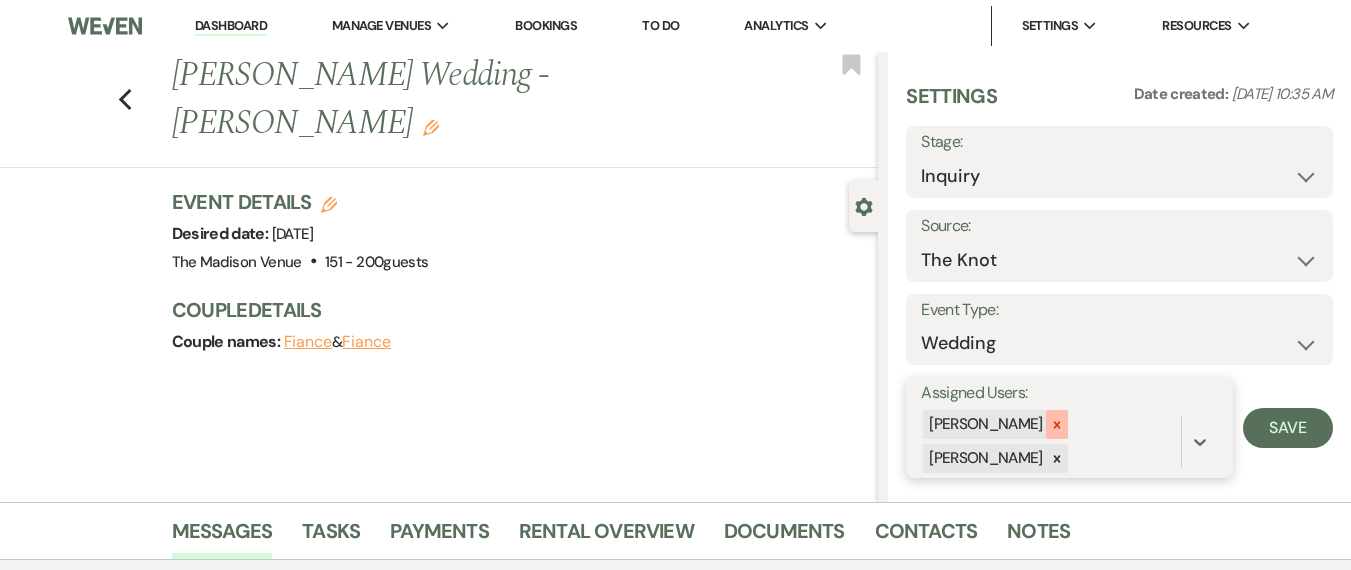 click 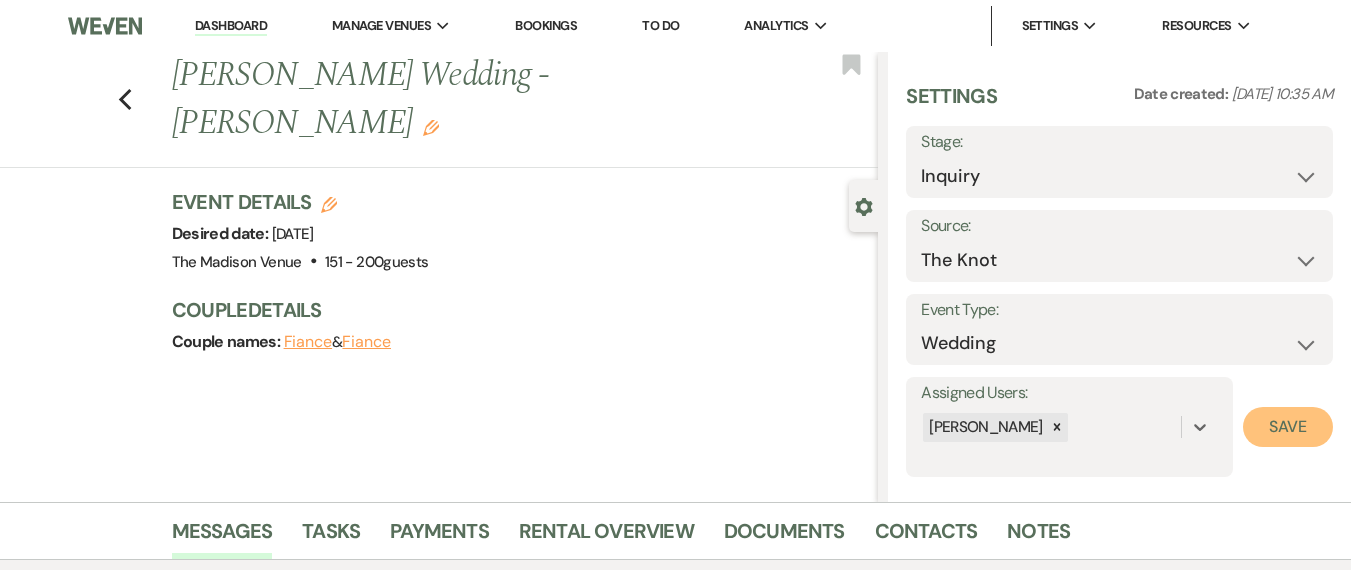 click on "Save" at bounding box center (1288, 427) 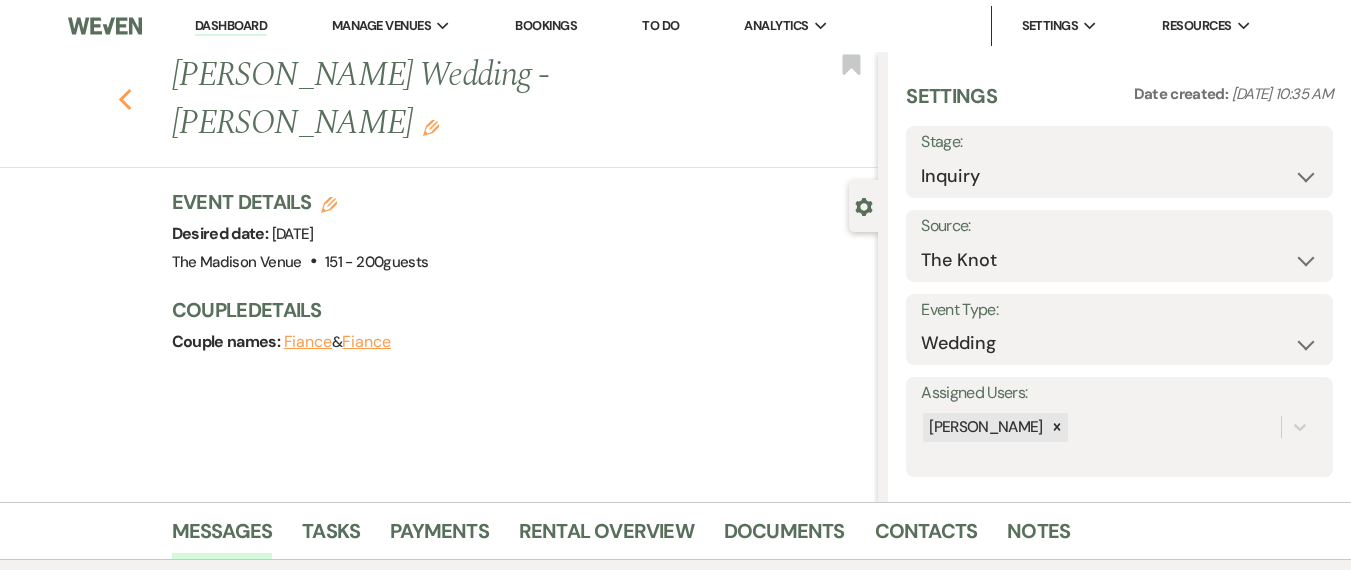 click on "Previous" 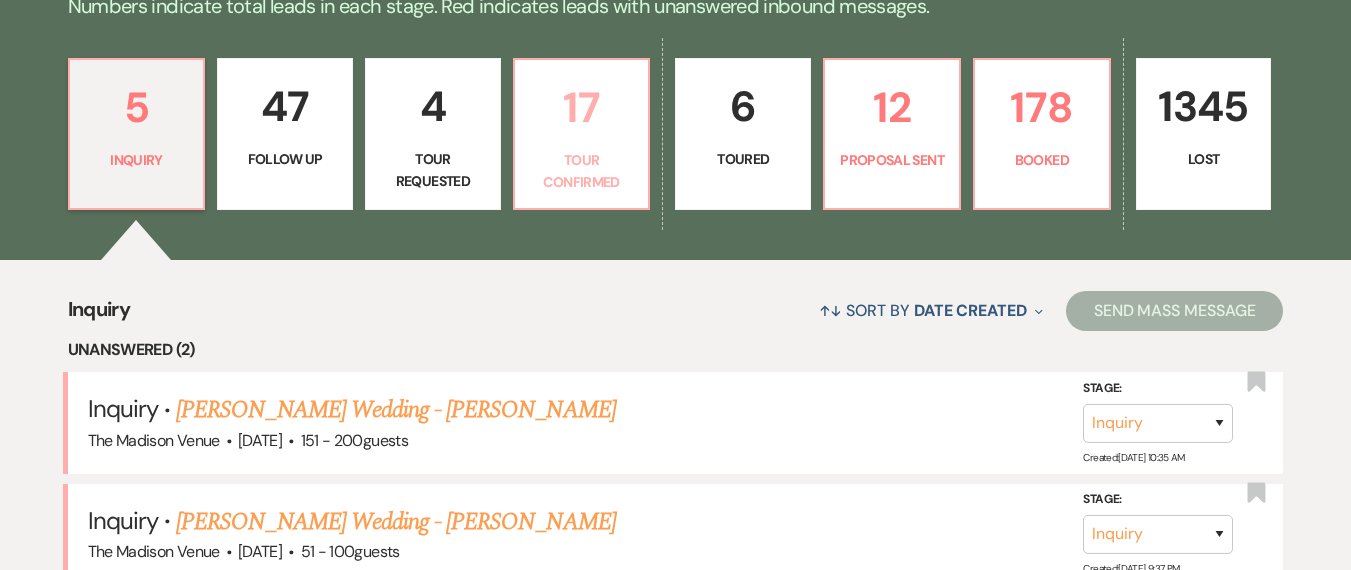click on "17 Tour Confirmed" at bounding box center (582, 134) 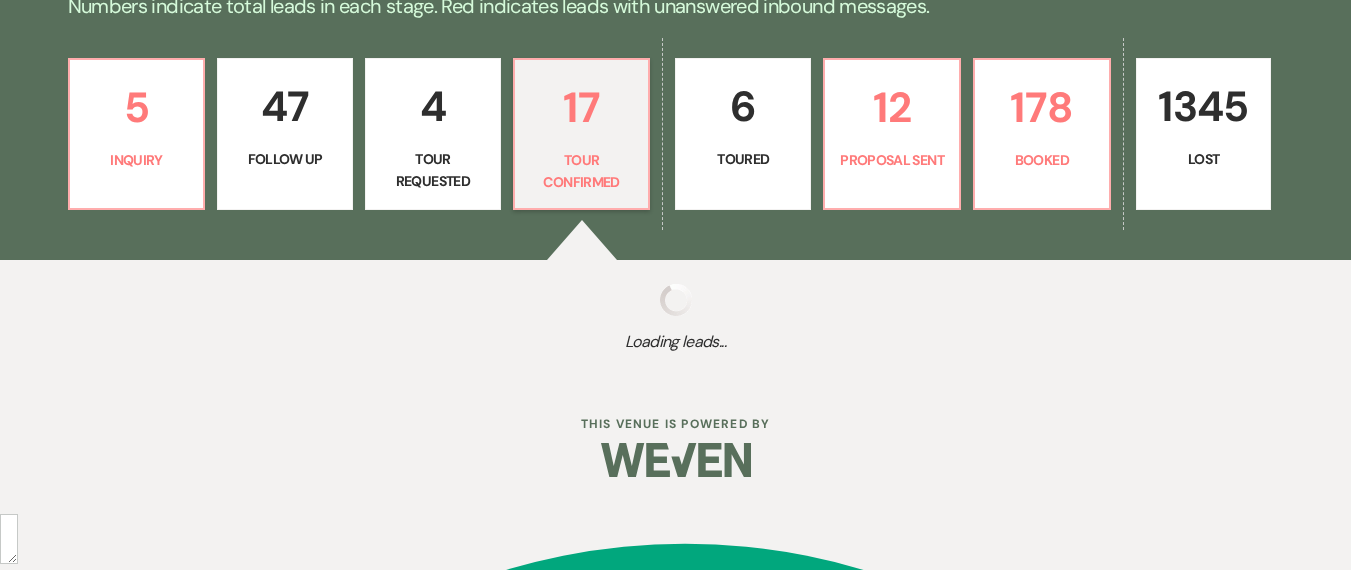 select on "4" 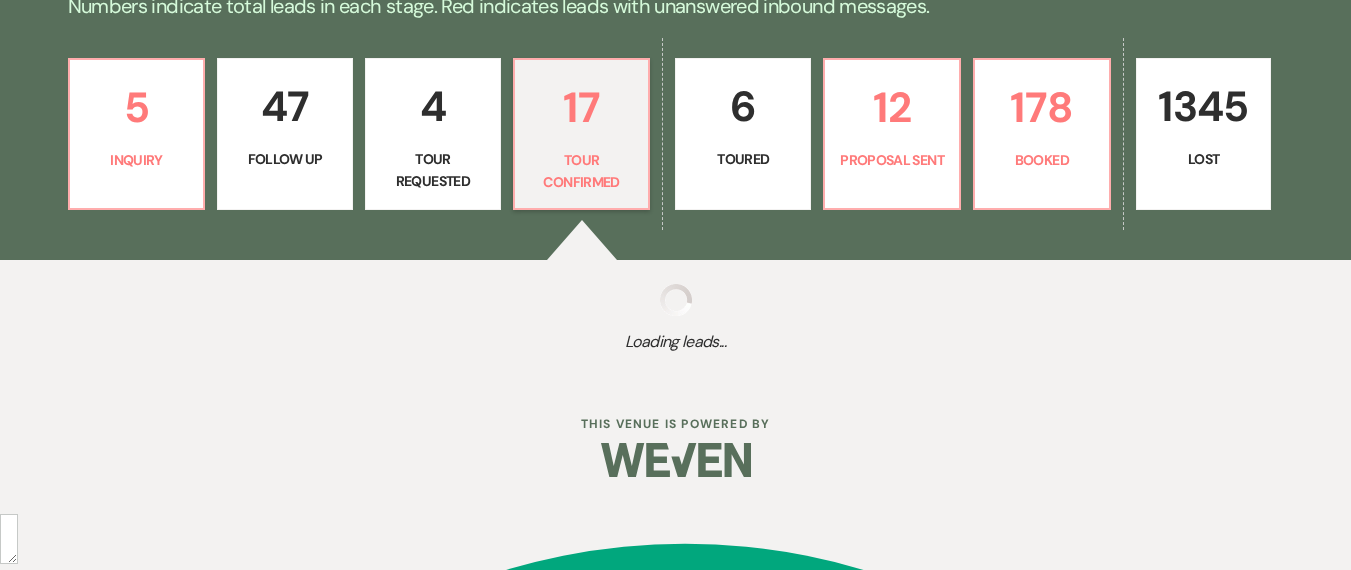 select on "4" 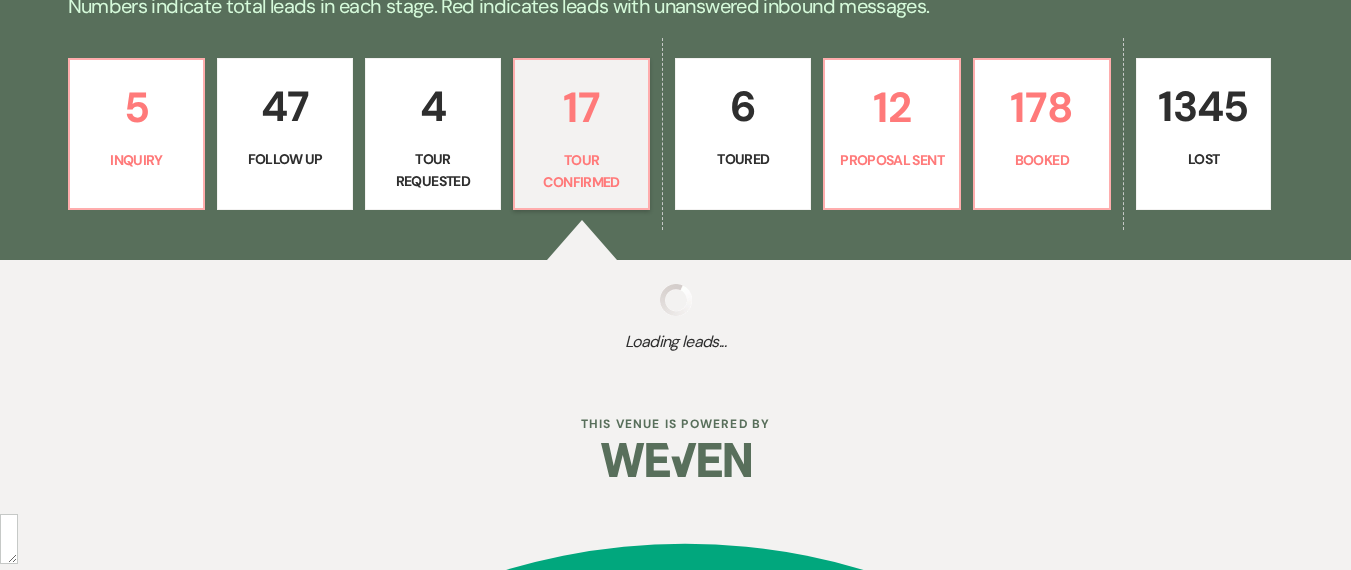 select on "4" 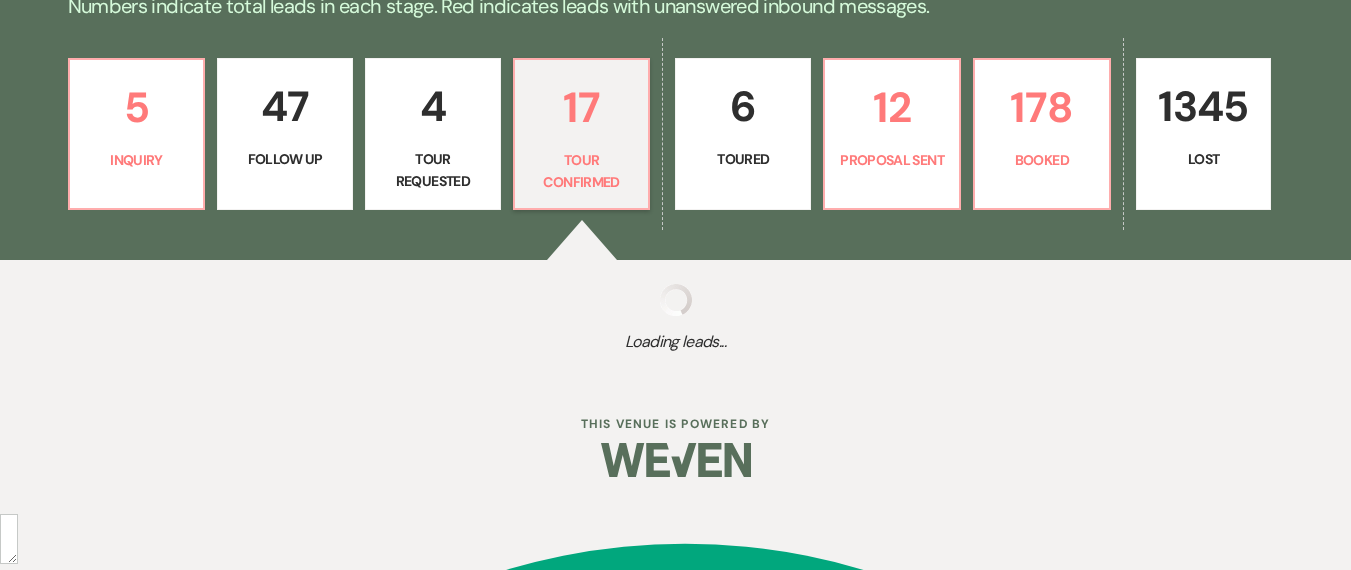 select on "4" 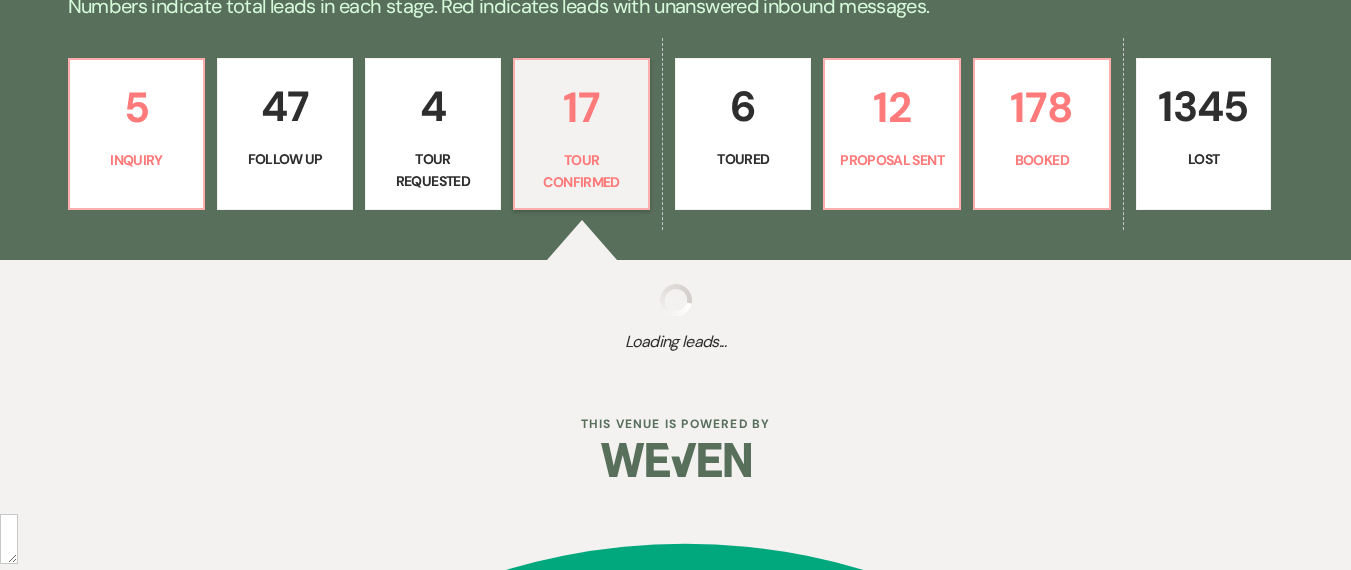 select on "4" 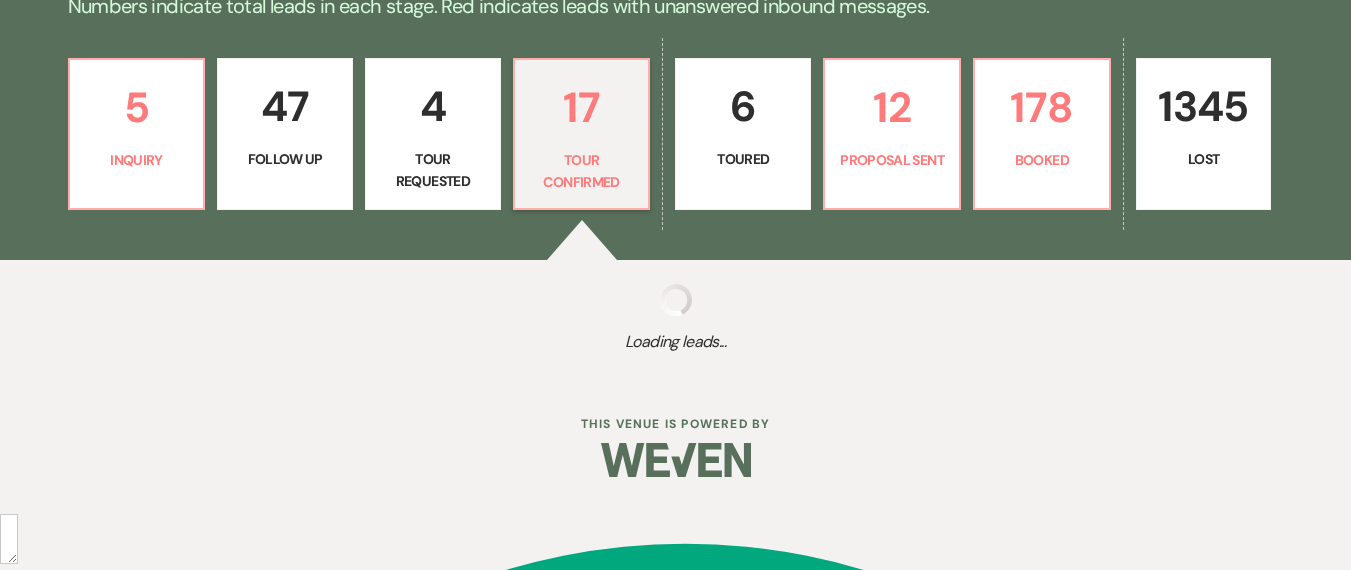 select on "4" 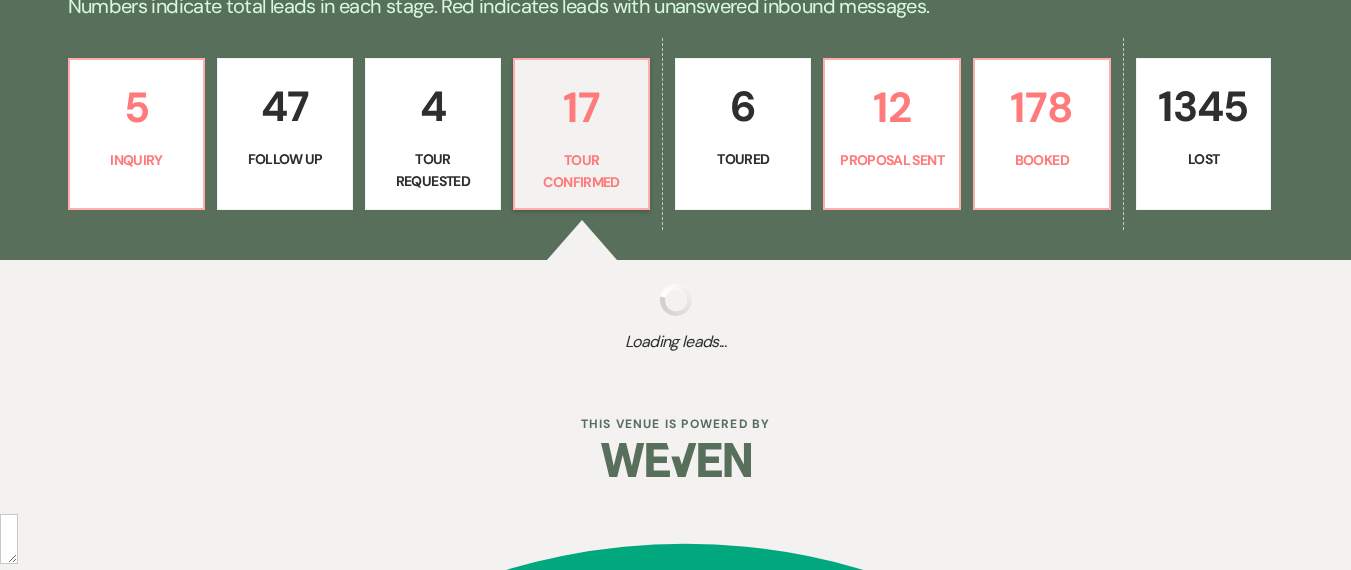 select on "4" 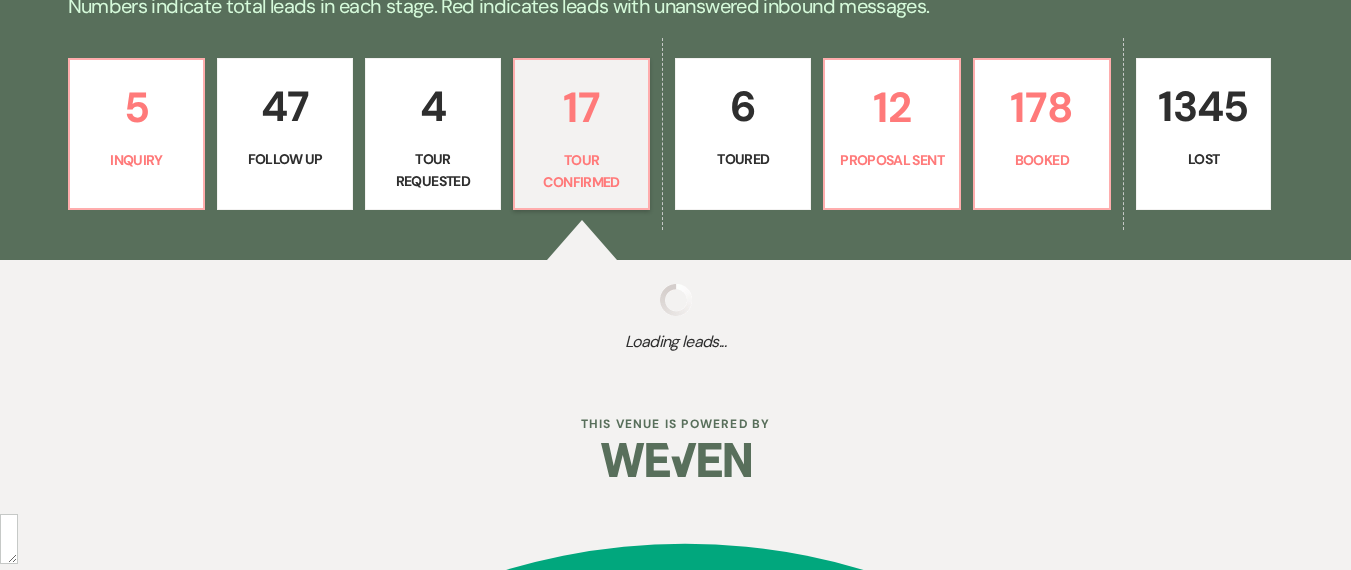select on "4" 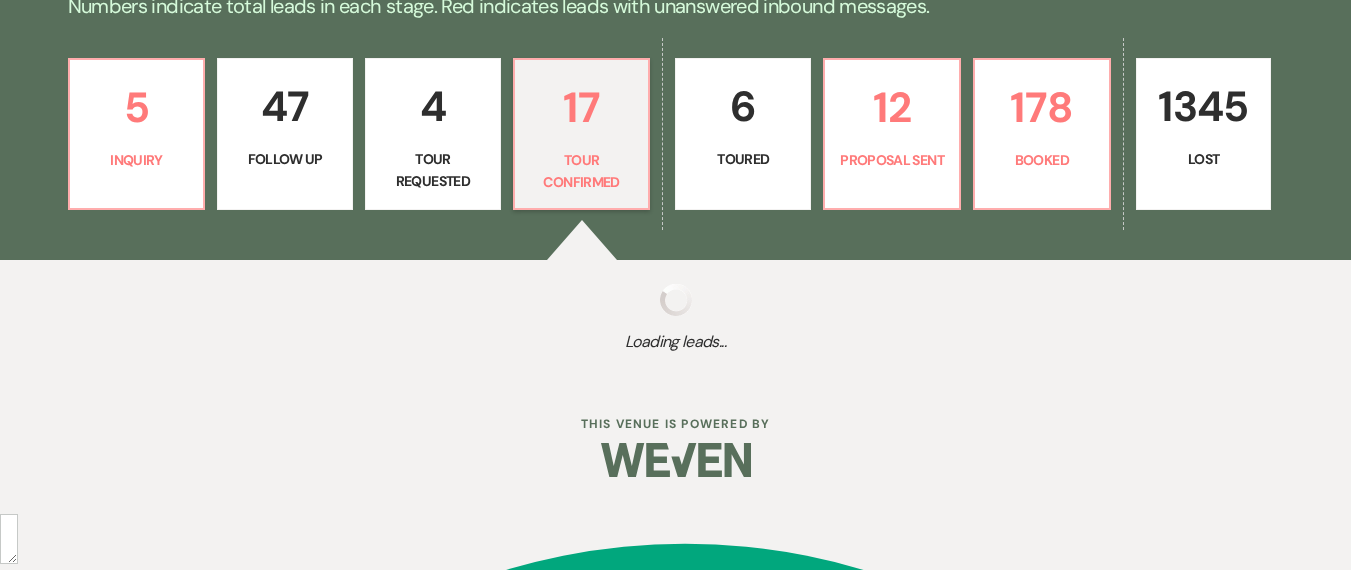 select on "4" 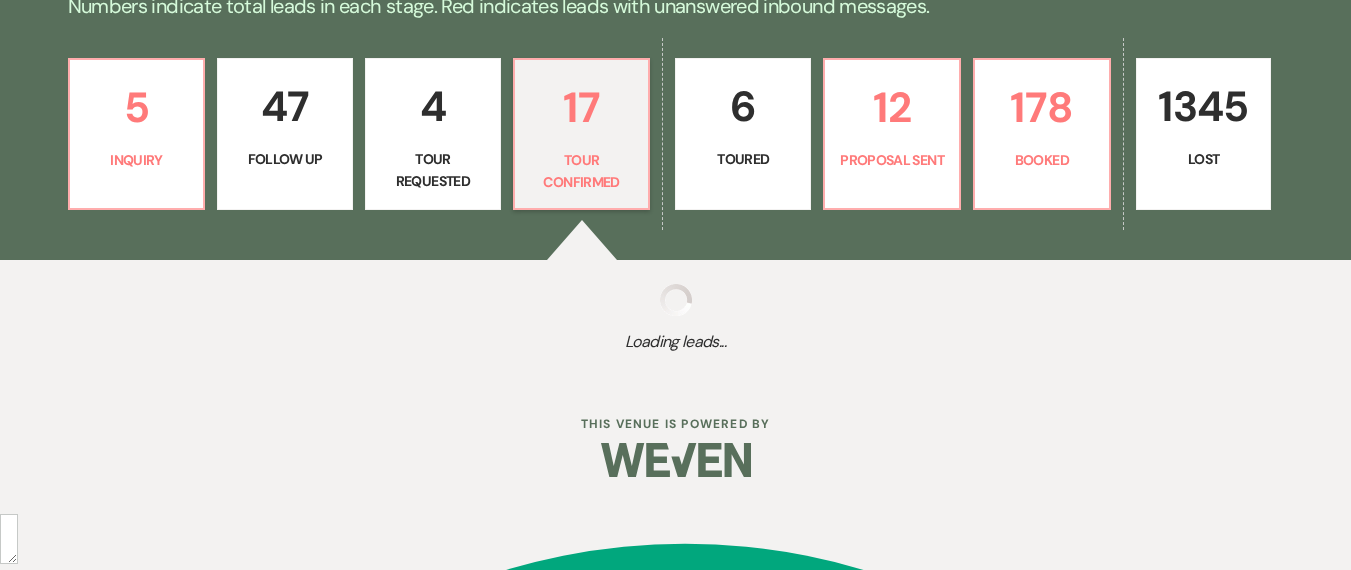 select on "4" 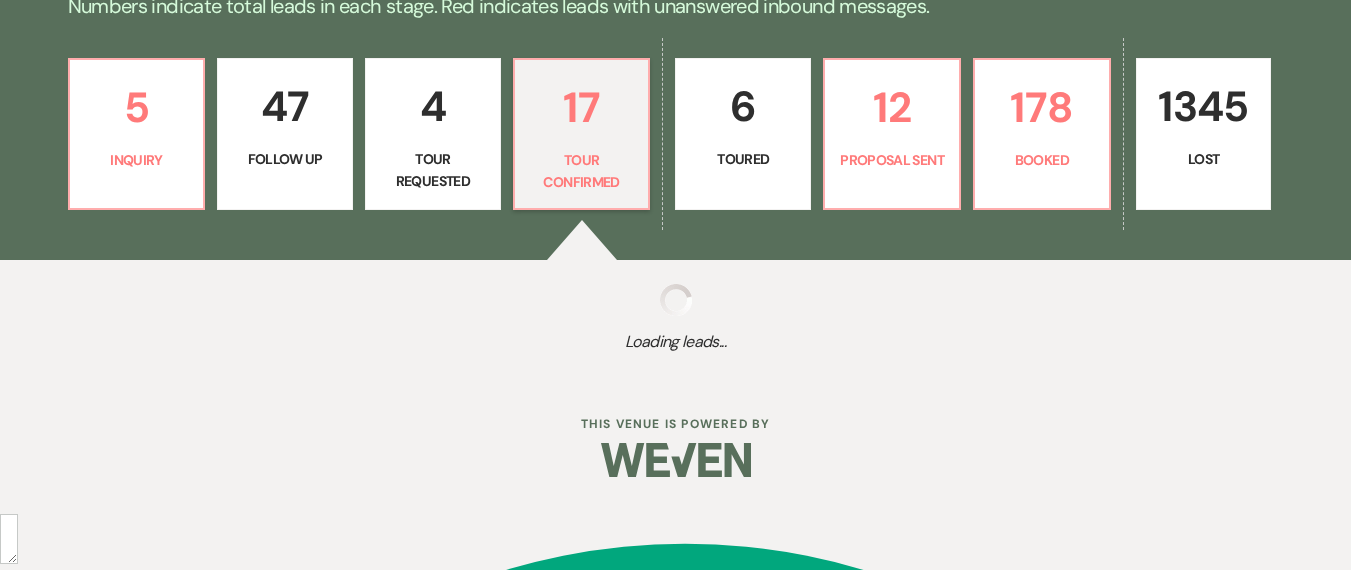 select on "4" 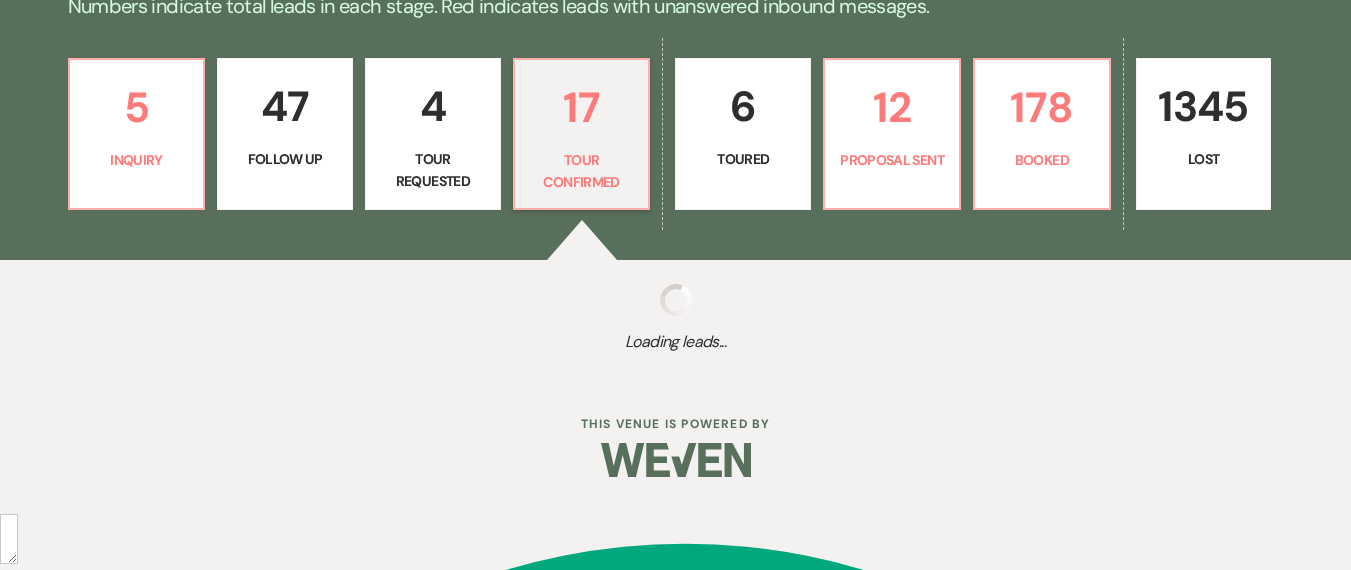 select on "4" 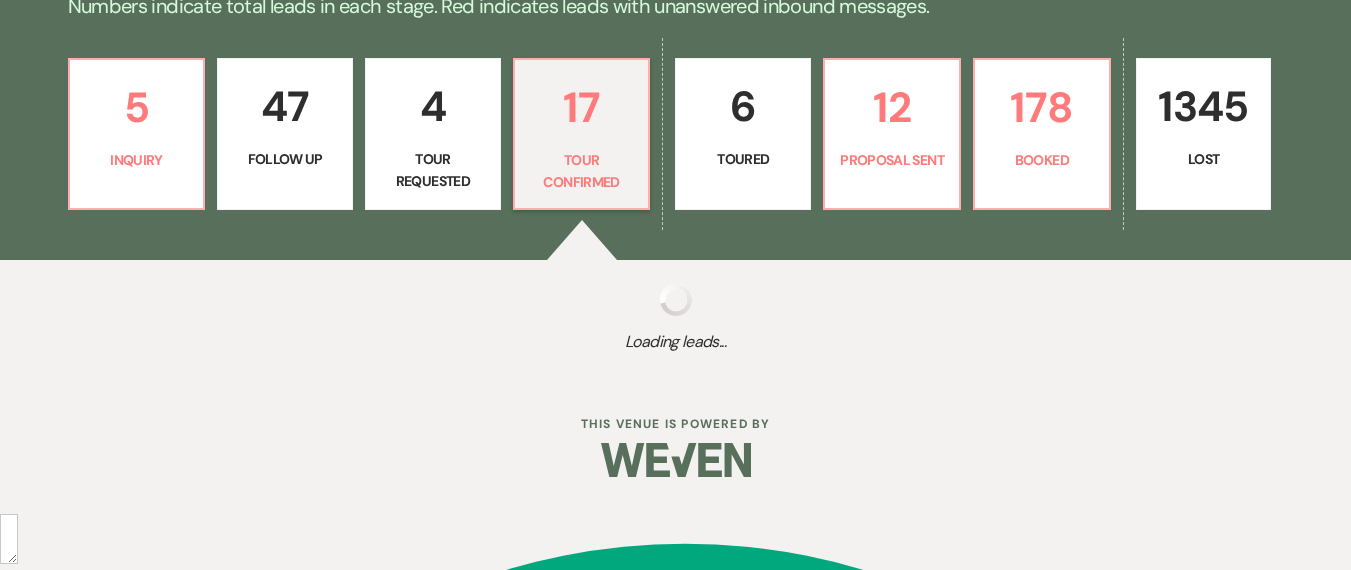 select on "4" 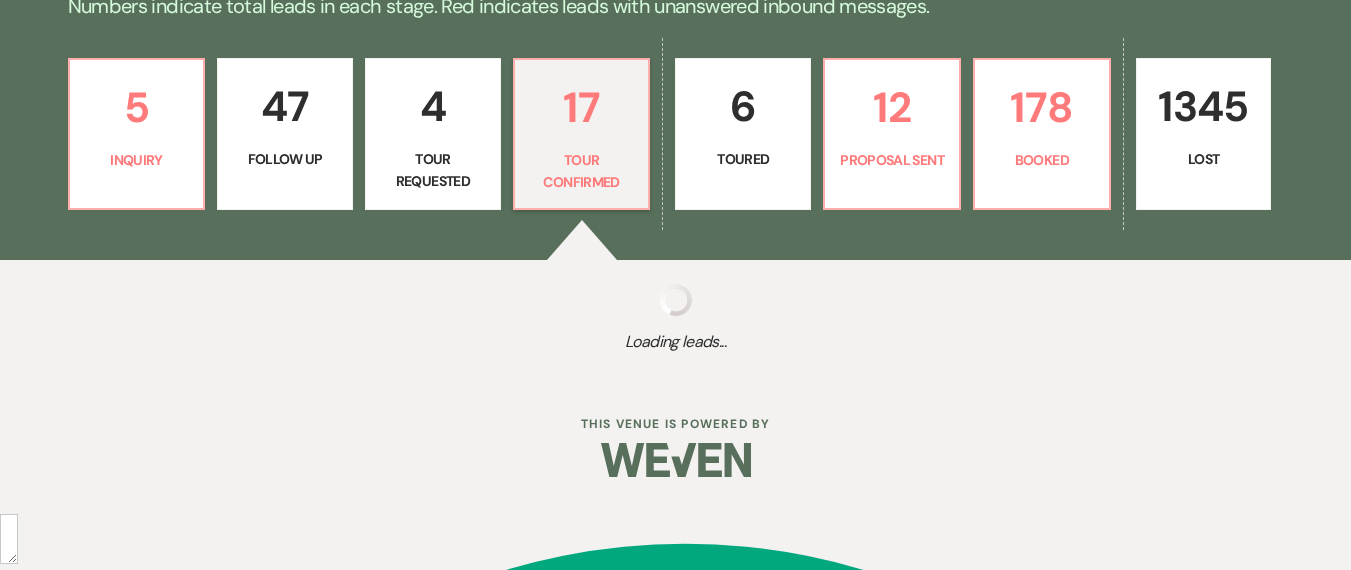 select on "4" 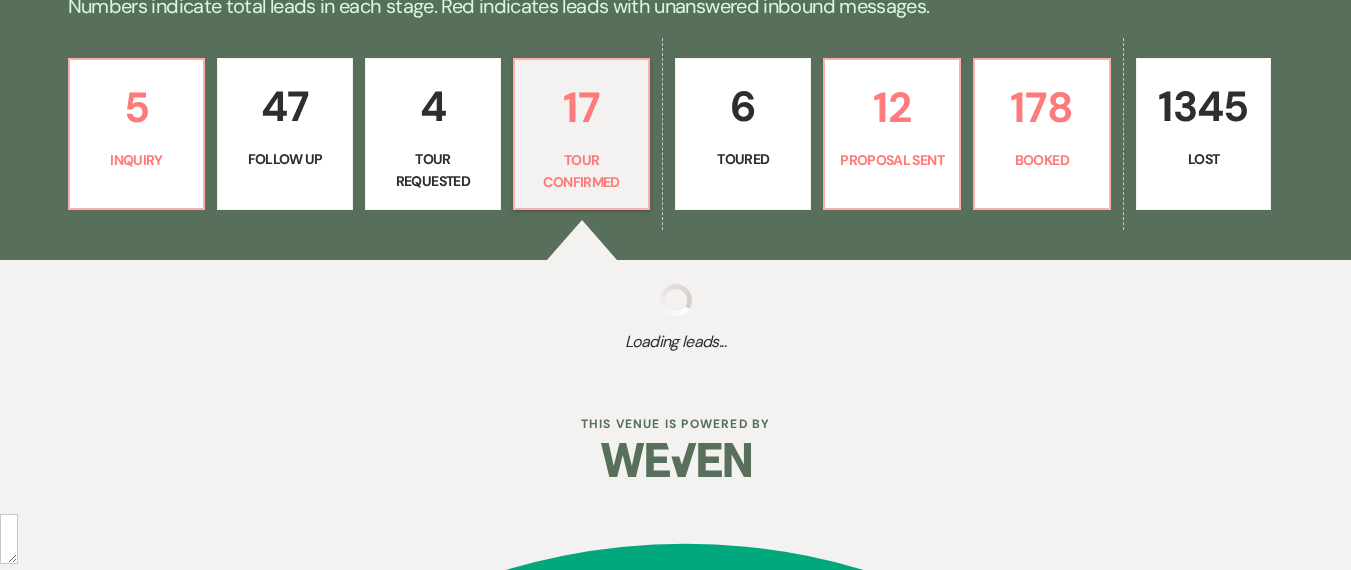 select on "4" 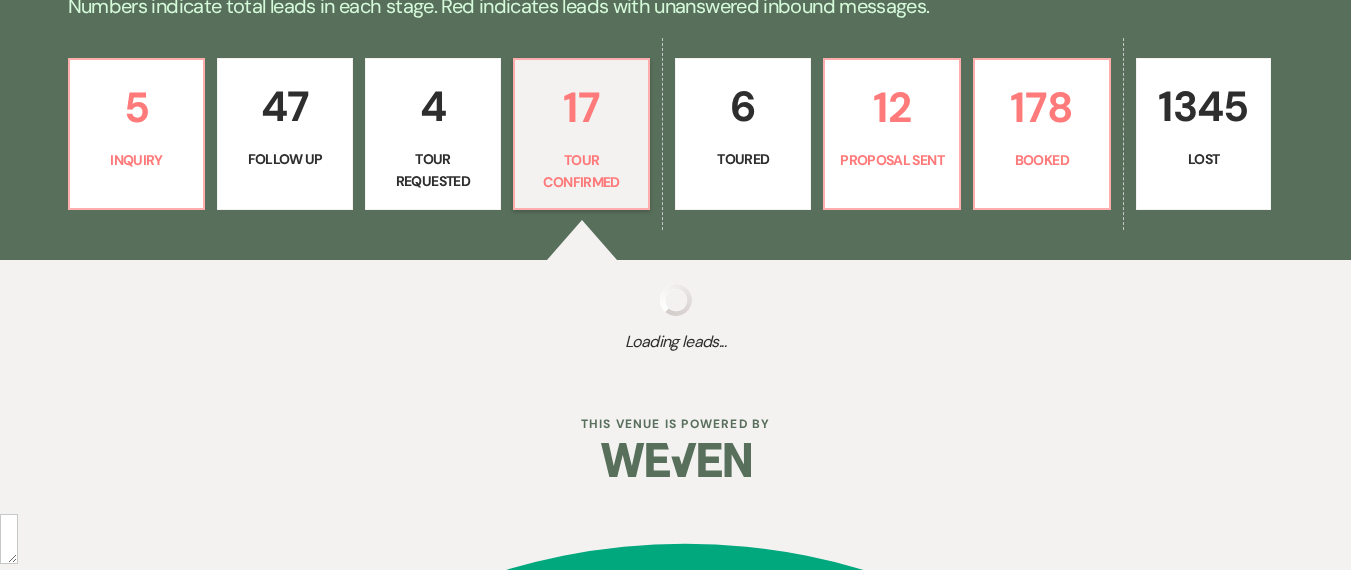 select on "4" 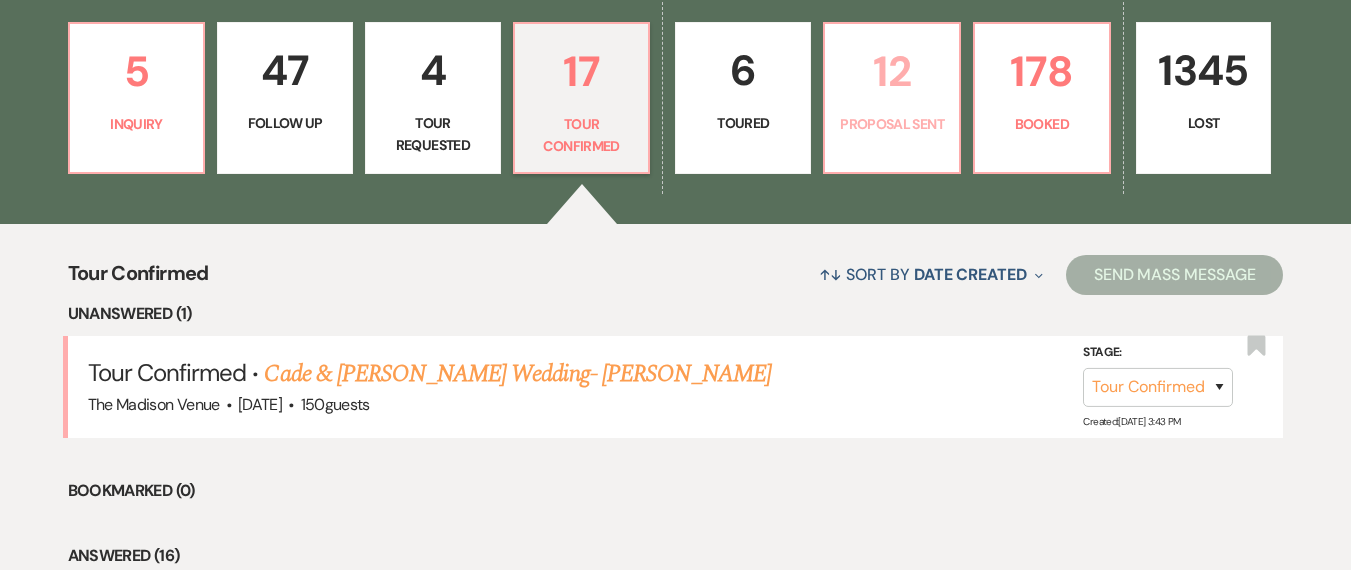 click on "12" at bounding box center [892, 71] 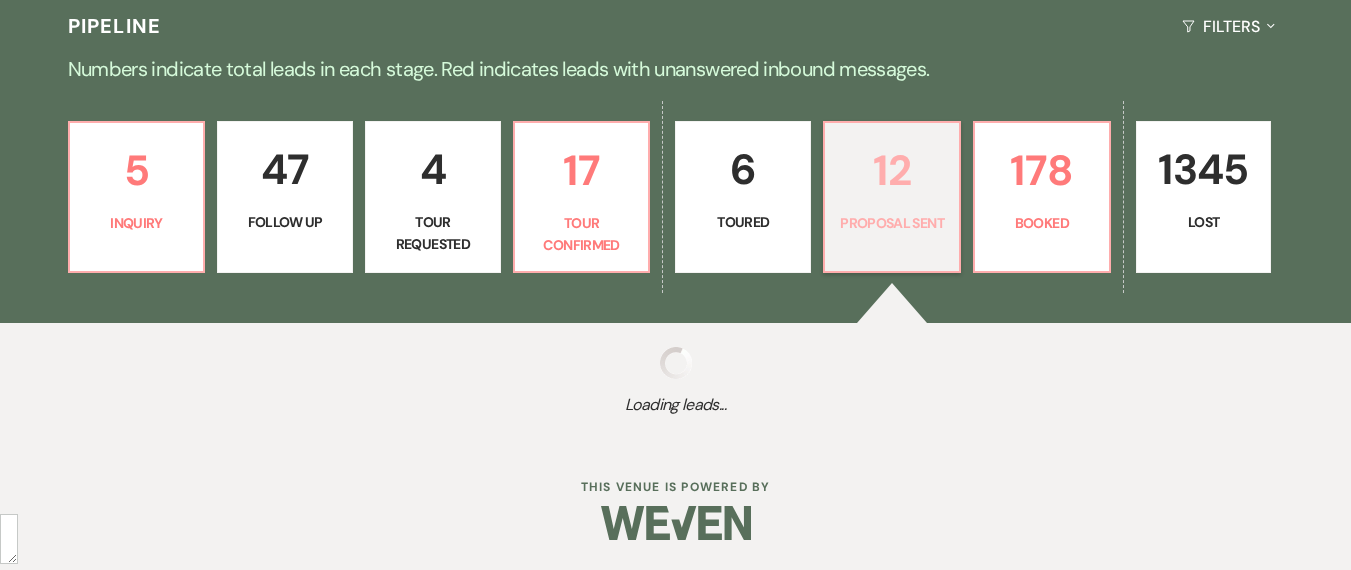 scroll, scrollTop: 559, scrollLeft: 0, axis: vertical 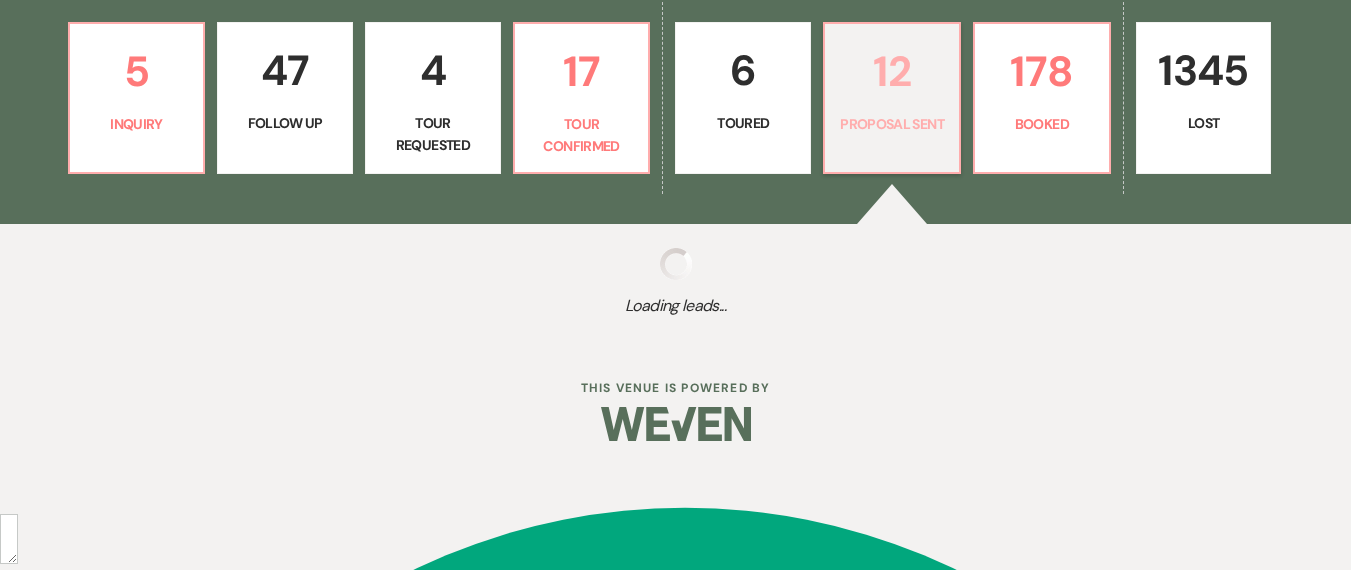 select on "6" 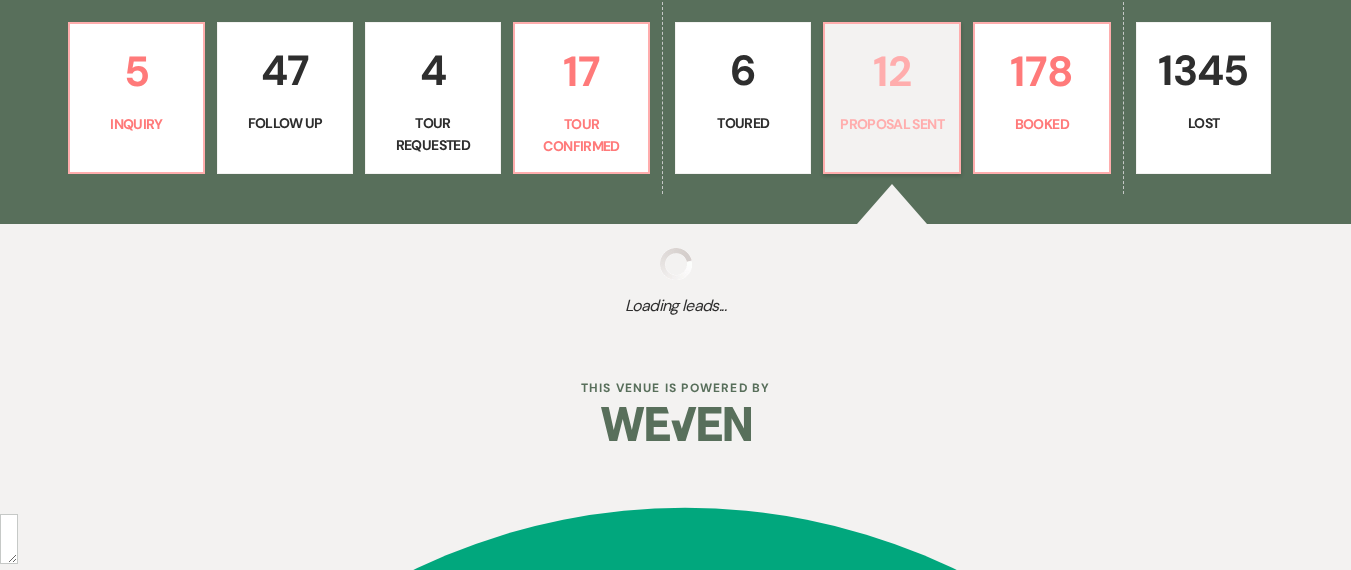 select on "6" 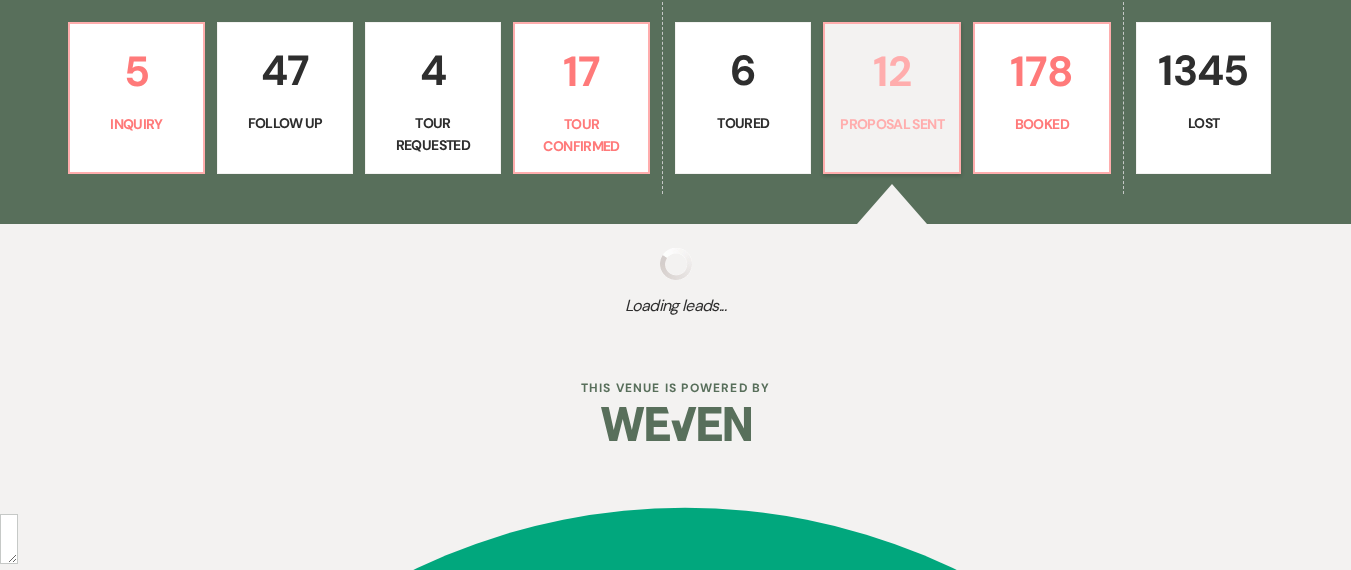 select on "6" 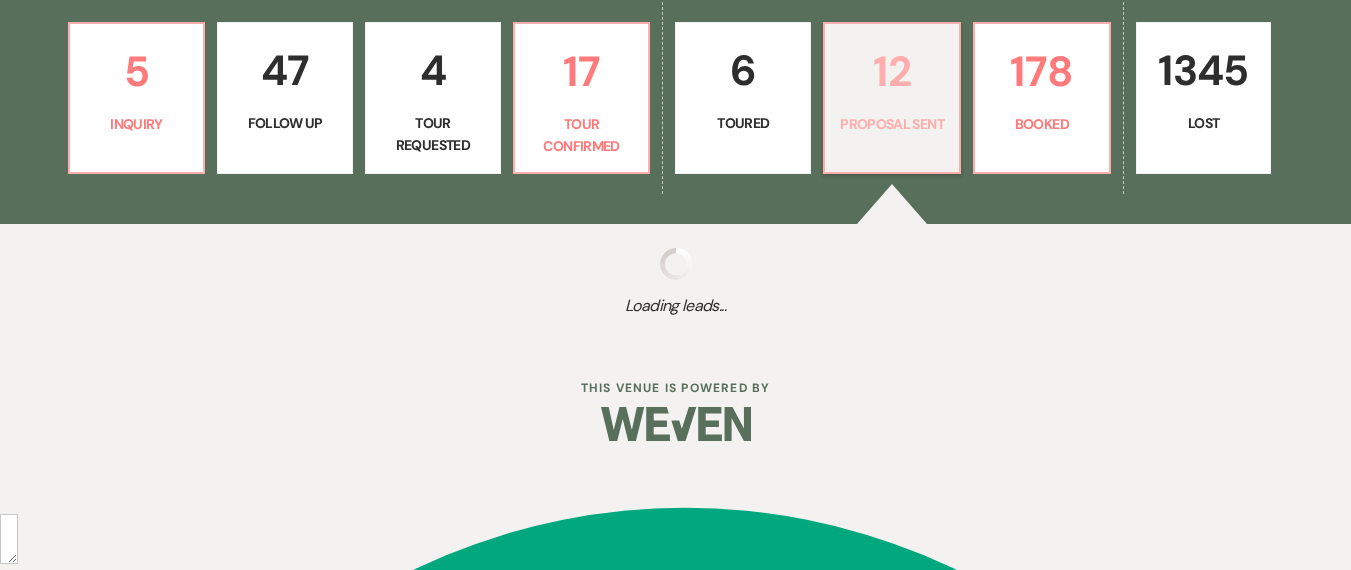 select on "6" 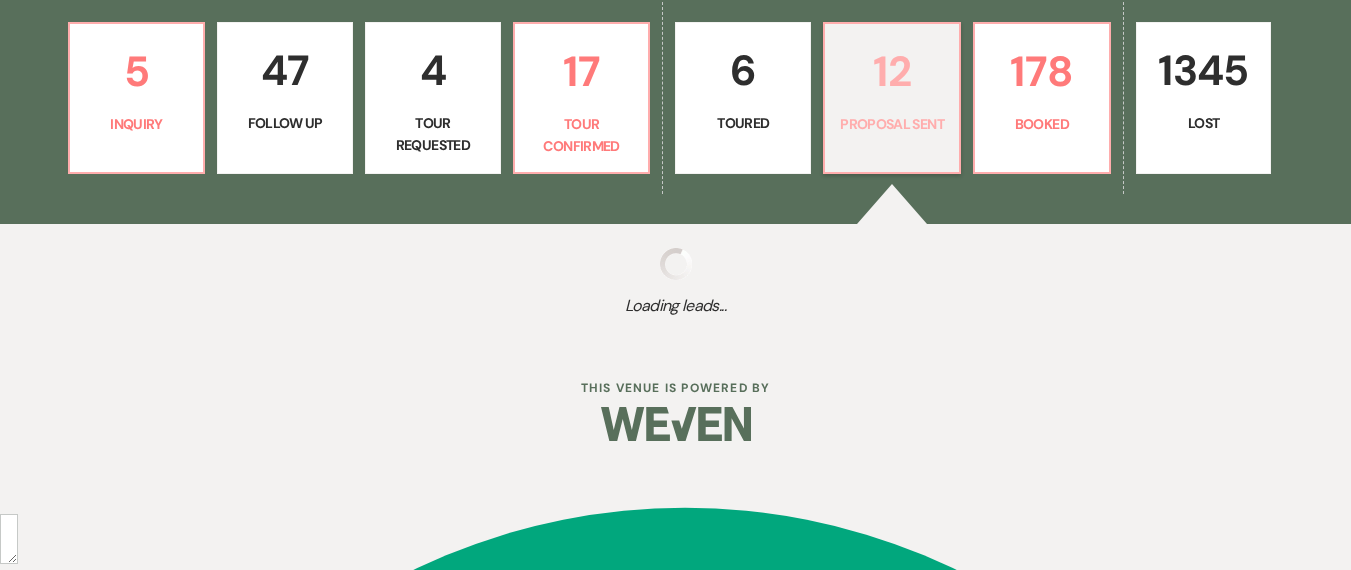 select on "6" 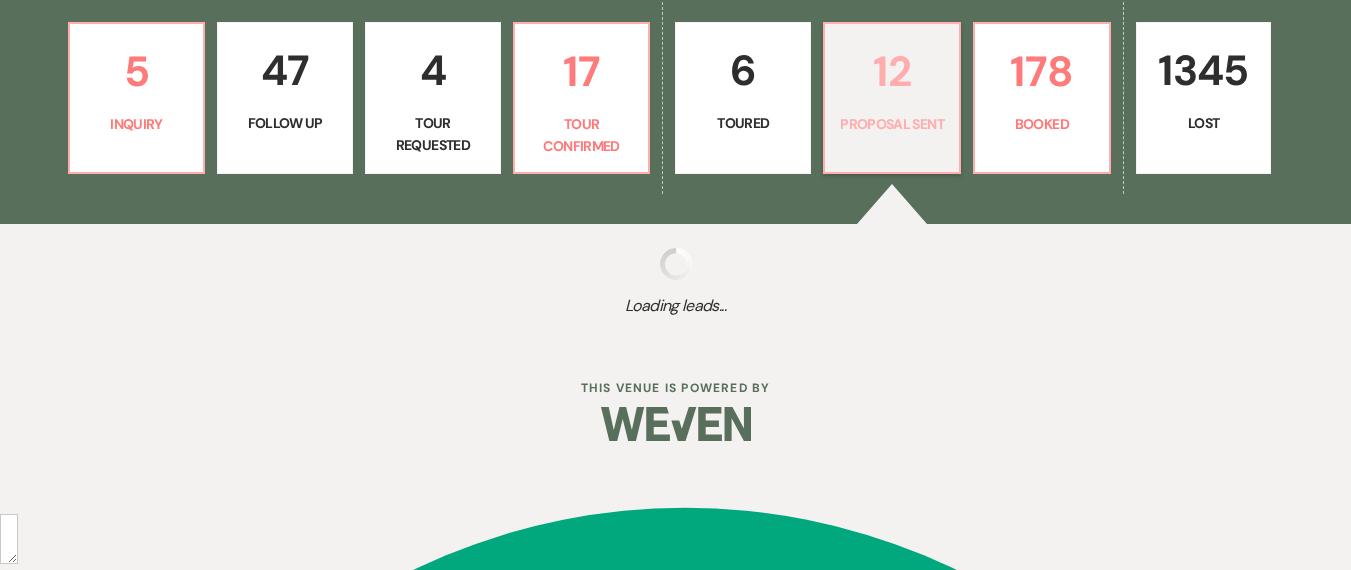 select on "6" 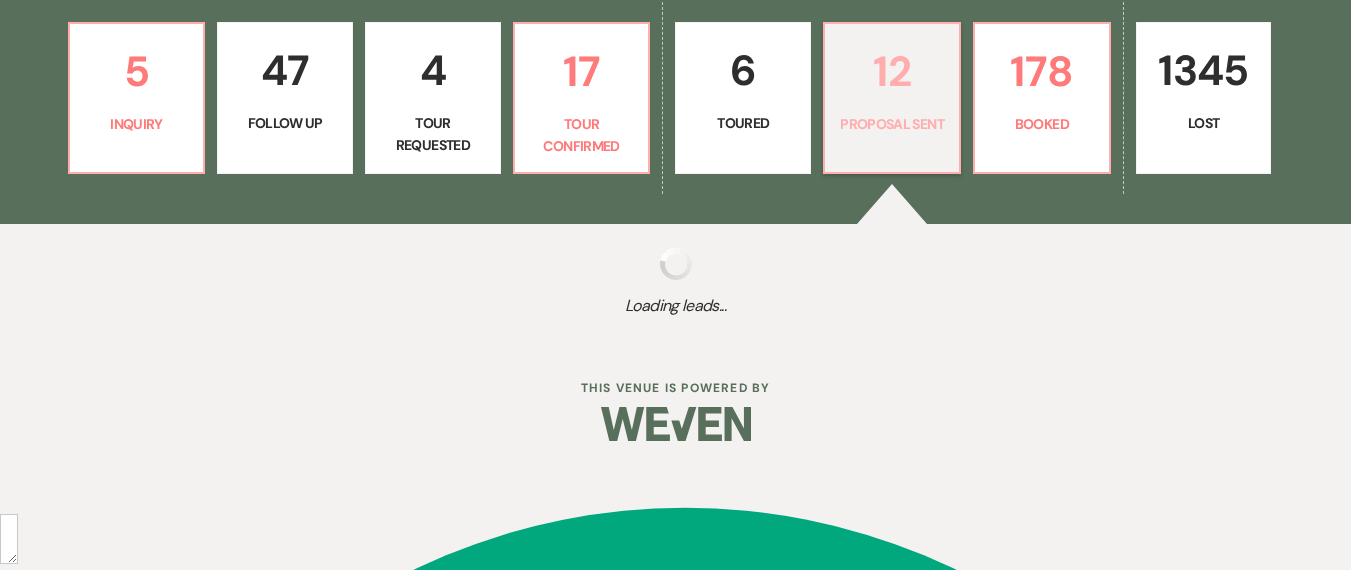 select on "6" 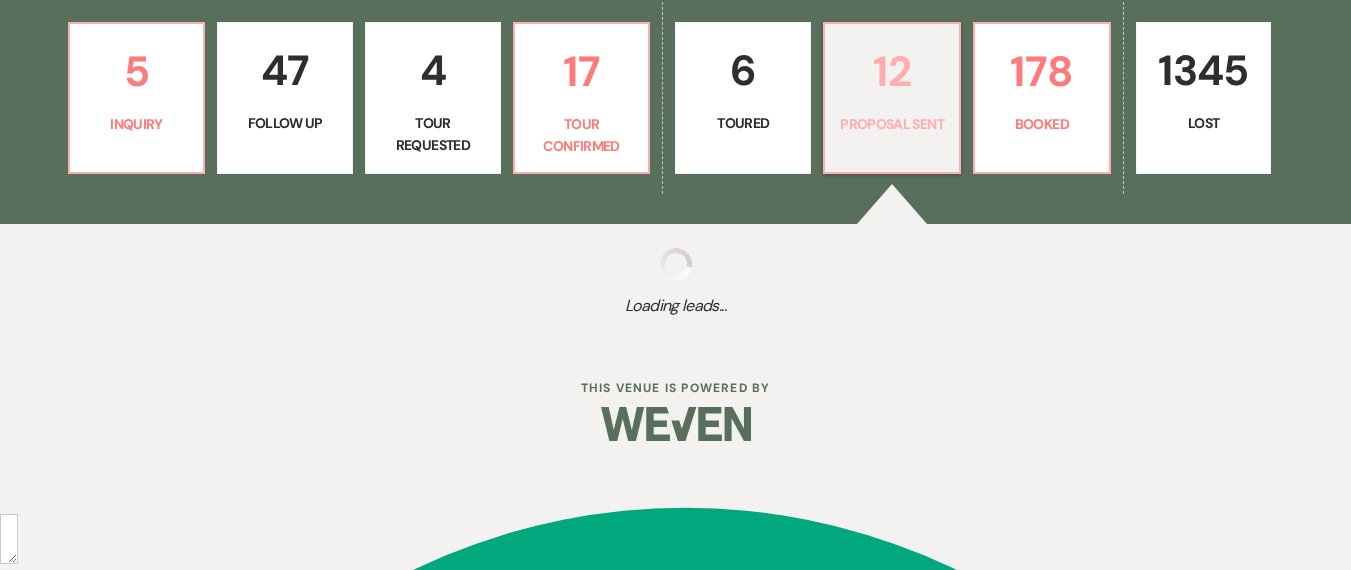 select on "6" 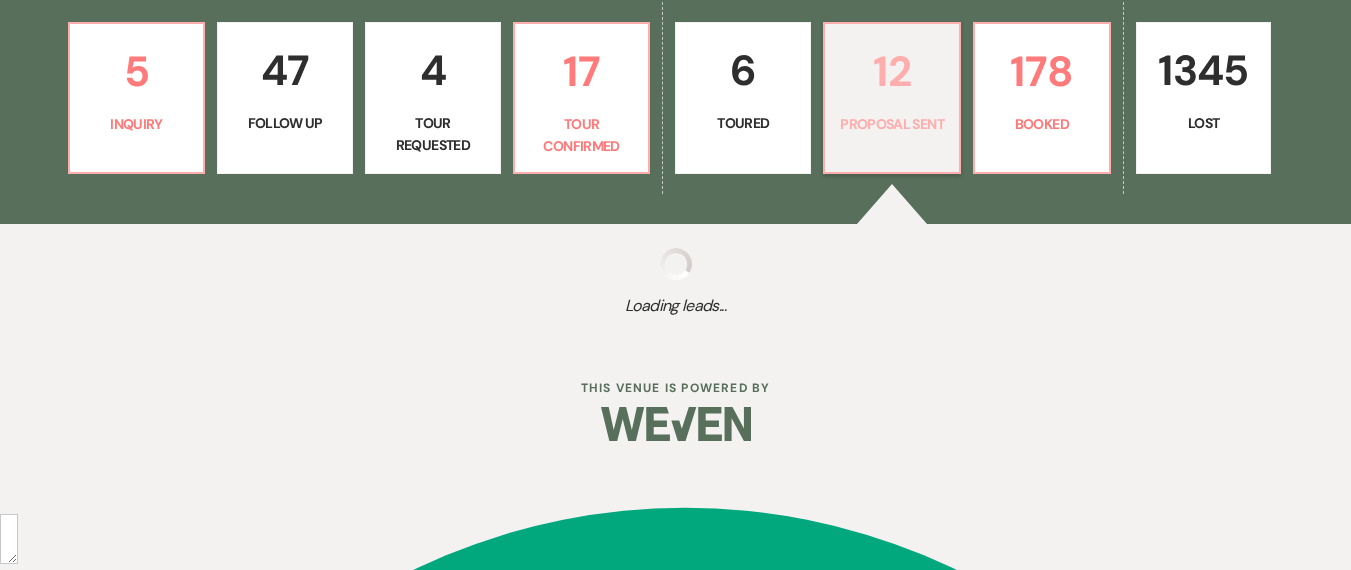 select on "6" 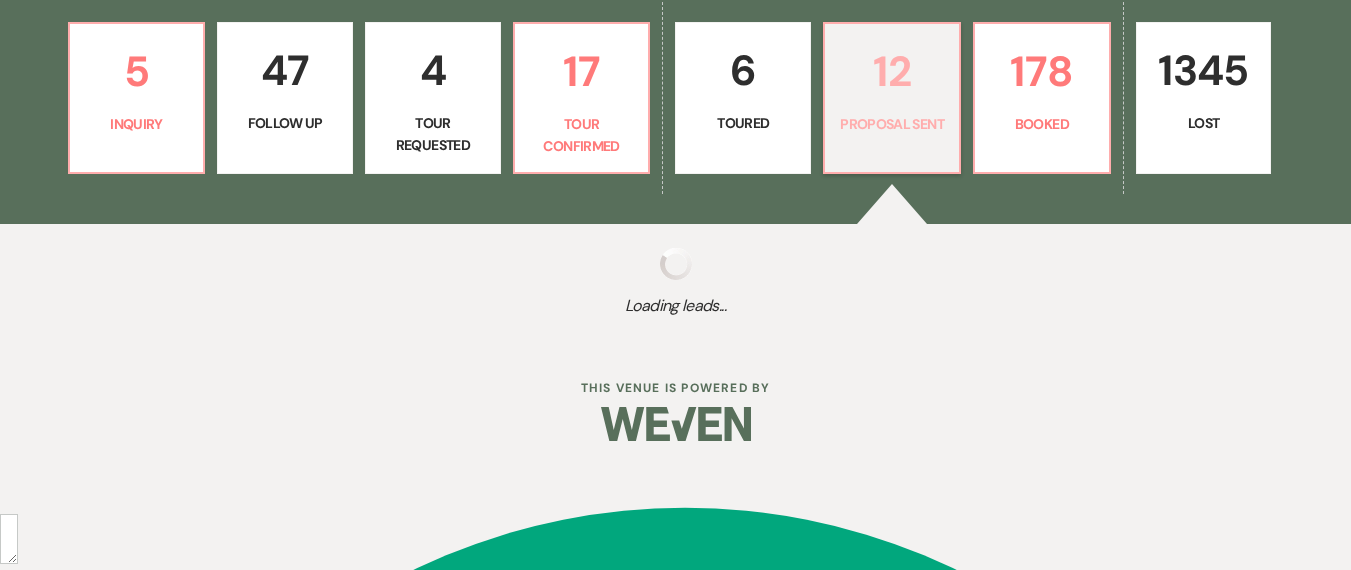 select on "6" 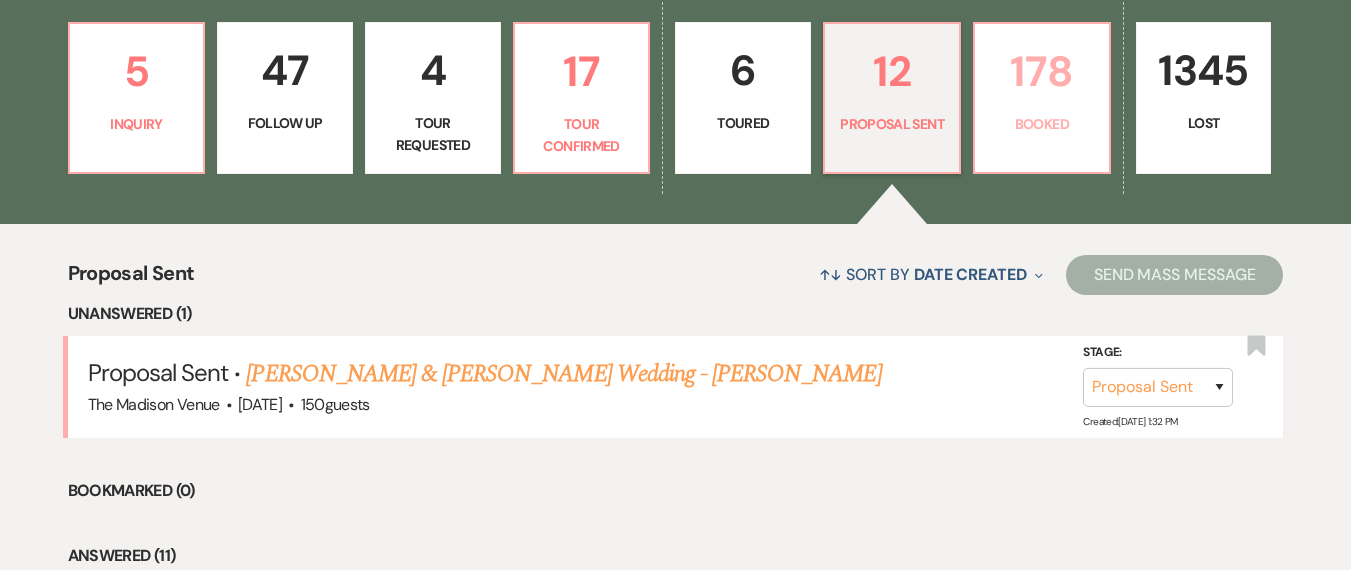 click on "178" at bounding box center [1042, 71] 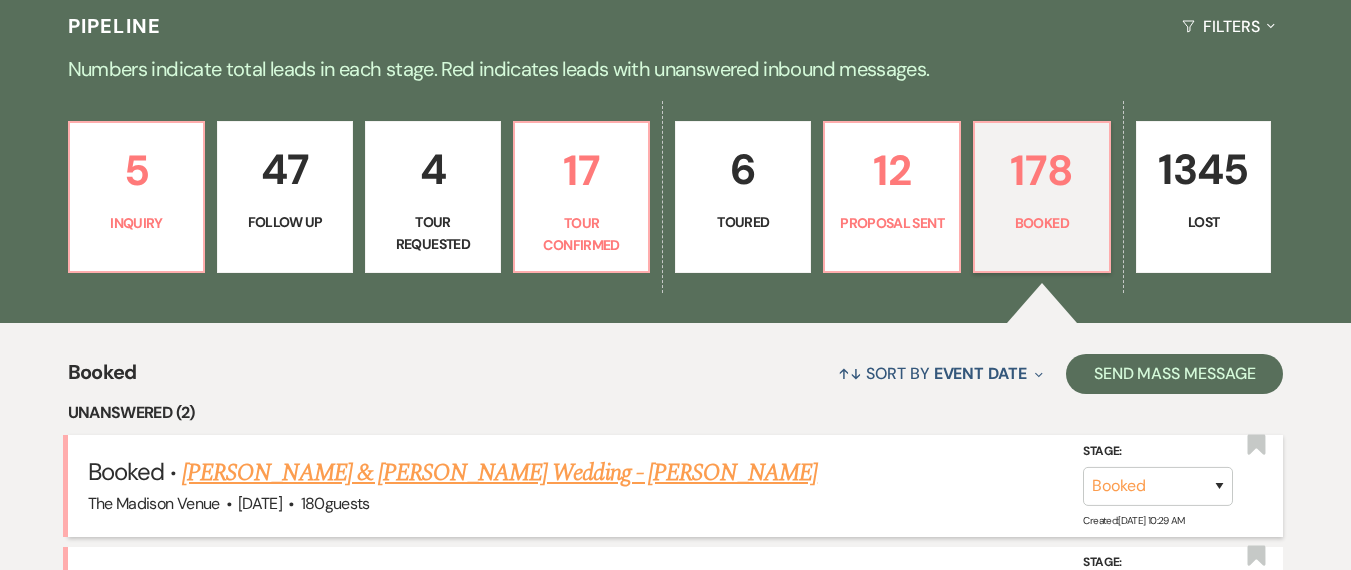 scroll, scrollTop: 559, scrollLeft: 0, axis: vertical 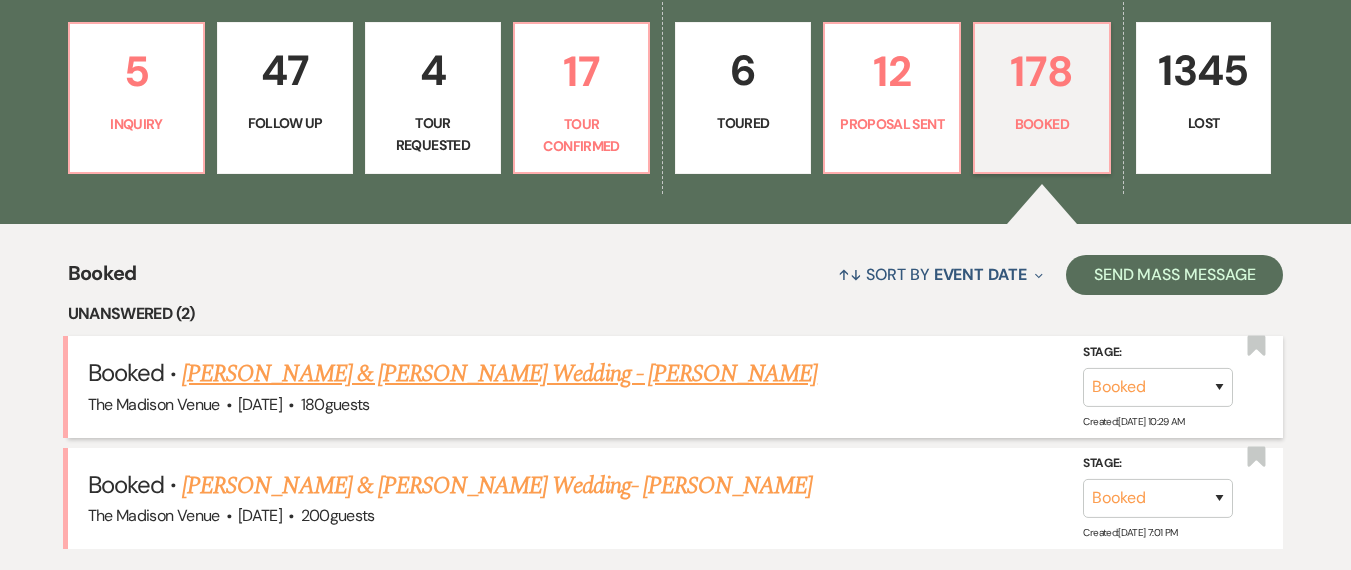 click on "[PERSON_NAME] & [PERSON_NAME] Wedding - [PERSON_NAME]" at bounding box center [499, 374] 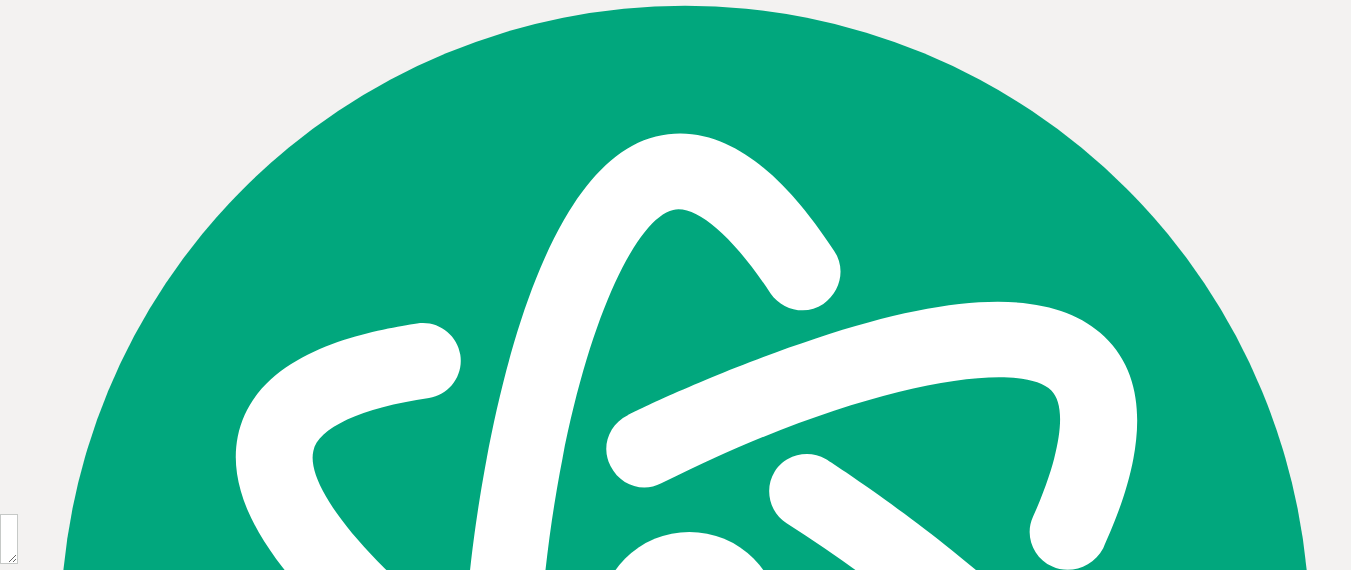 scroll, scrollTop: 0, scrollLeft: 0, axis: both 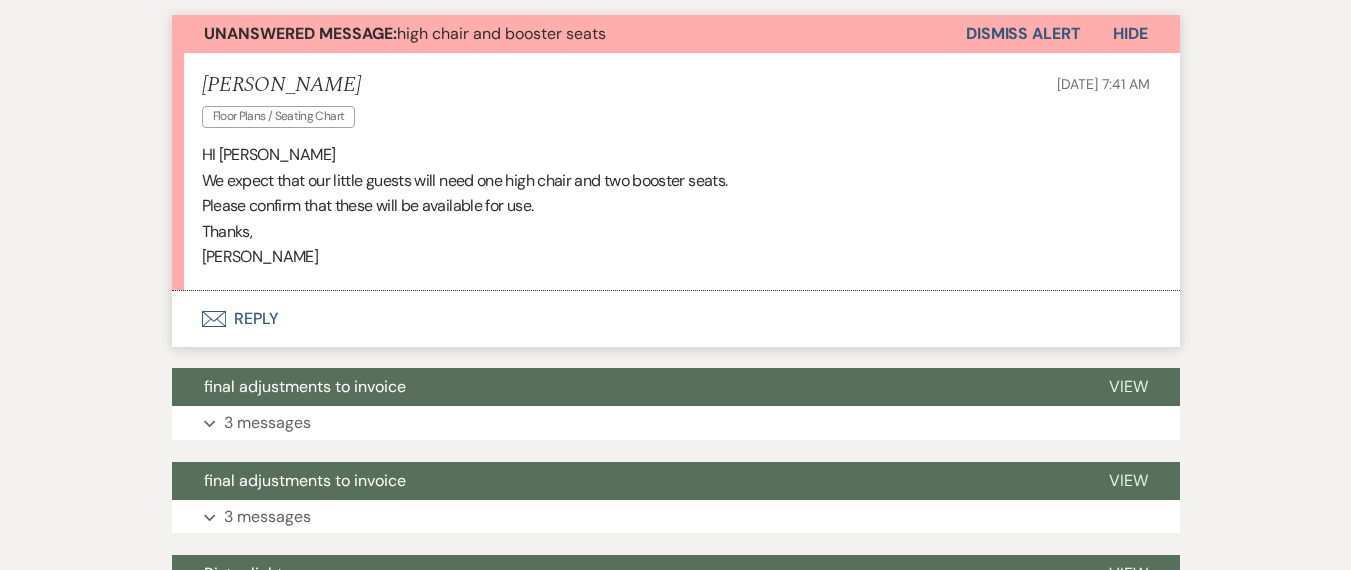 click on "Envelope Reply" at bounding box center (676, 319) 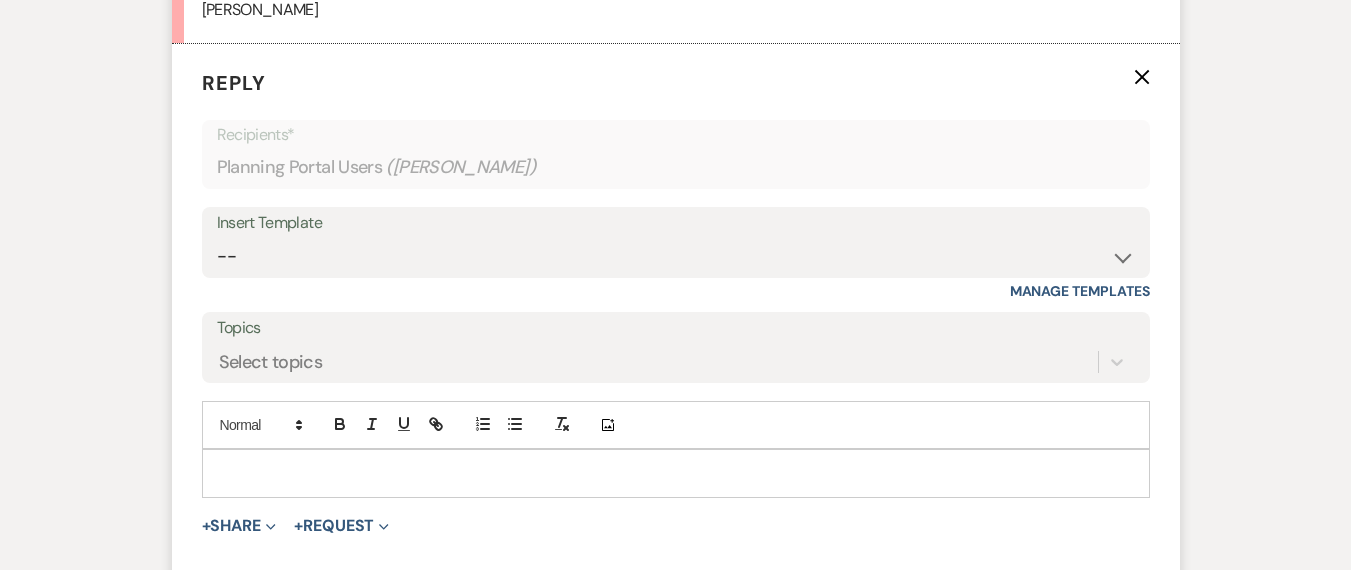 scroll, scrollTop: 885, scrollLeft: 0, axis: vertical 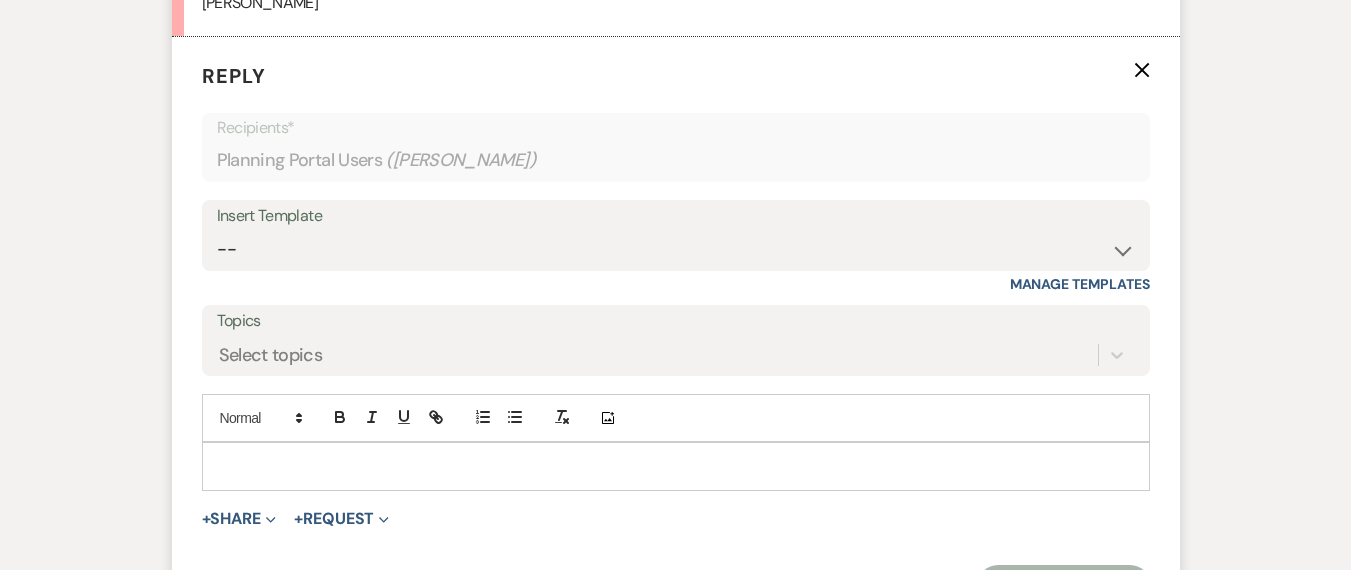 click at bounding box center (676, 466) 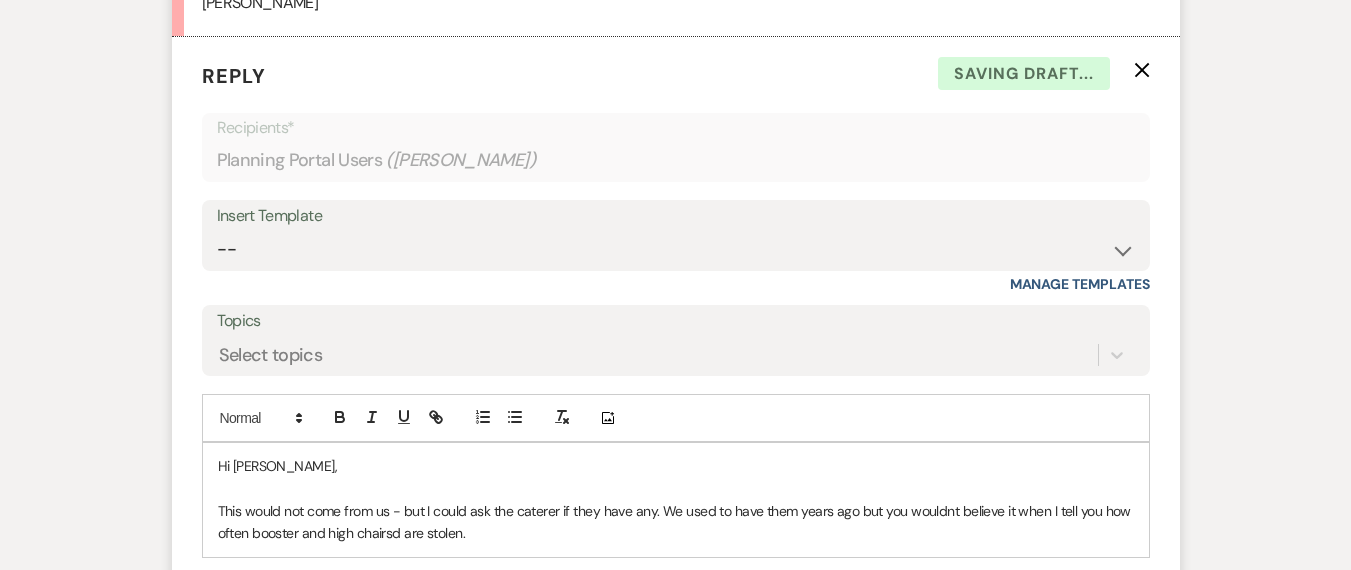 click on "This would not come from us - but I could ask the caterer if they have any. We used to have them years ago but you wouldnt believe it when I tell you how often booster and high chairsd are stolen." at bounding box center [676, 522] 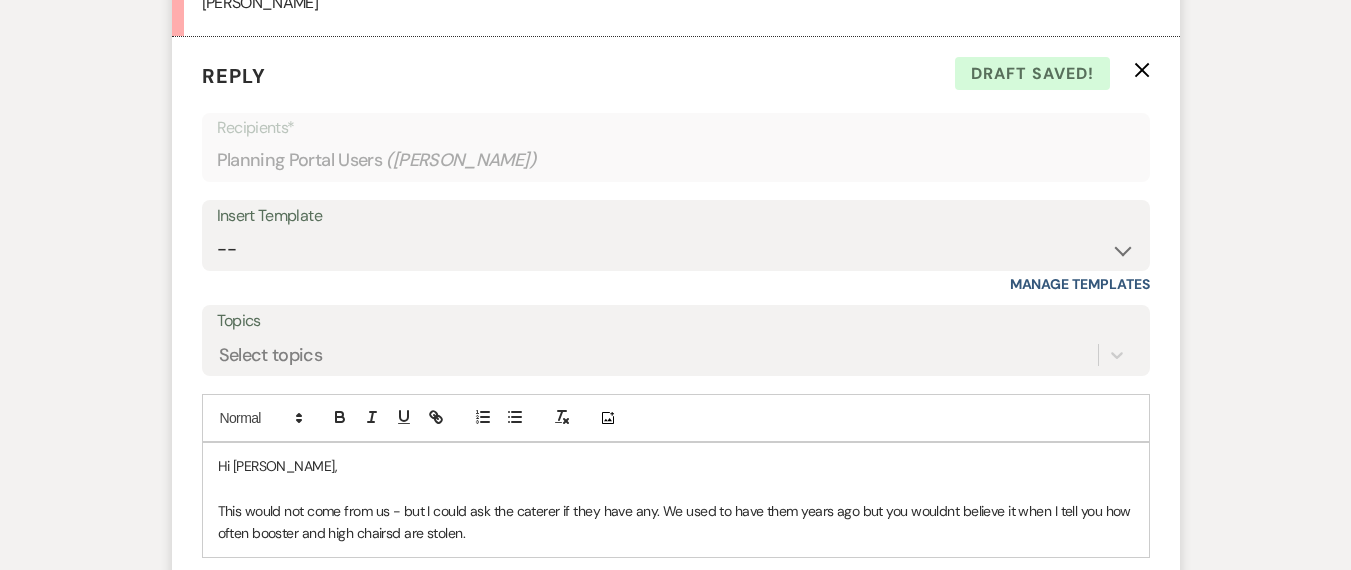 click on "This would not come from us - but I could ask the caterer if they have any. We used to have them years ago but you wouldnt believe it when I tell you how often booster and high chairsd are stolen." at bounding box center [676, 522] 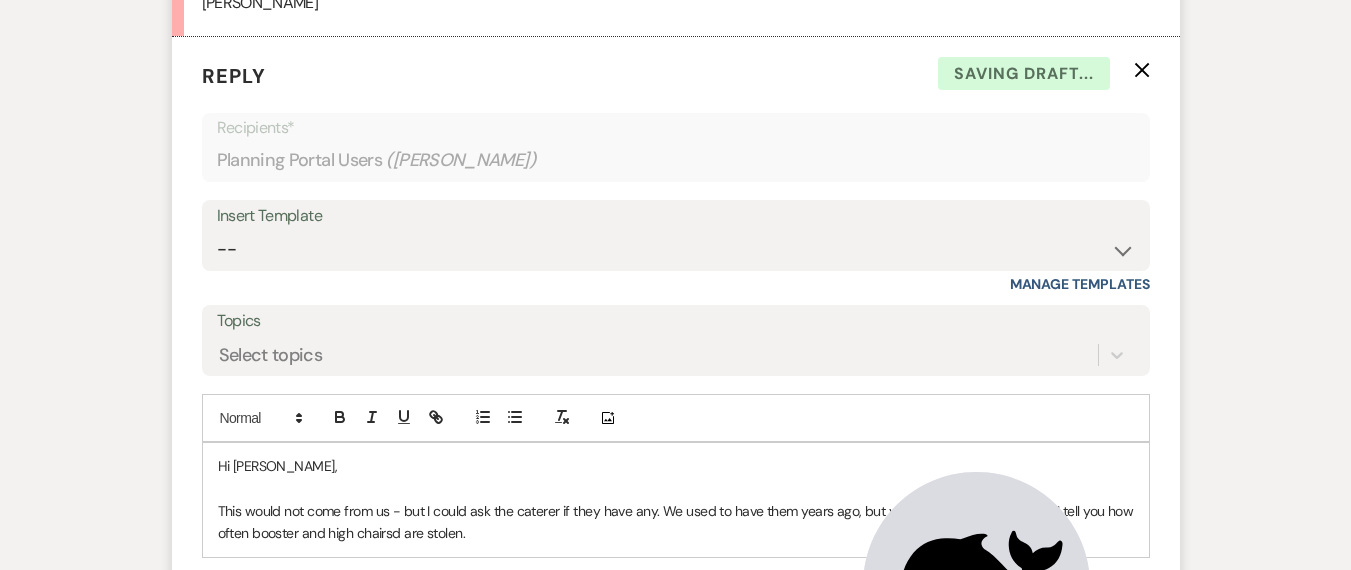 click on "This would not come from us - but I could ask the caterer if they have any. We used to have them years ago, but you wouldnt believe it when I tell you how often booster and high chairsd are stolen." at bounding box center [676, 522] 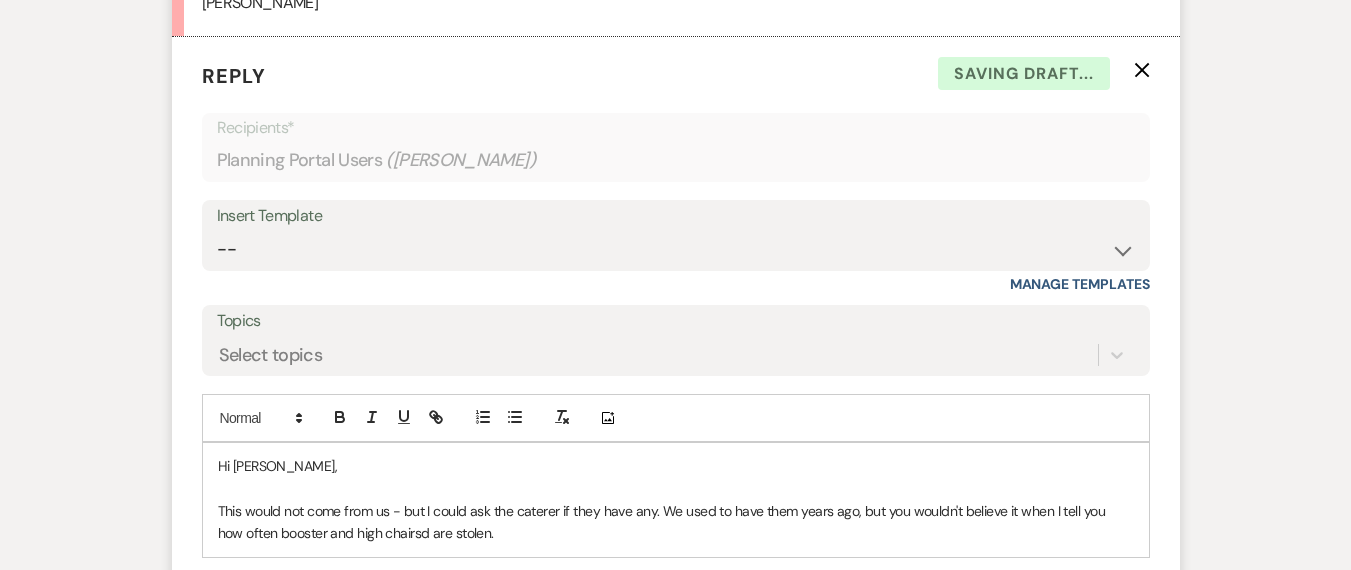 click on "This would not come from us - but I could ask the caterer if they have any. We used to have them years ago, but you wouldn't believe it when I tell you how often booster and high chairsd are stolen." at bounding box center [676, 522] 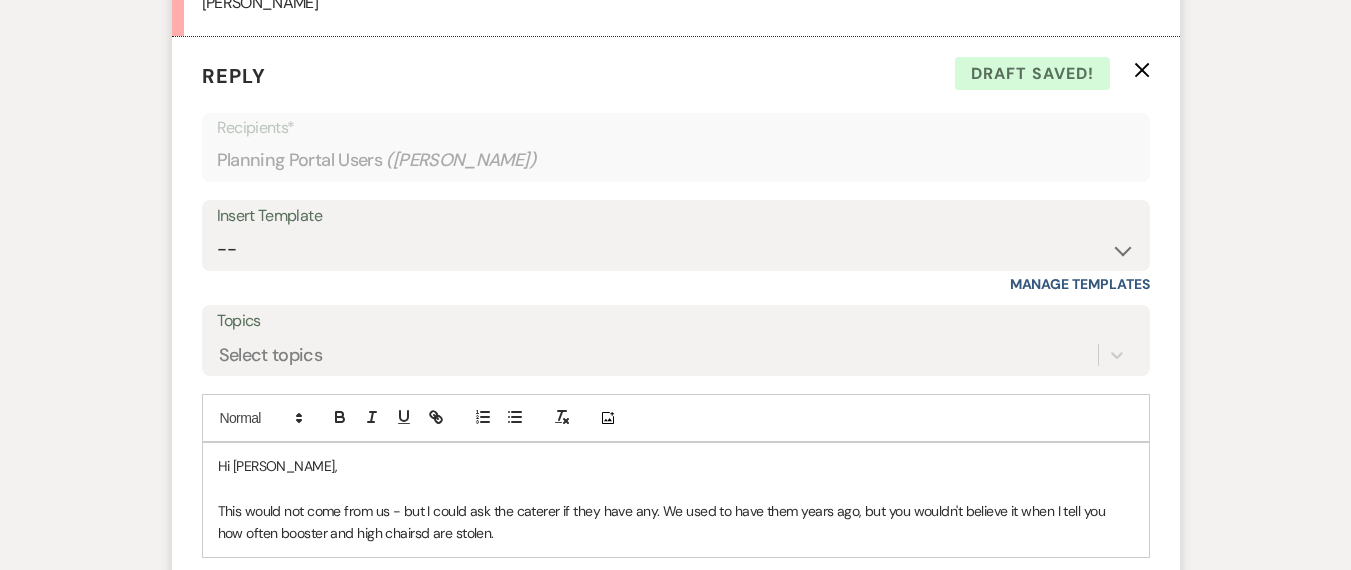 click on "This would not come from us - but I could ask the caterer if they have any. We used to have them years ago, but you wouldn't believe it when I tell you how often booster and high chairsd are stolen." at bounding box center (676, 522) 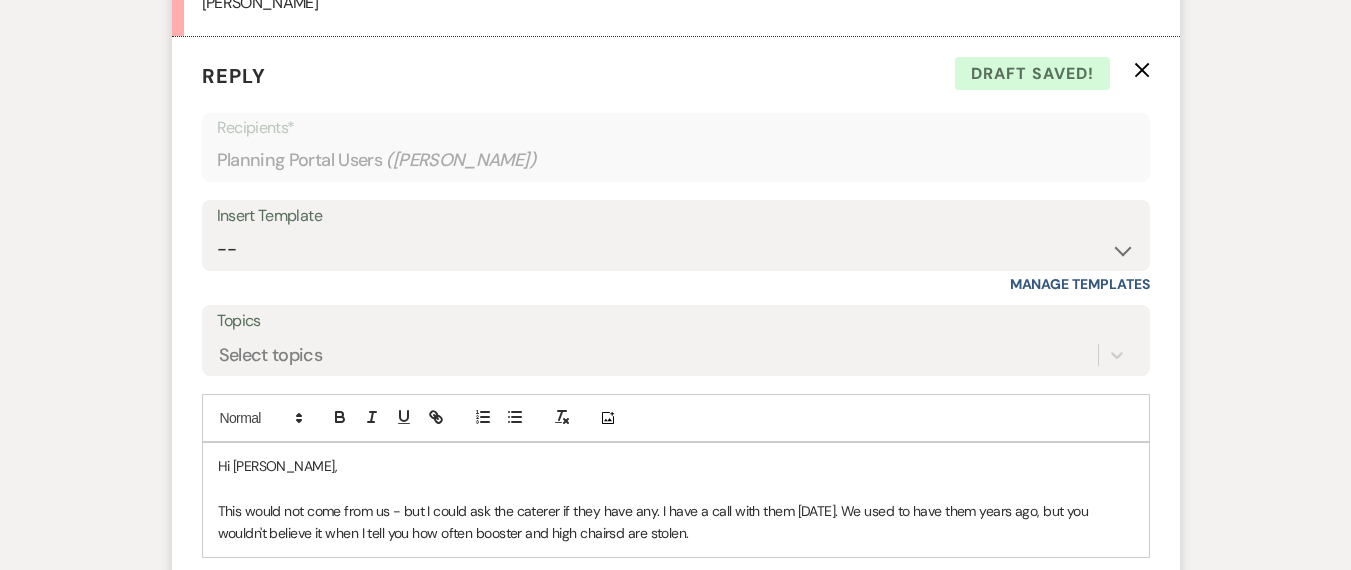 click on "This would not come from us - but I could ask the caterer if they have any. I have a call with them [DATE]. We used to have them years ago, but you wouldn't believe it when I tell you how often booster and high chairsd are stolen." at bounding box center [676, 522] 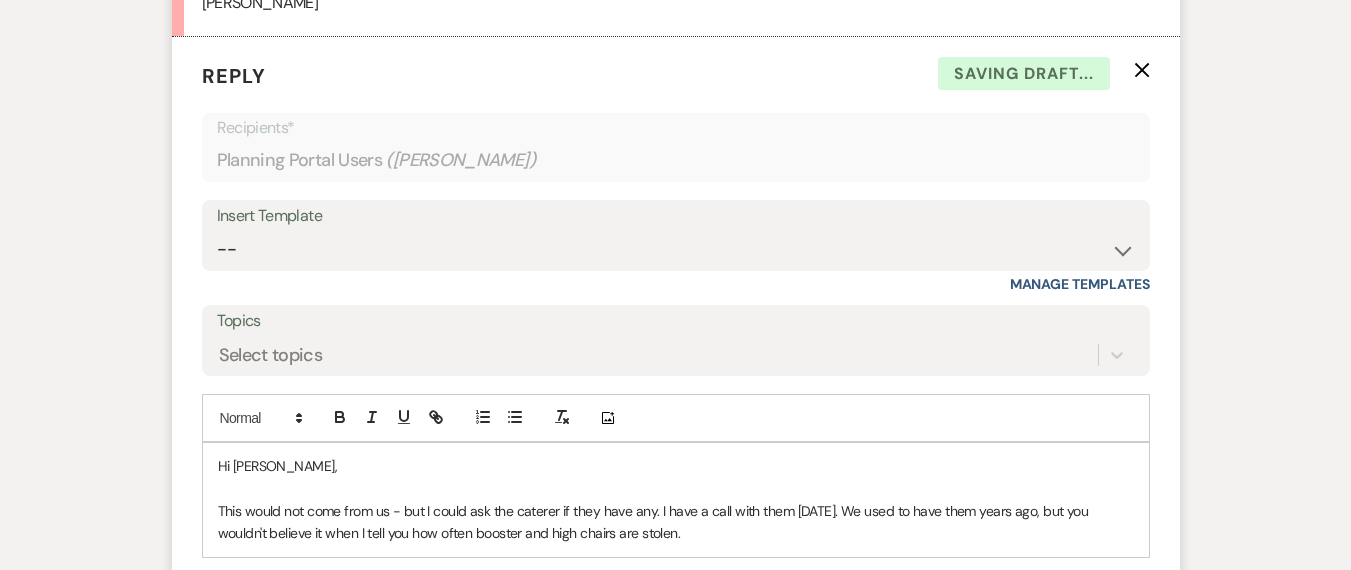 click on "Hi [PERSON_NAME], This would not come from us - but I could ask the caterer if they have any. I have a call with them [DATE]. We used to have them years ago, but you wouldn't believe it when I tell you how often booster and high chairs are stolen." at bounding box center (676, 500) 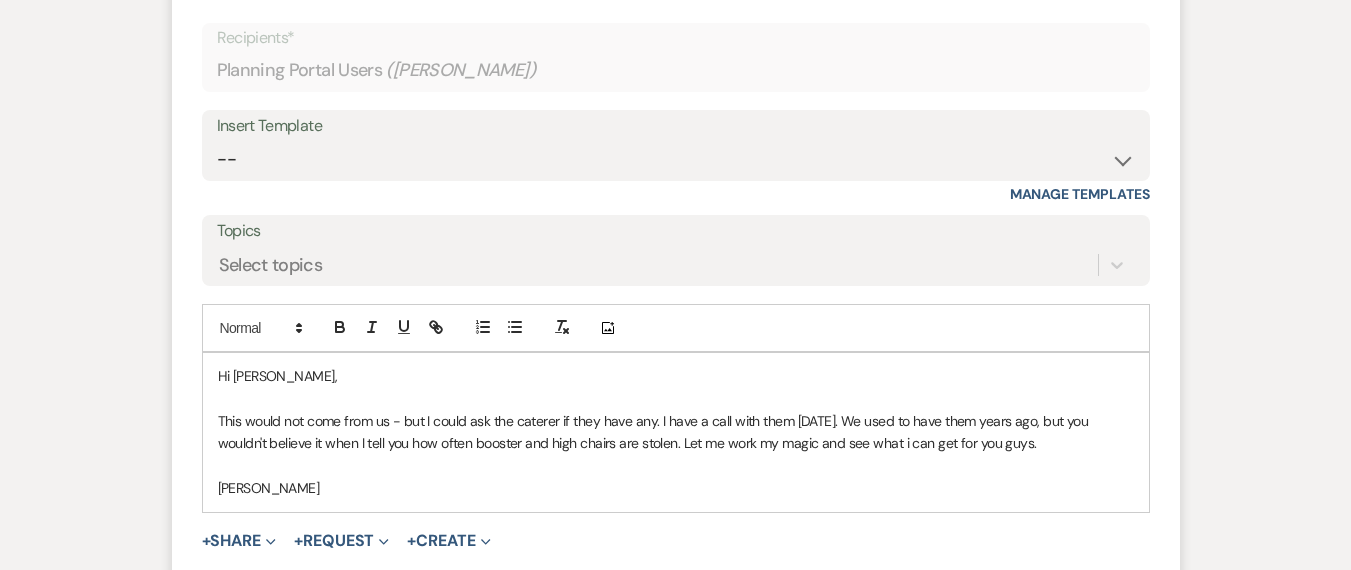 scroll, scrollTop: 1058, scrollLeft: 0, axis: vertical 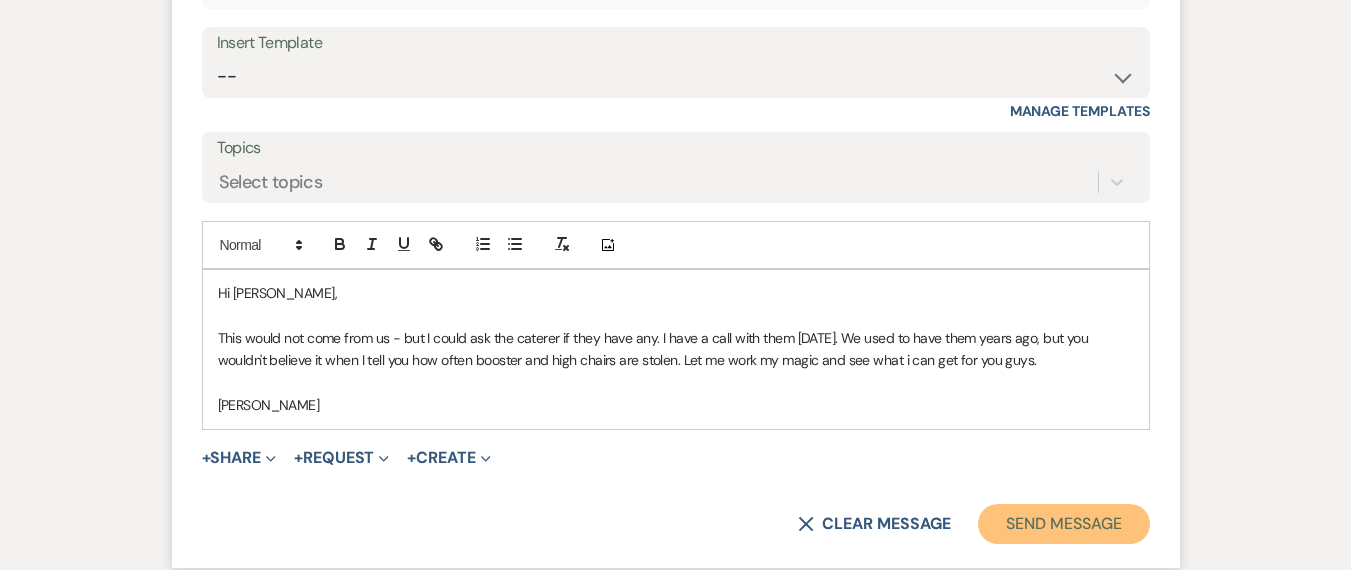 click on "Send Message" at bounding box center [1063, 524] 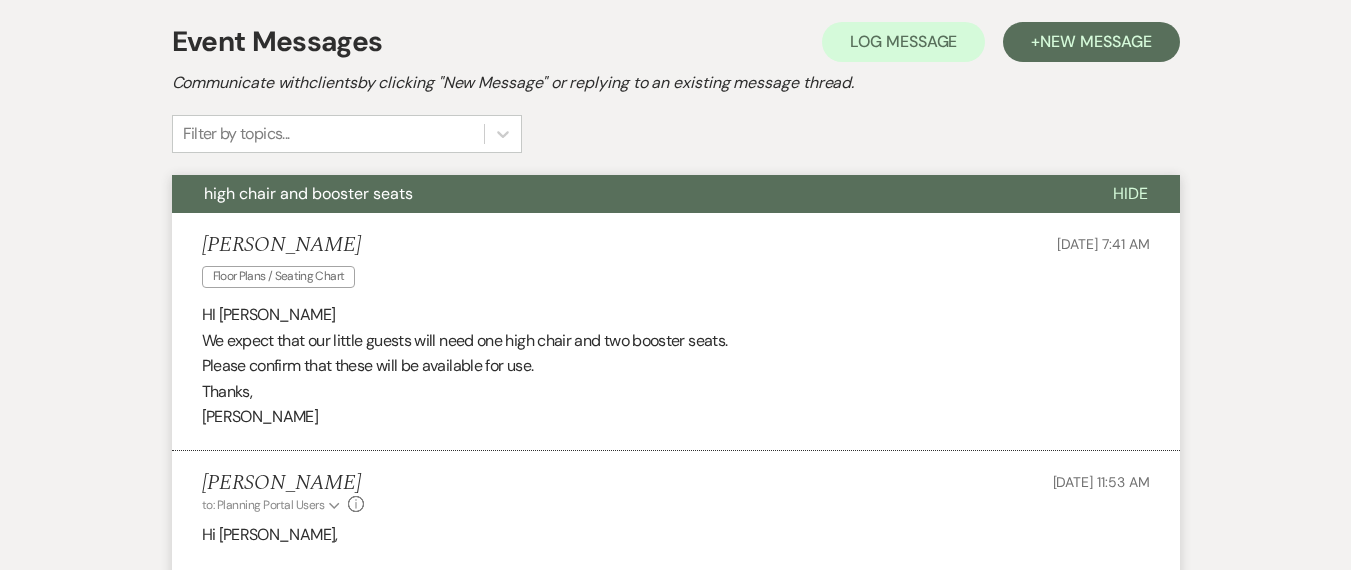 scroll, scrollTop: 0, scrollLeft: 0, axis: both 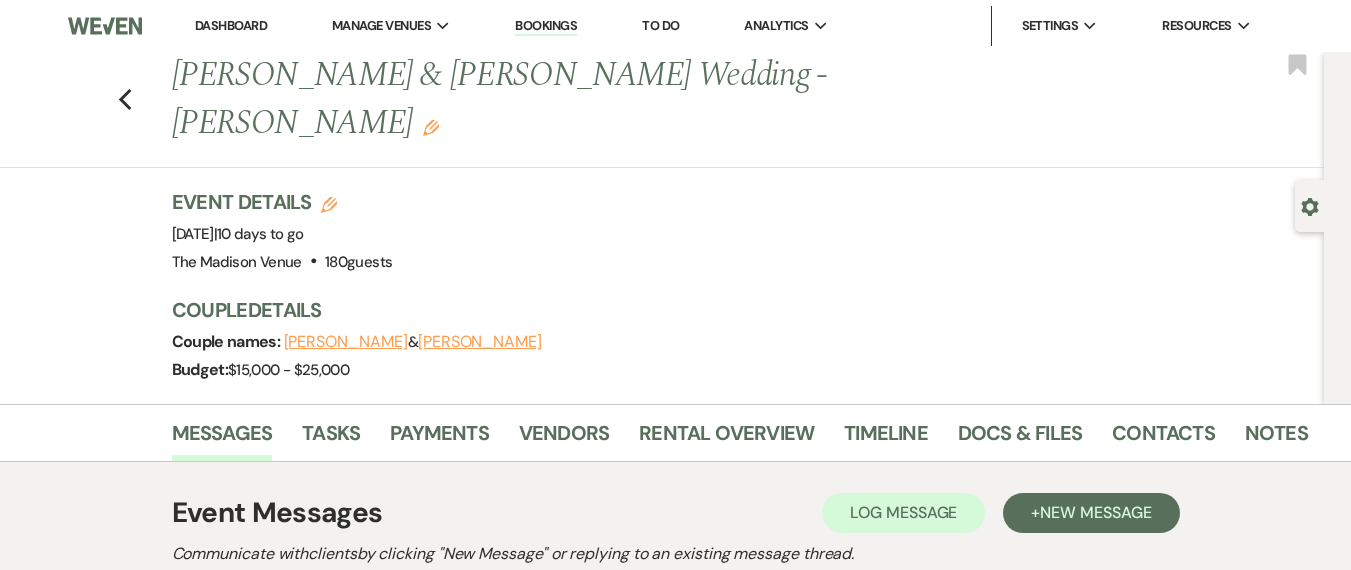 click on "Dashboard" at bounding box center [231, 25] 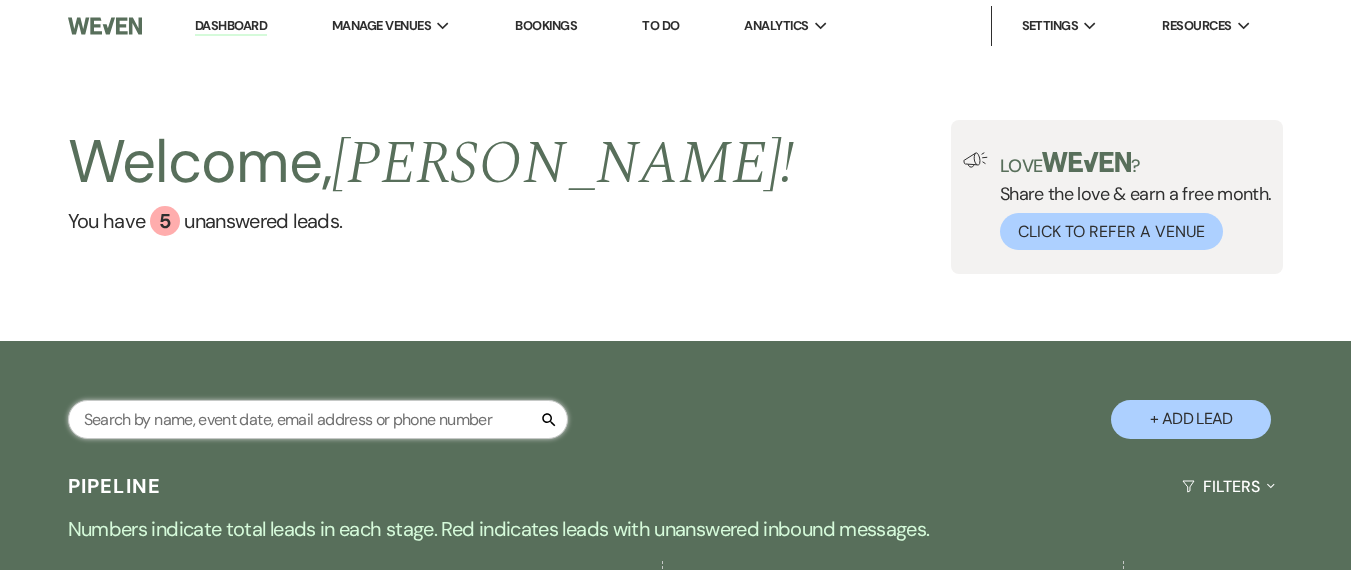 click at bounding box center [318, 419] 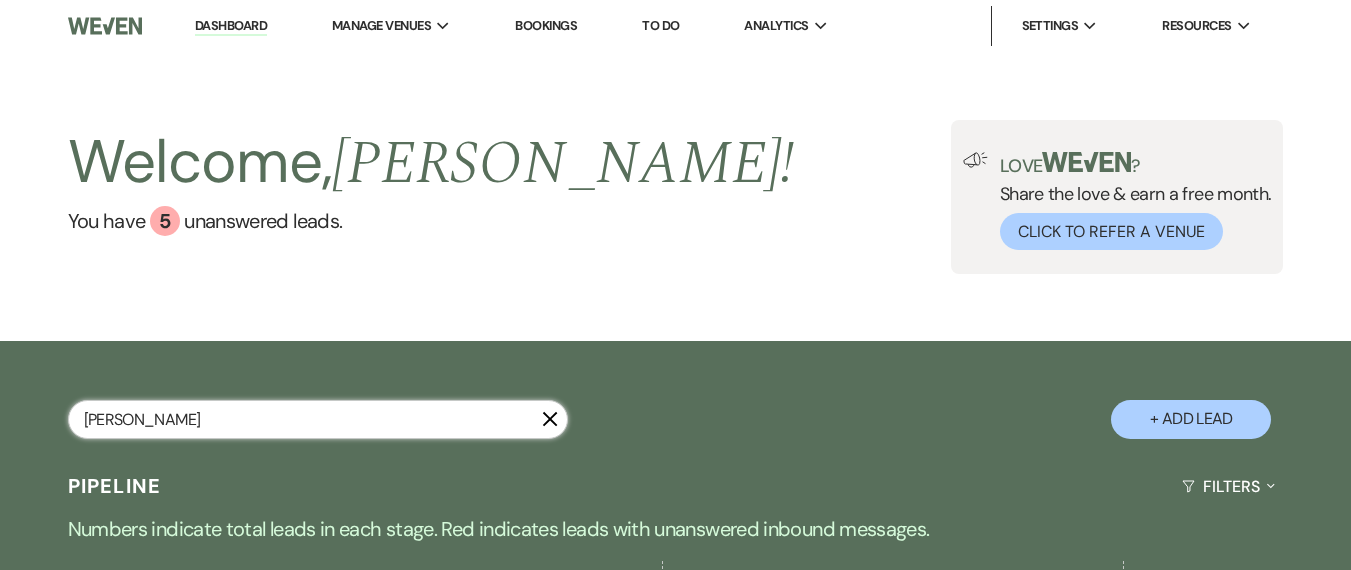 type on "[PERSON_NAME]" 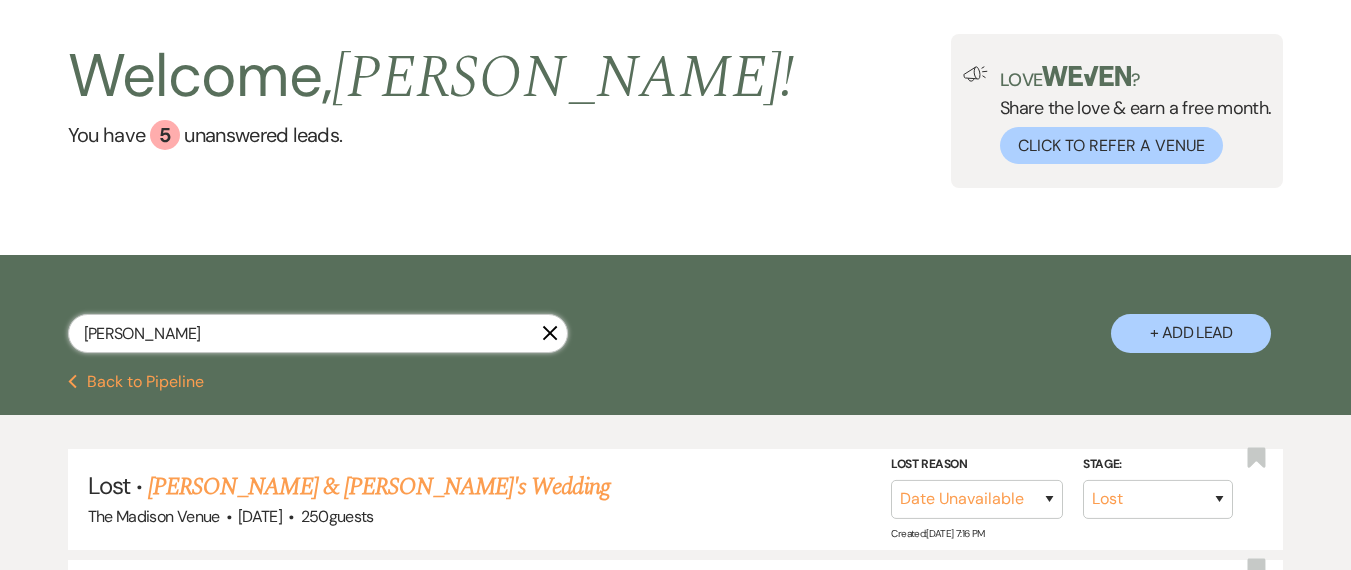 scroll, scrollTop: 184, scrollLeft: 0, axis: vertical 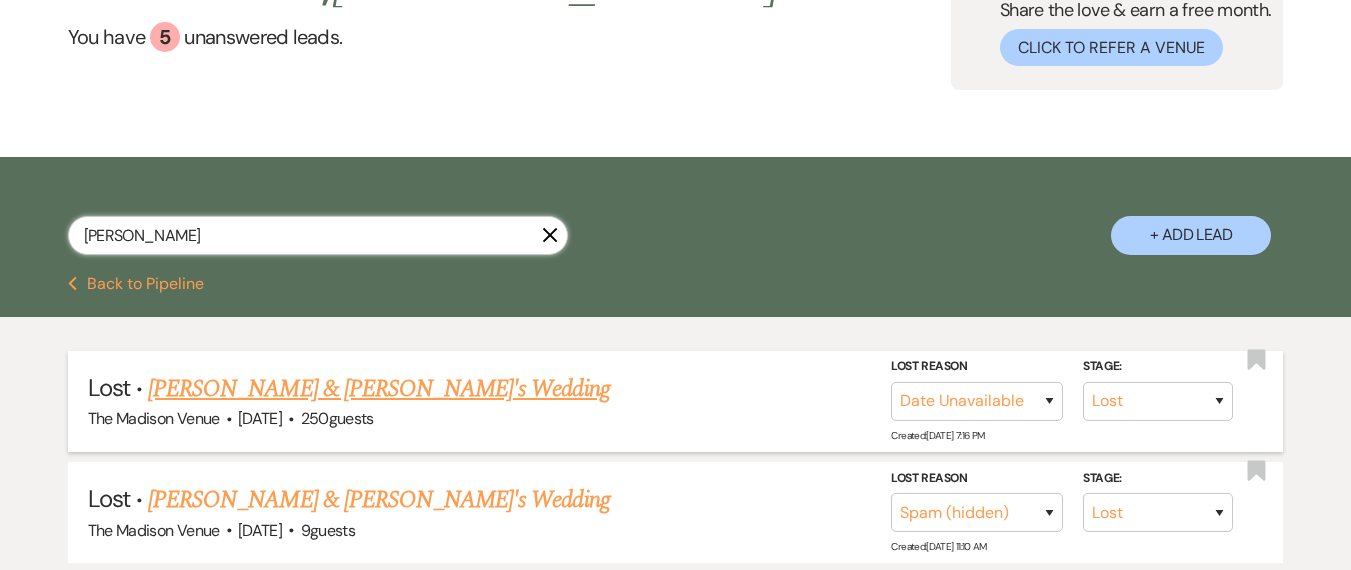 type on "[PERSON_NAME]" 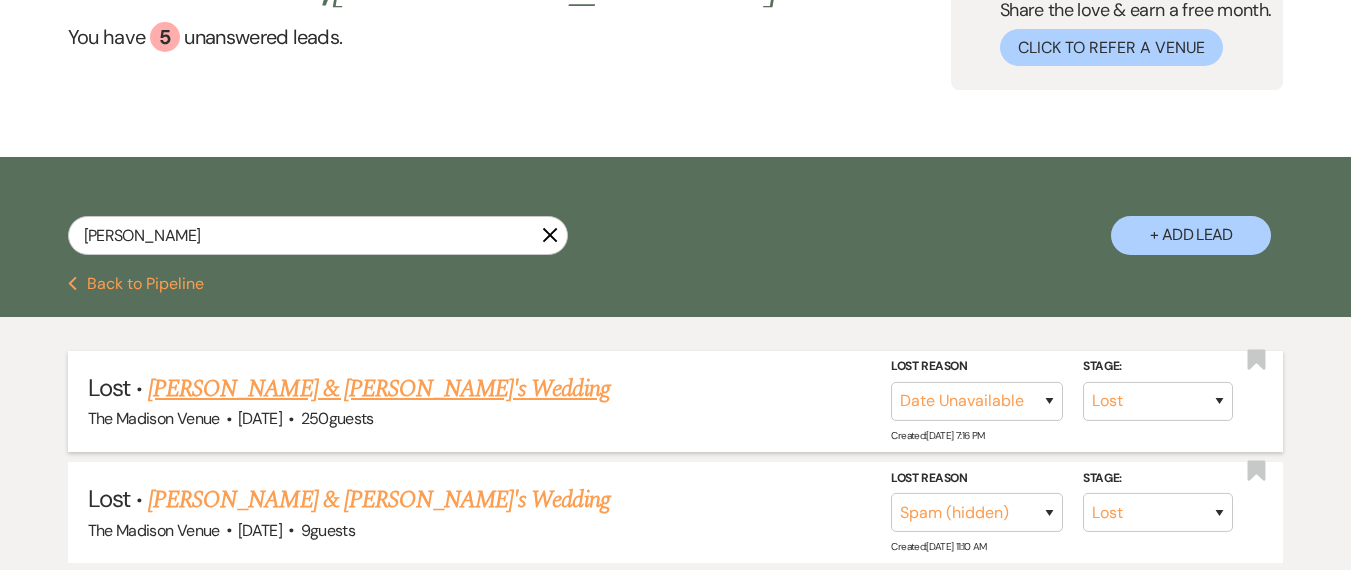 click on "[PERSON_NAME] & [PERSON_NAME]'s Wedding" at bounding box center (379, 389) 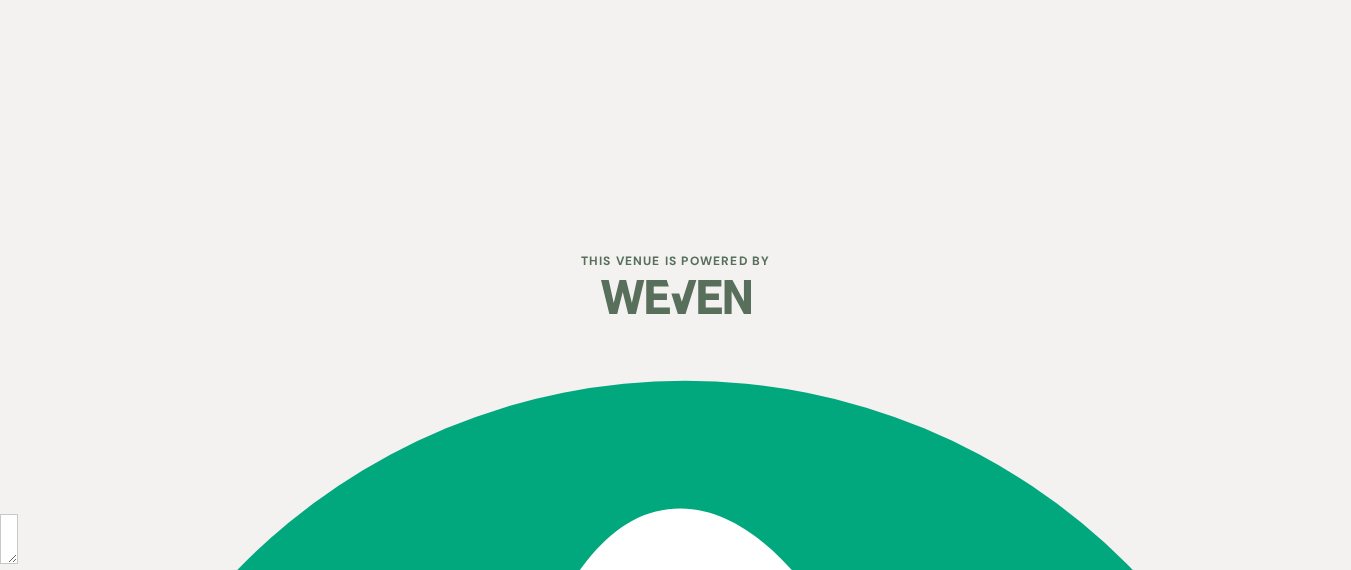 scroll, scrollTop: 0, scrollLeft: 0, axis: both 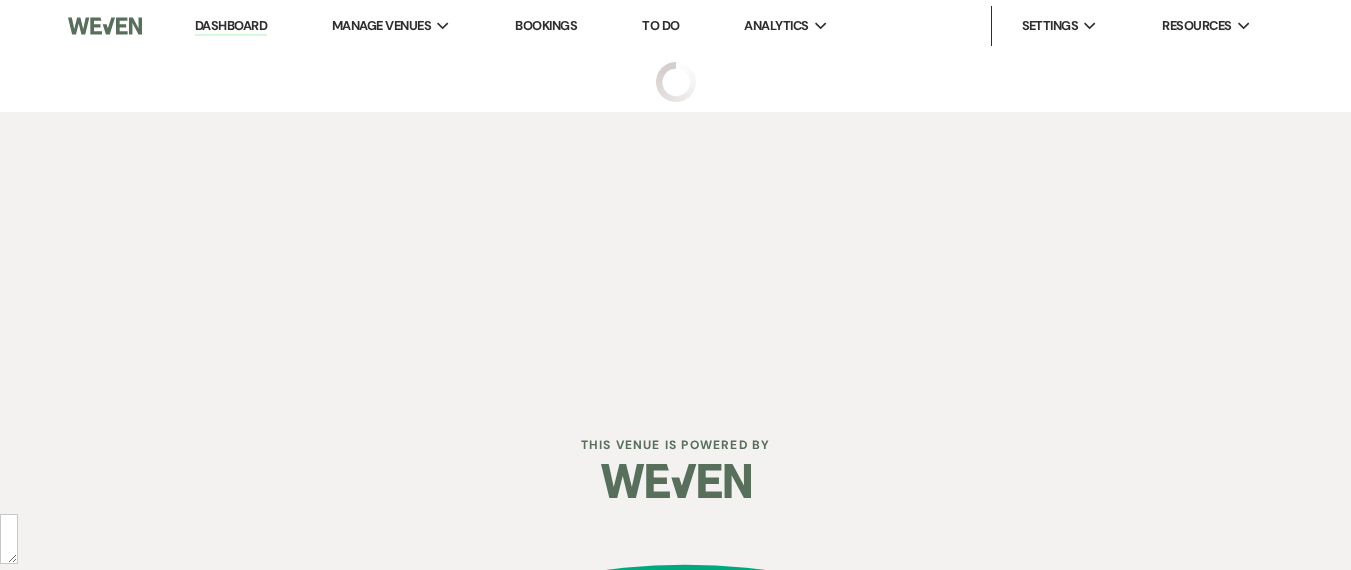 select on "8" 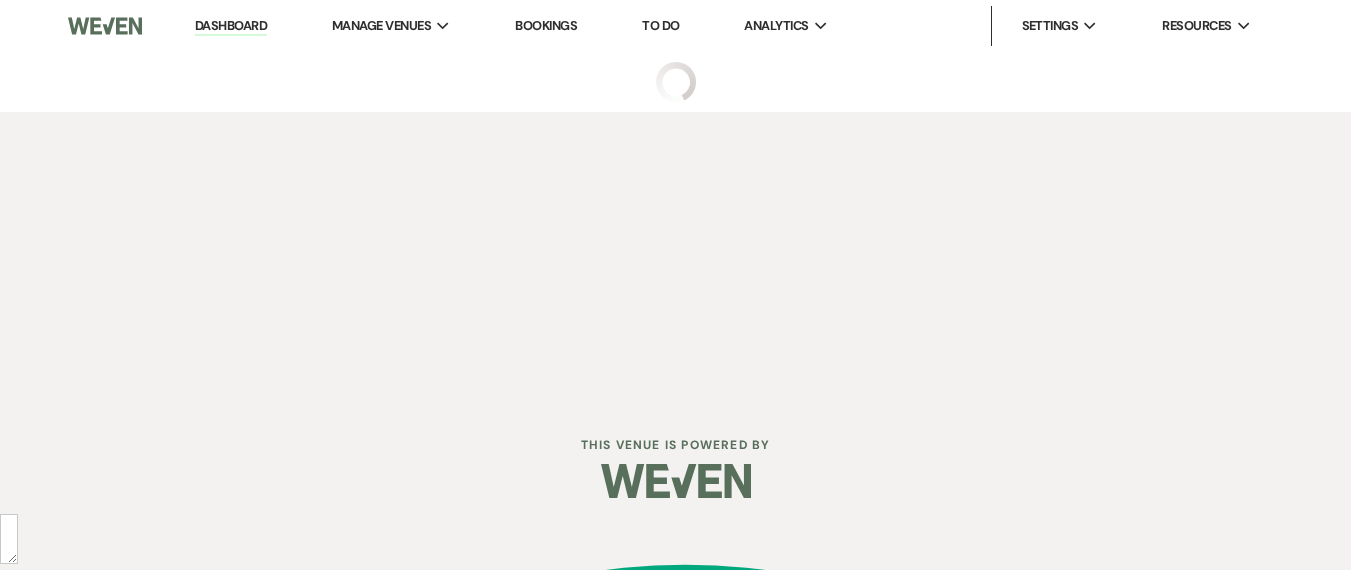 select on "8" 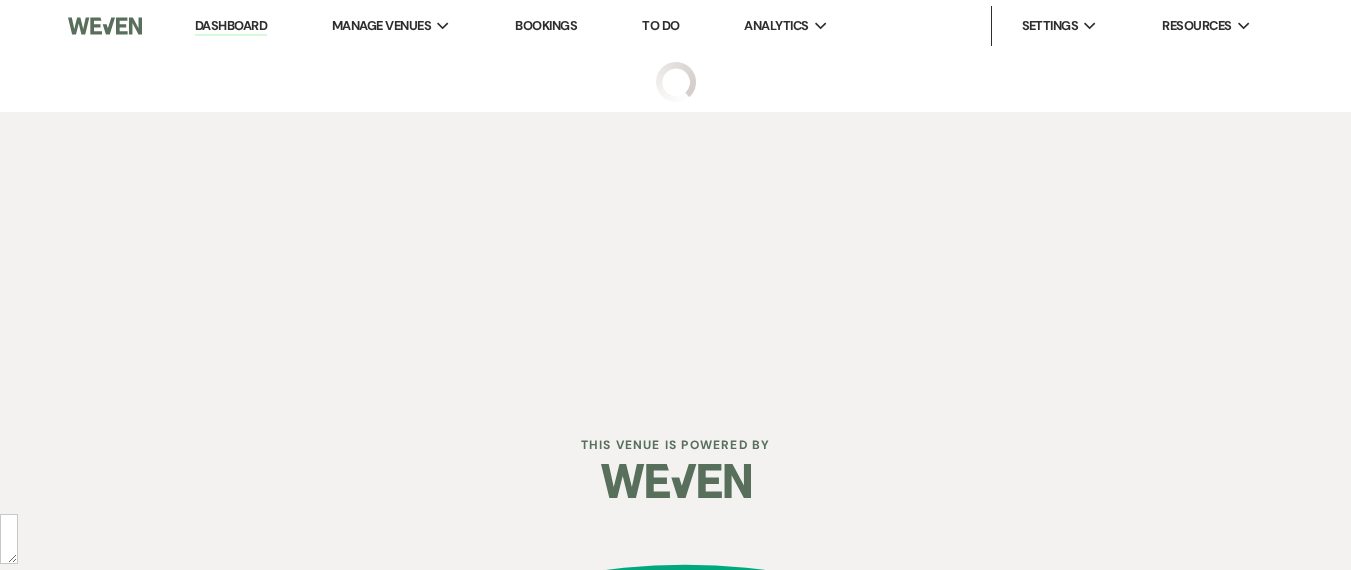 select on "5" 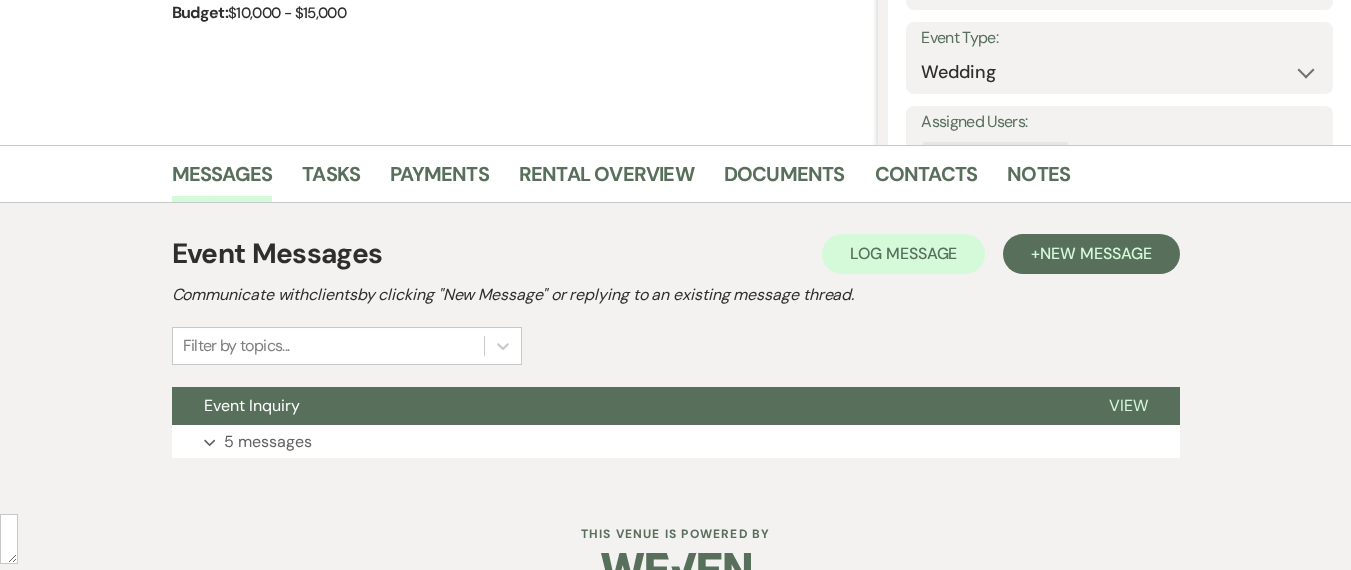 scroll, scrollTop: 404, scrollLeft: 0, axis: vertical 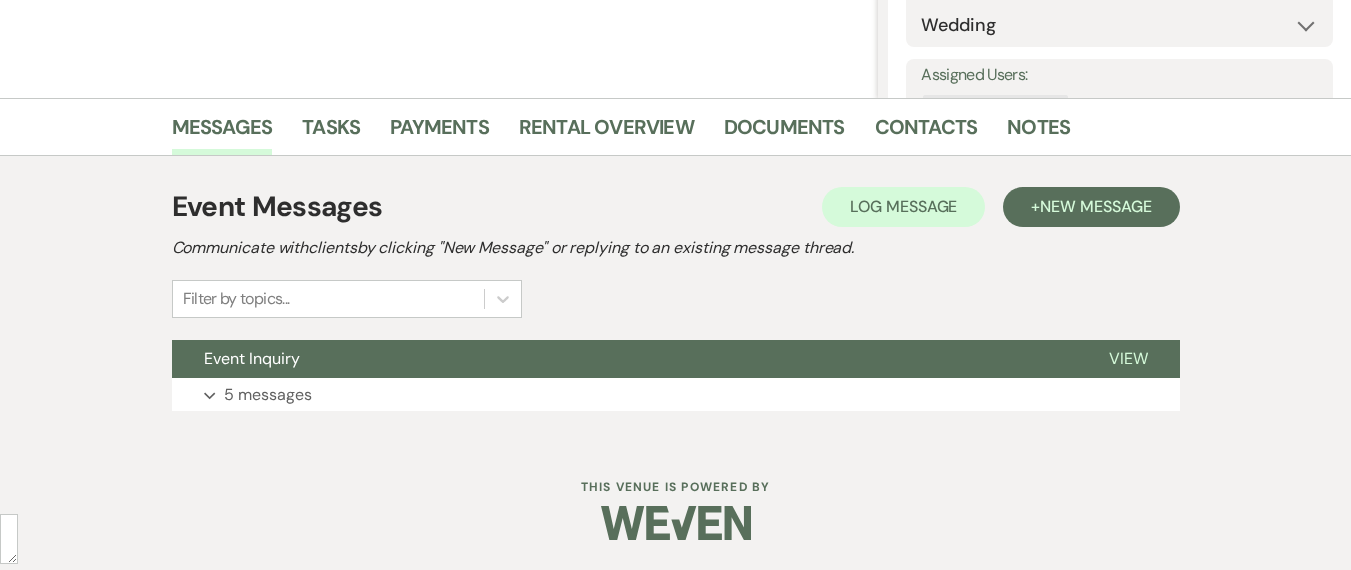 click on "Event Messages   Log Log Message +  New Message Communicate with  clients  by clicking "New Message" or replying to an existing message thread. Filter by topics... Event Inquiry View Expand 5 messages" at bounding box center [676, 298] 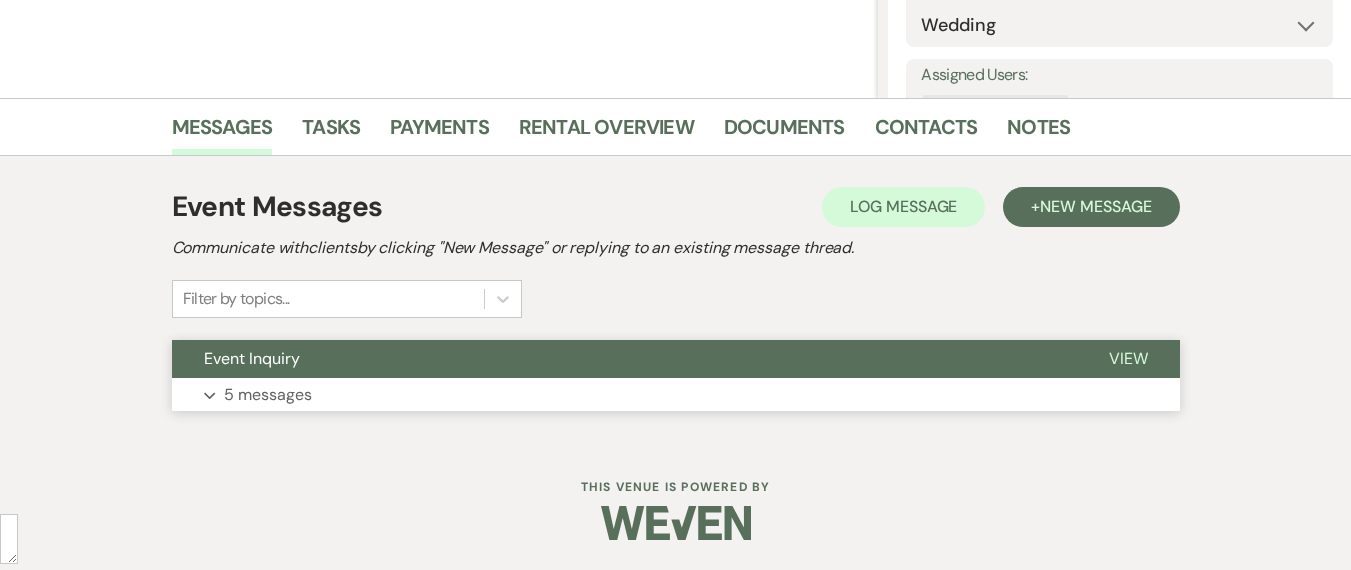 click on "Expand 5 messages" at bounding box center [676, 395] 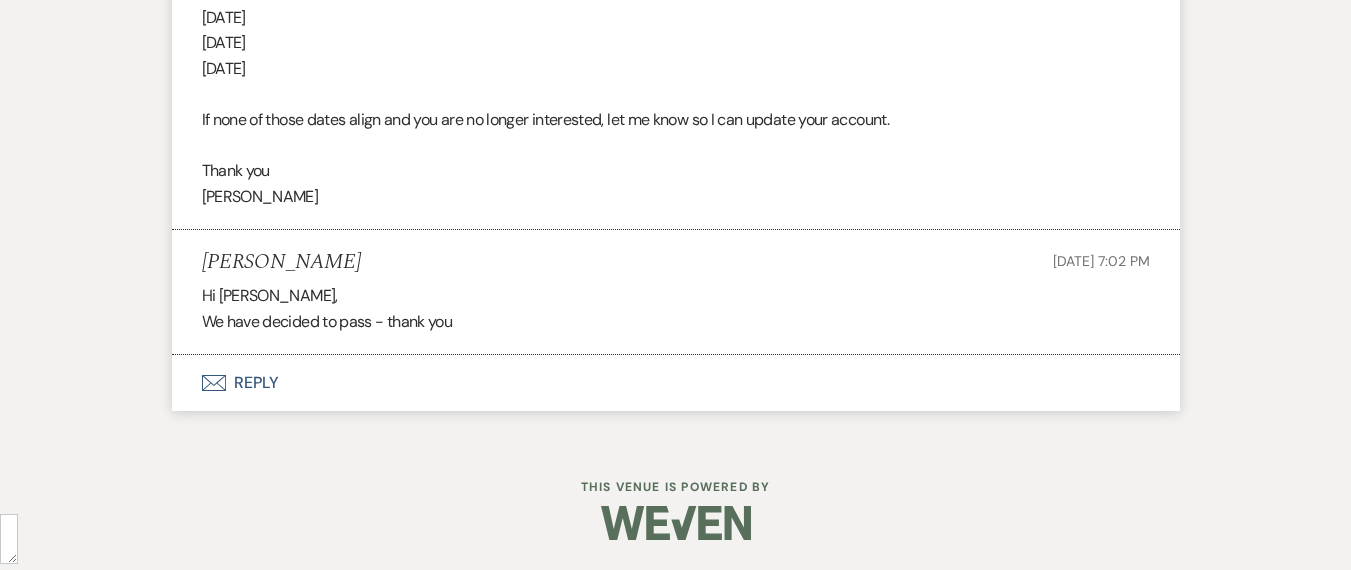 click on "Envelope Reply" at bounding box center (676, 383) 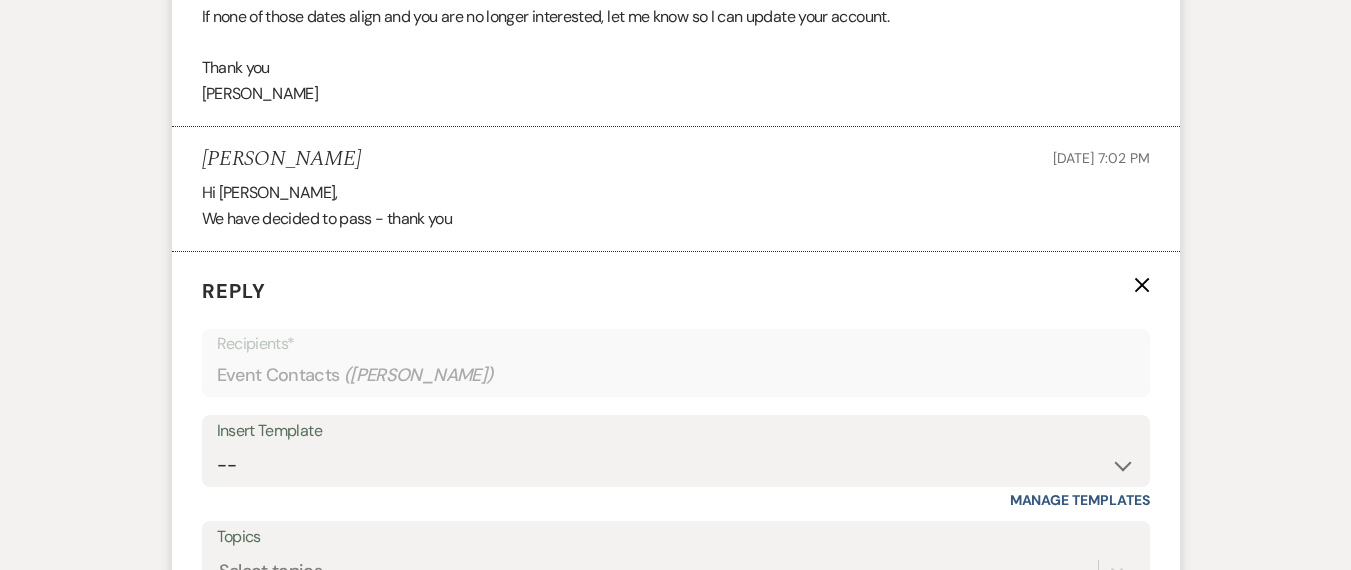 scroll, scrollTop: 4077, scrollLeft: 0, axis: vertical 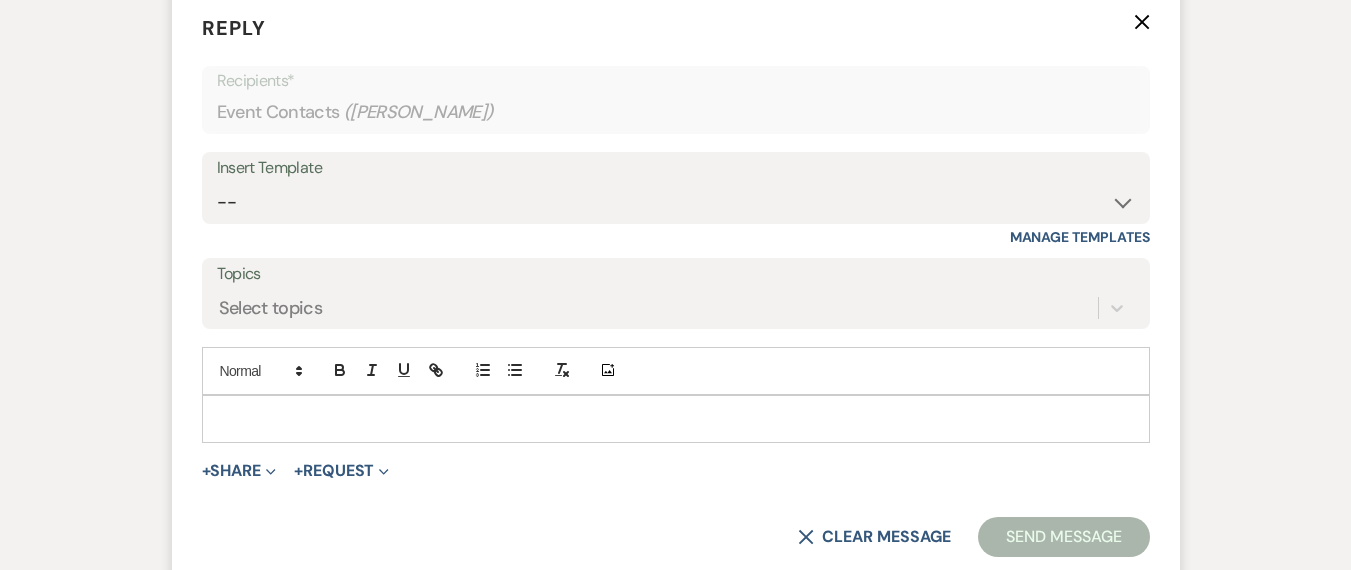 click at bounding box center (676, 419) 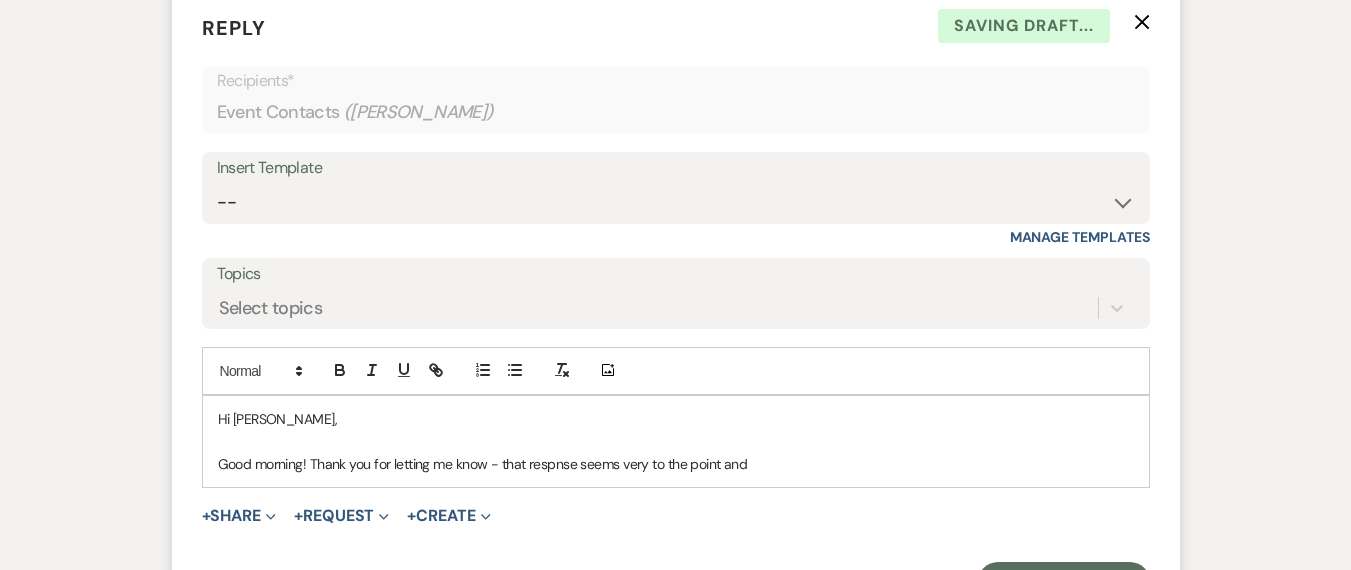 click on "Good morning! Thank you for letting me know - that respnse seems very to the point and" at bounding box center (676, 464) 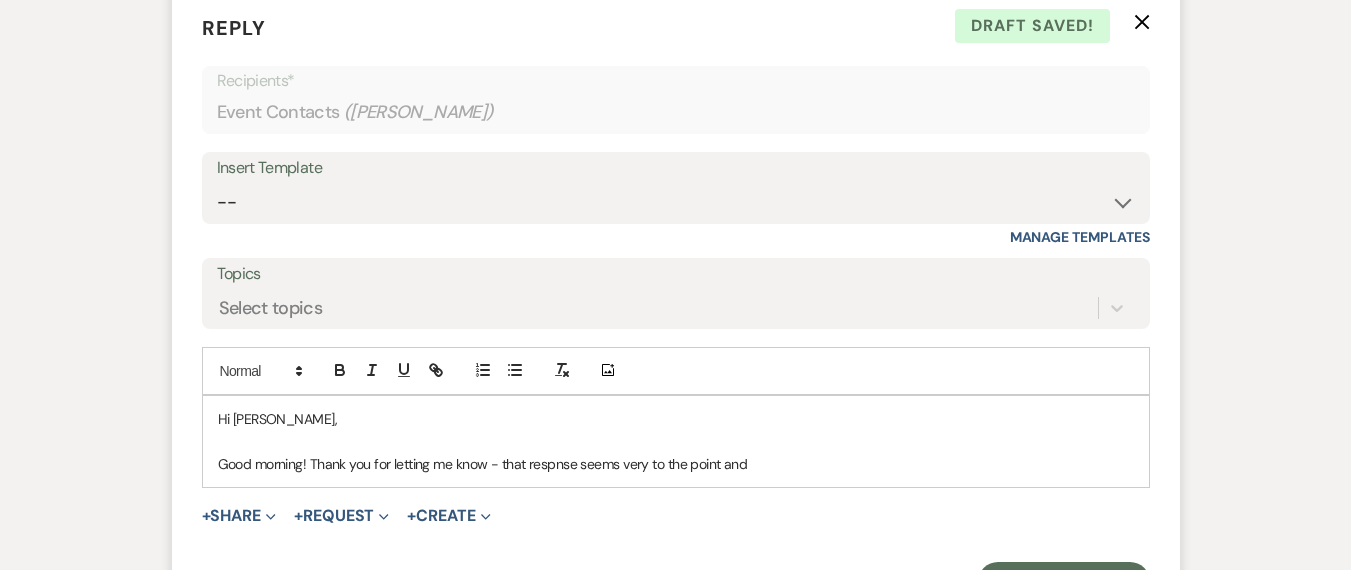 click on "response" at bounding box center (0, 0) 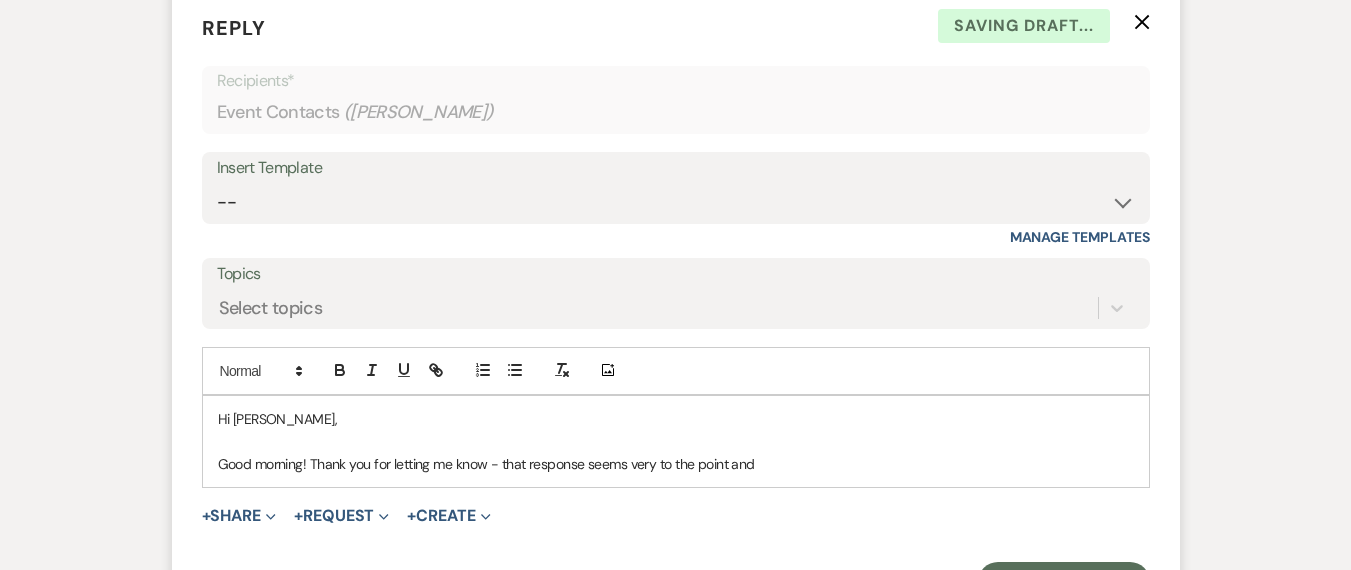 click on "Good morning! Thank you for letting me know - that response seems very to the point and" at bounding box center (676, 464) 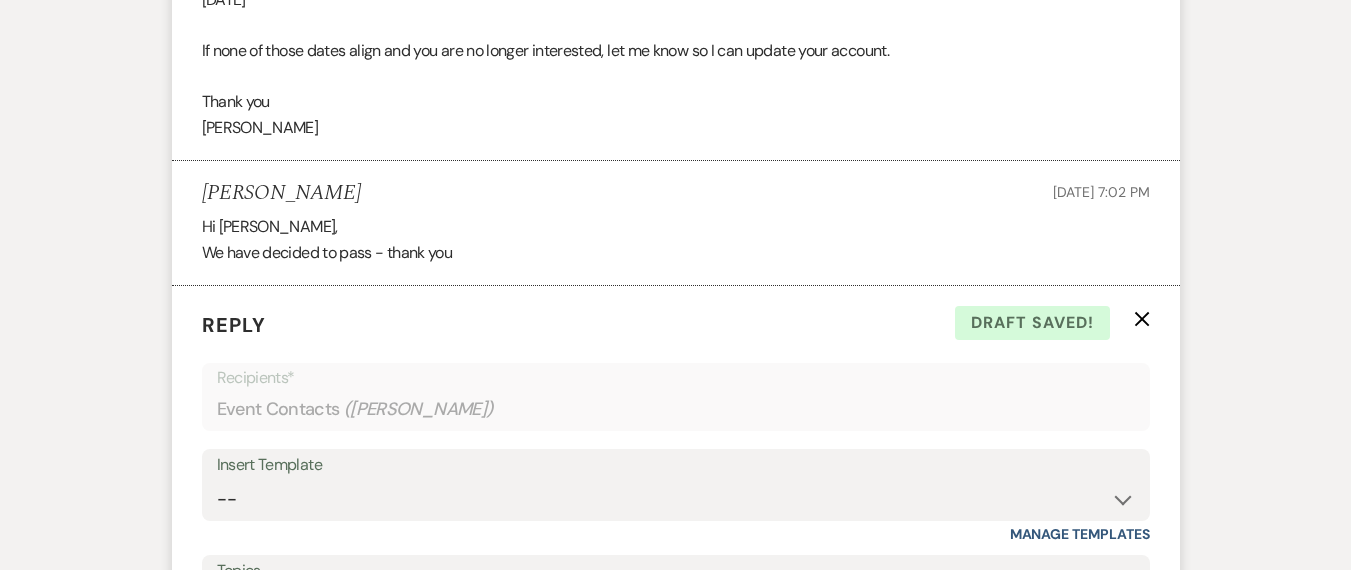 scroll, scrollTop: 4074, scrollLeft: 0, axis: vertical 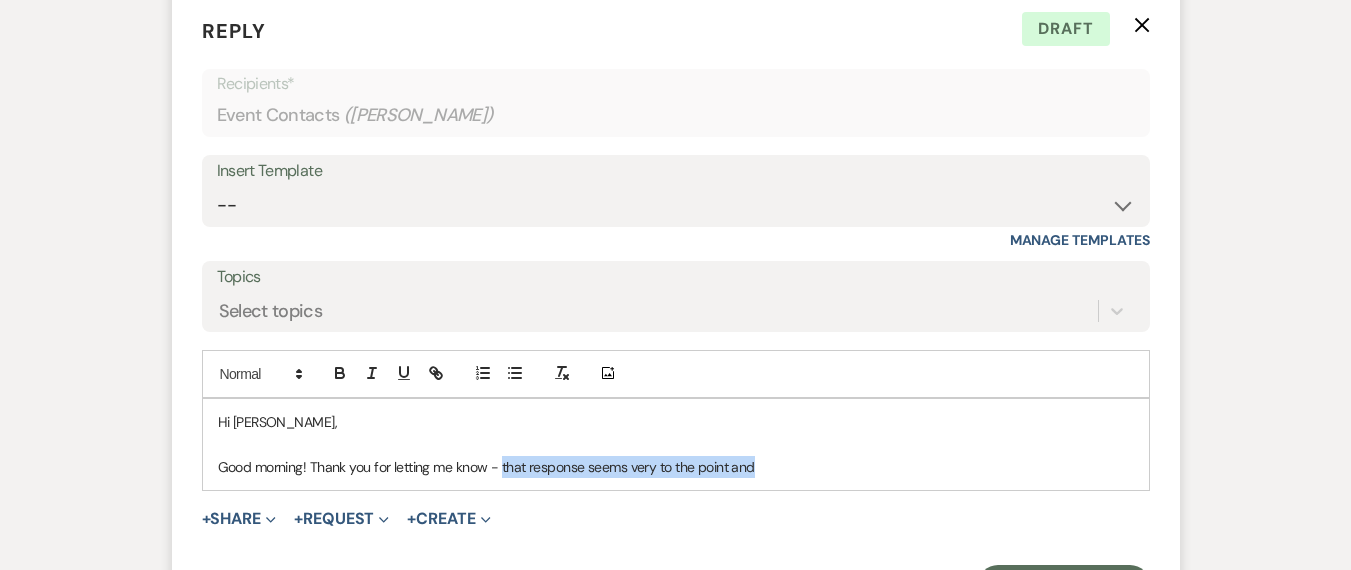 drag, startPoint x: 775, startPoint y: 468, endPoint x: 503, endPoint y: 466, distance: 272.00735 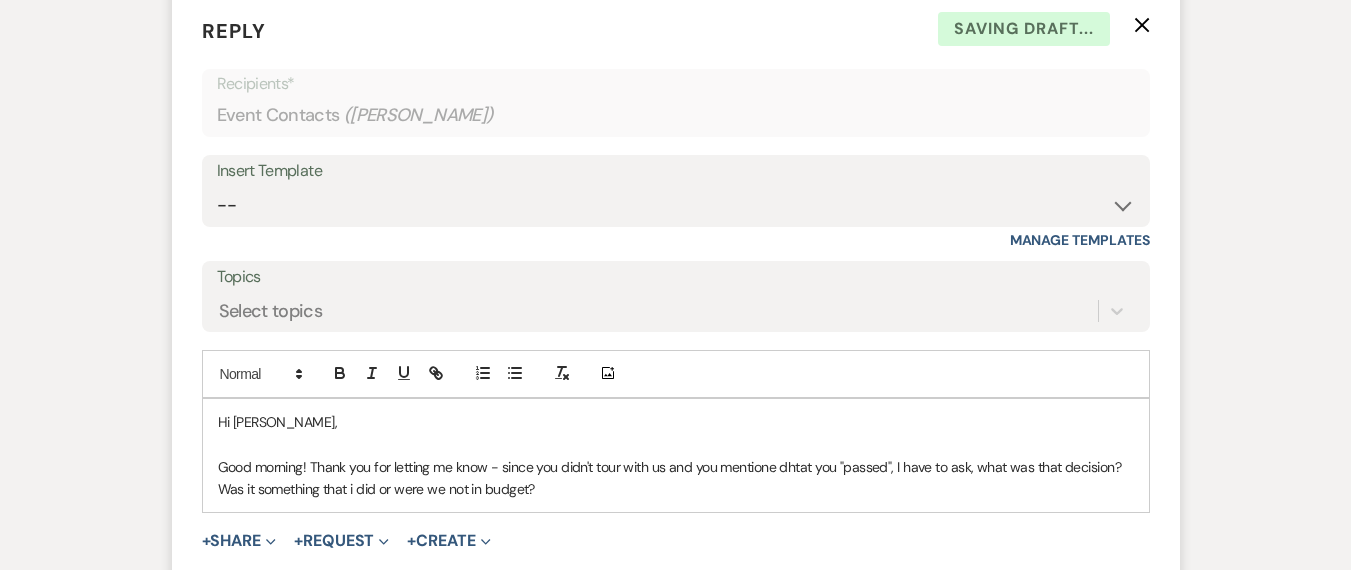 click on "Good morning! Thank you for letting me know - since you didn't tour with us and you mentione dhtat you "passed", I have to ask, what was that decision? Was it something that i did or were we not in budget?" at bounding box center (676, 478) 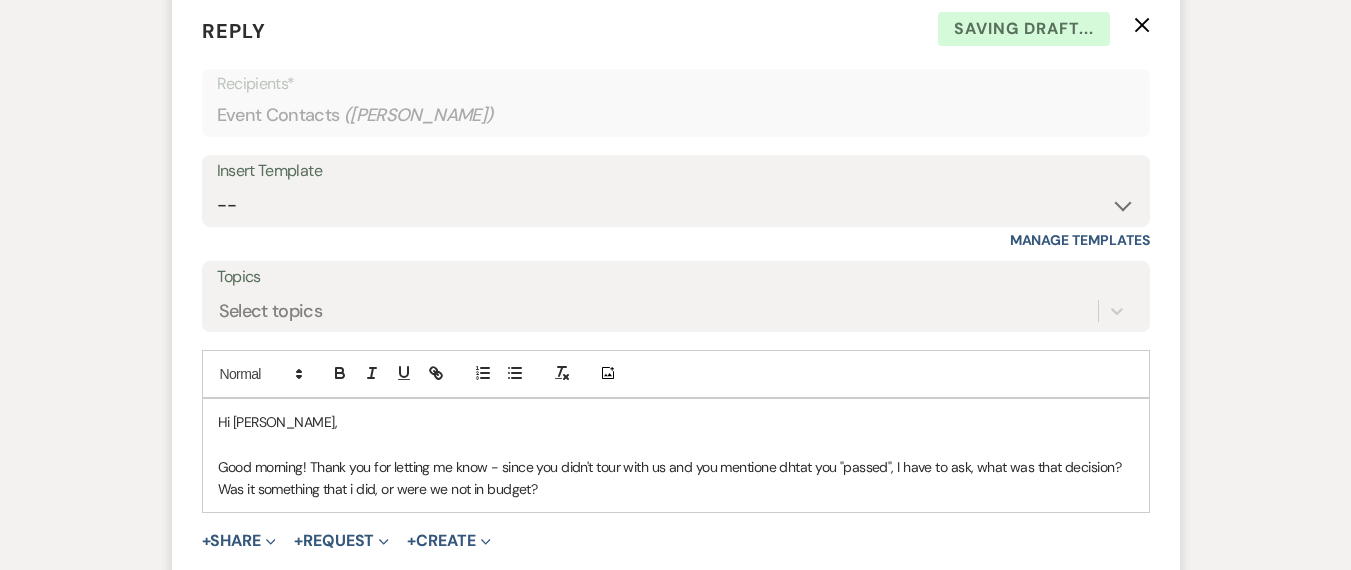 click on "Good morning! Thank you for letting me know - since you didn't tour with us and you mentione dhtat you "passed", I have to ask, what was that decision? Was it something that i did, or were we not in budget?" at bounding box center [676, 478] 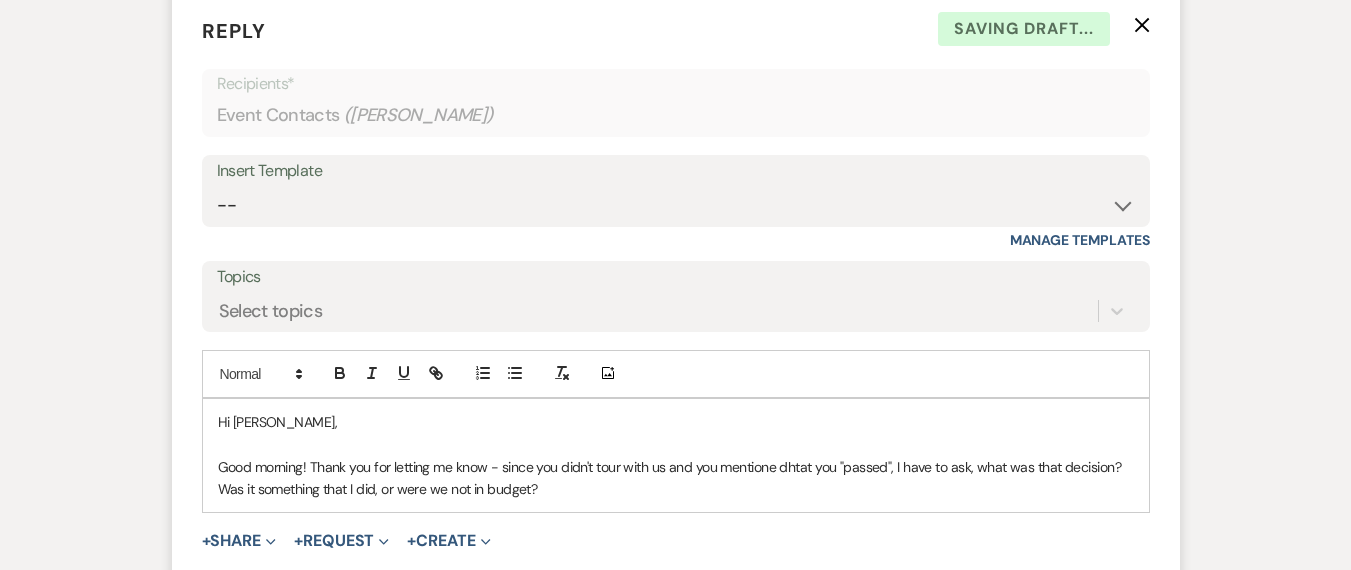 click on "Good morning! Thank you for letting me know - since you didn't tour with us and you mentione dhtat you "passed", I have to ask, what was that decision? Was it something that I did, or were we not in budget?" at bounding box center [676, 478] 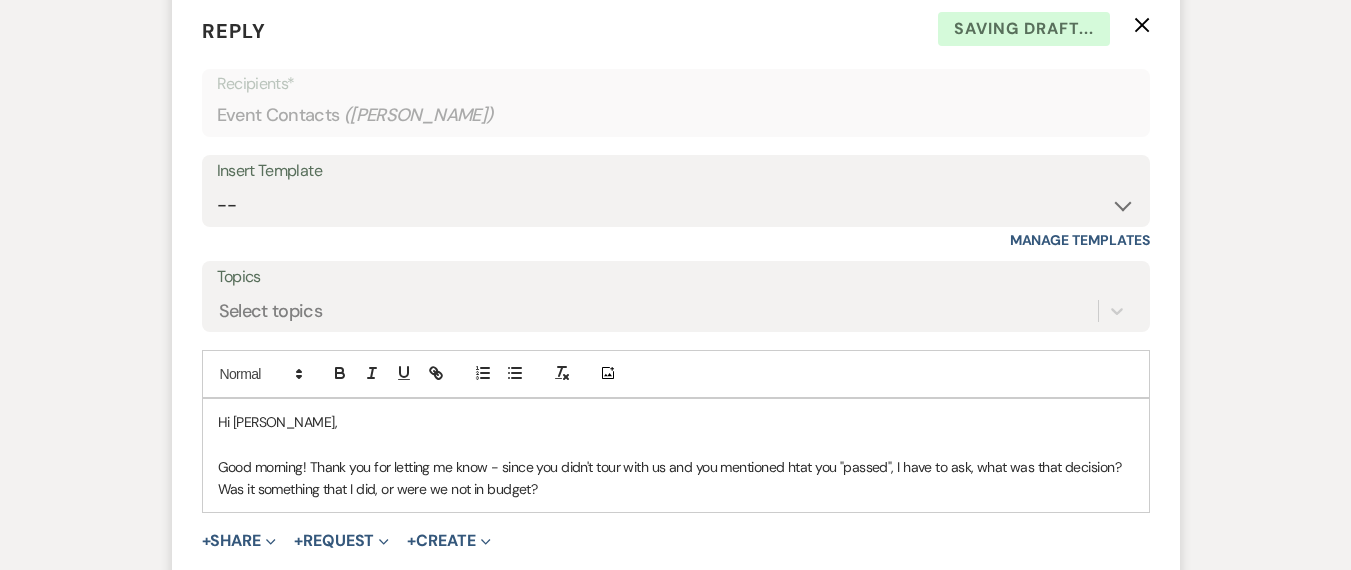 click on "Good morning! Thank you for letting me know - since you didn't tour with us and you mentioned htat you "passed", I have to ask, what was that decision? Was it something that I did, or were we not in budget?" at bounding box center (676, 478) 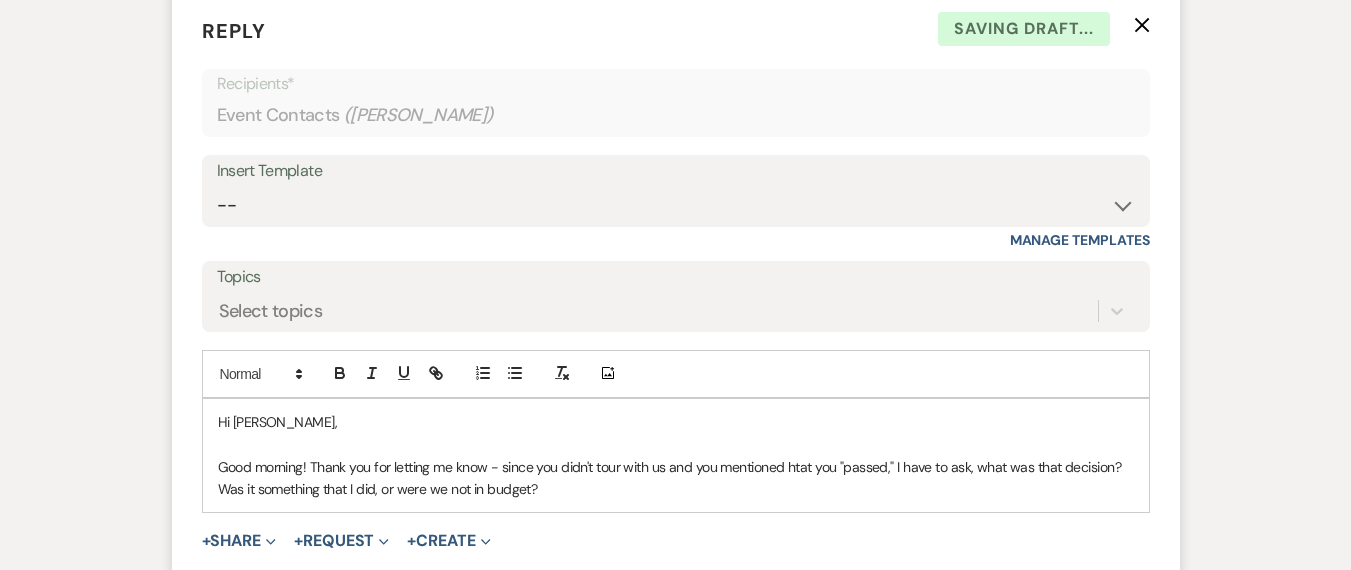click on "Hi [PERSON_NAME], Good morning! Thank you for letting me know - since you didn't tour with us and you mentioned htat you "passed," I have to ask, what was that decision? Was it something that I did, or were we not in budget?" at bounding box center [676, 456] 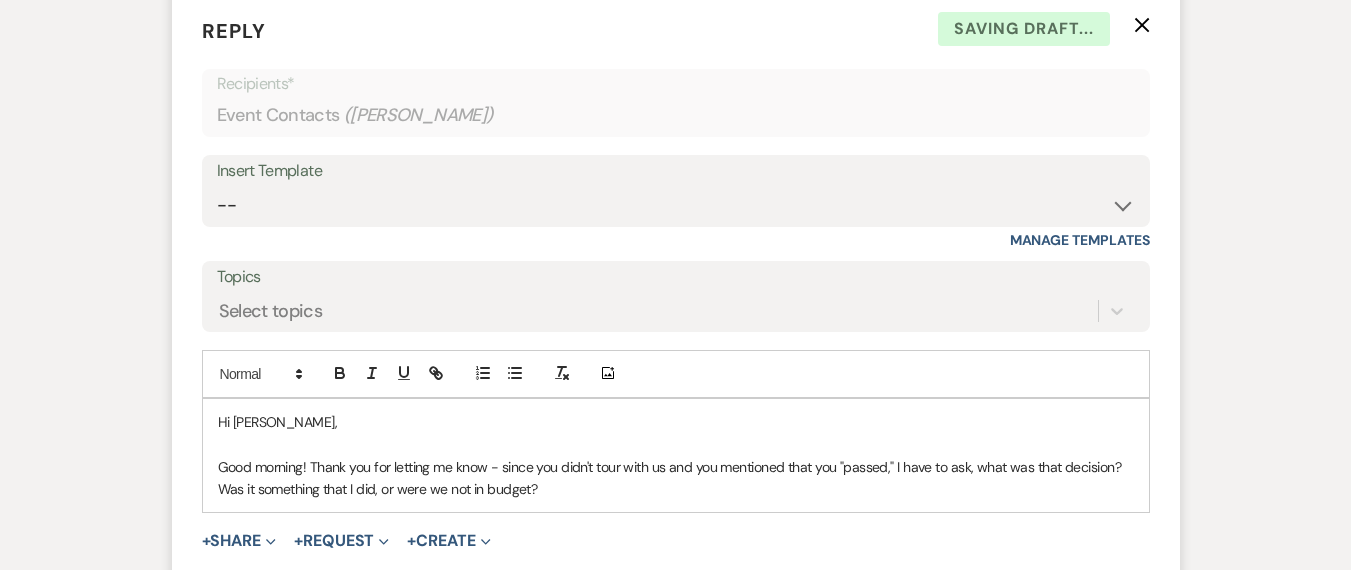 click on "Hi [PERSON_NAME], Good morning! Thank you for letting me know - since you didn't tour with us and you mentioned that you "passed," I have to ask, what was that decision? Was it something that I did, or were we not in budget?" at bounding box center (676, 456) 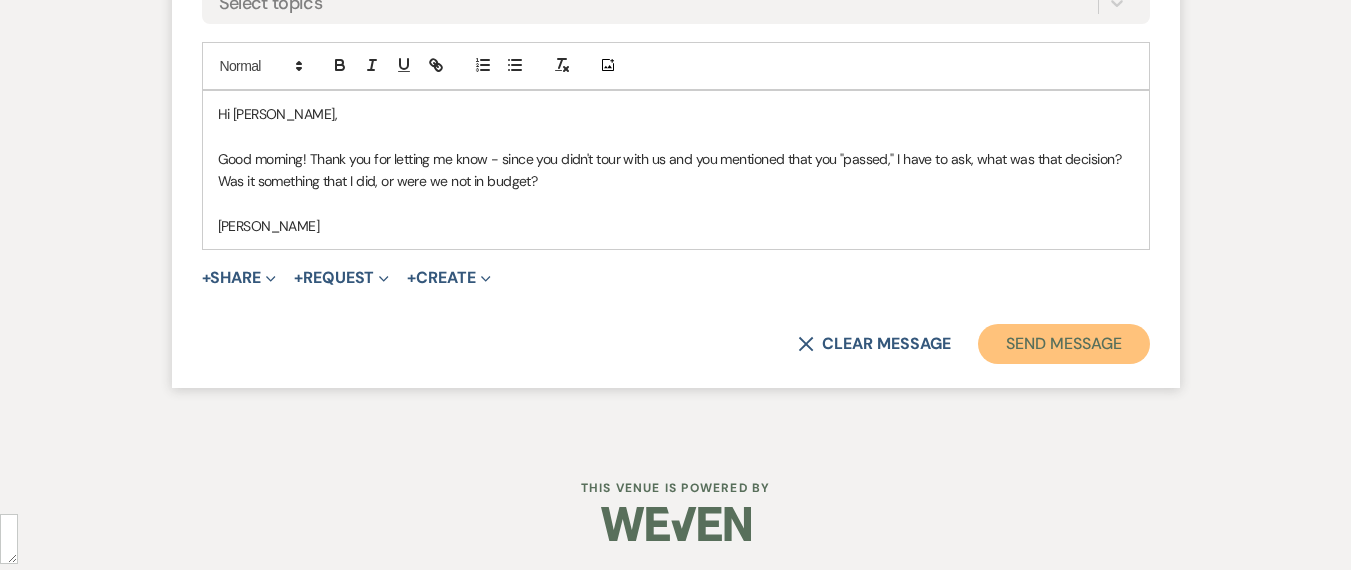 click on "Send Message" at bounding box center (1063, 344) 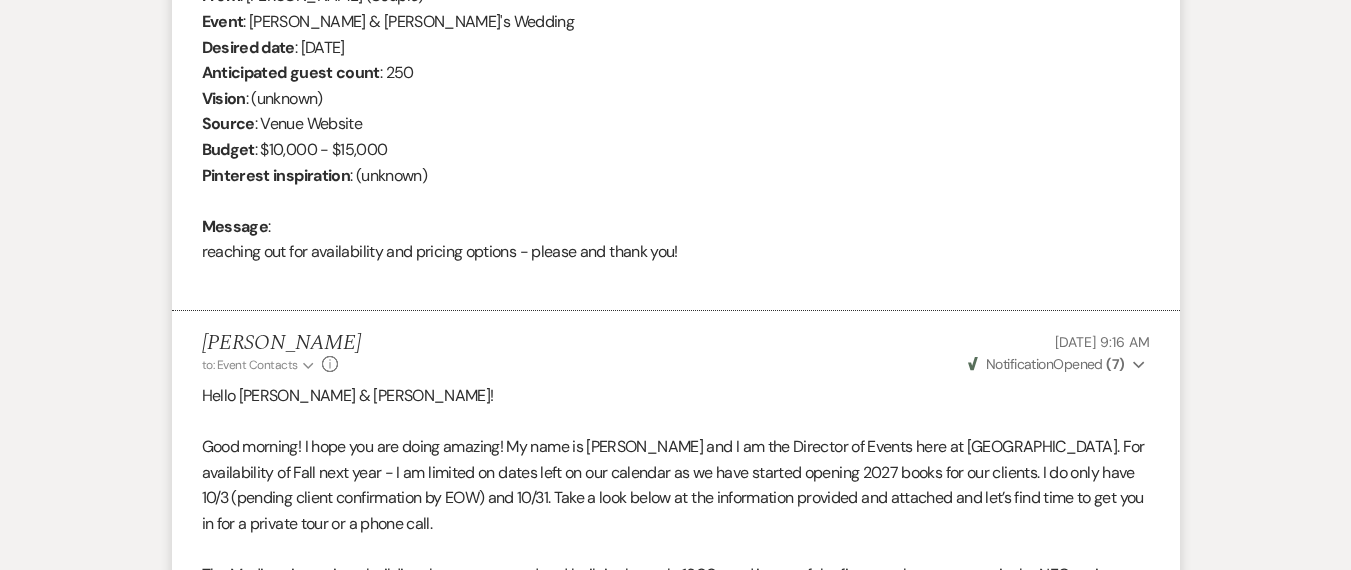 scroll, scrollTop: 0, scrollLeft: 0, axis: both 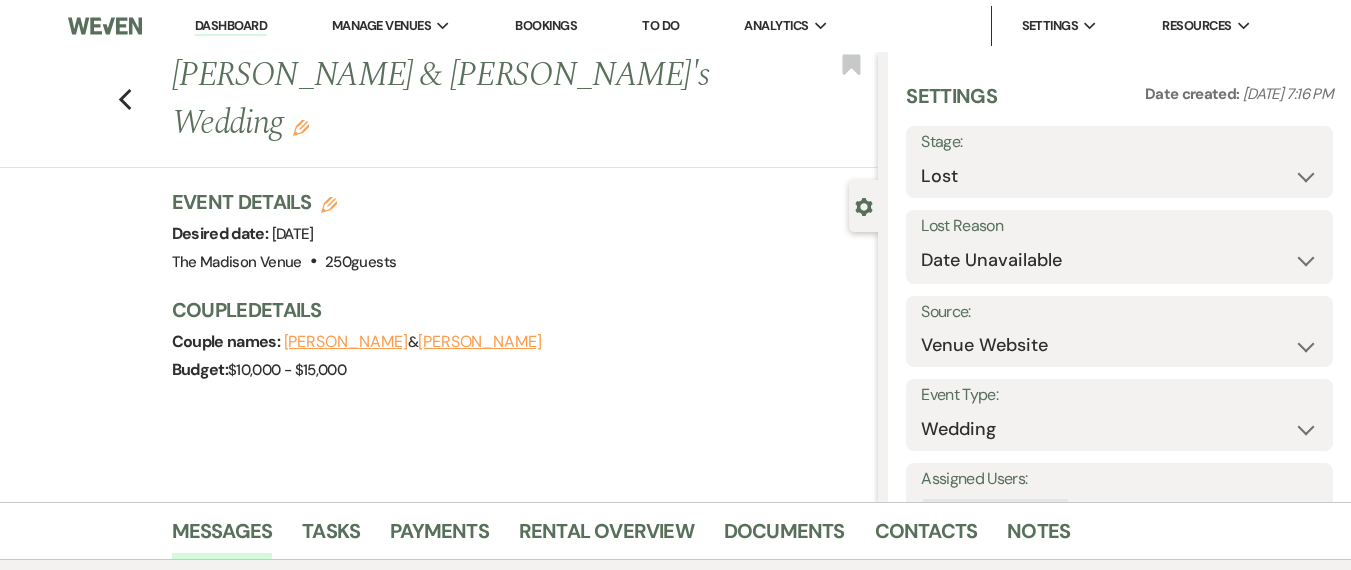 click on "Dashboard" at bounding box center (231, 26) 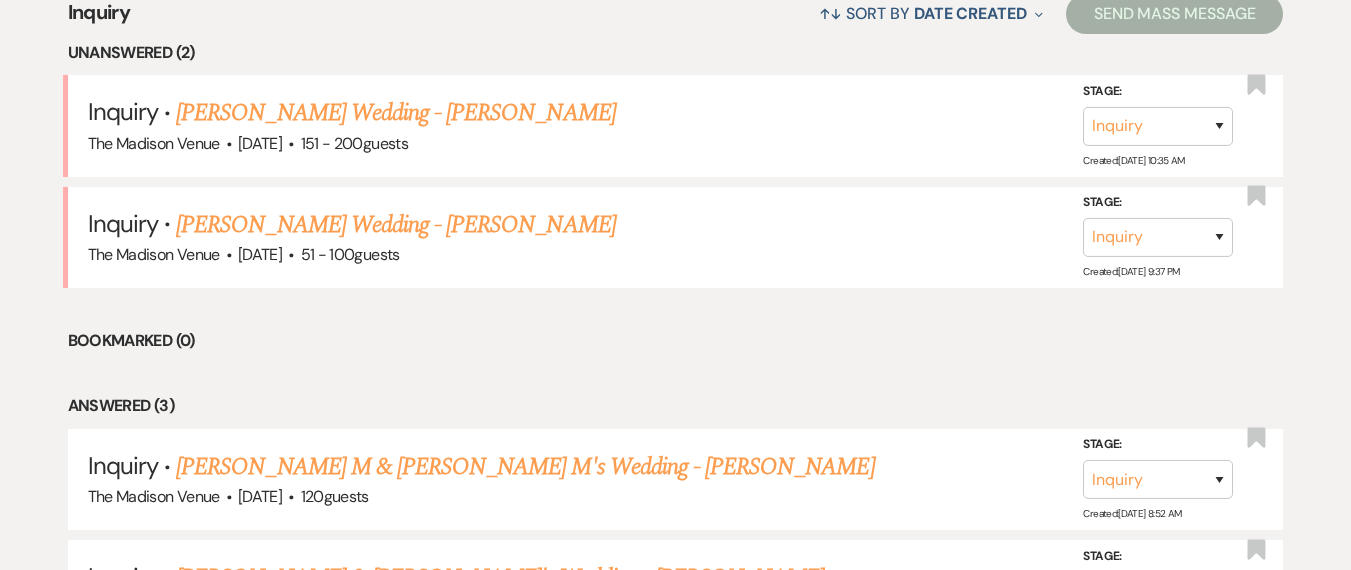 scroll, scrollTop: 130, scrollLeft: 0, axis: vertical 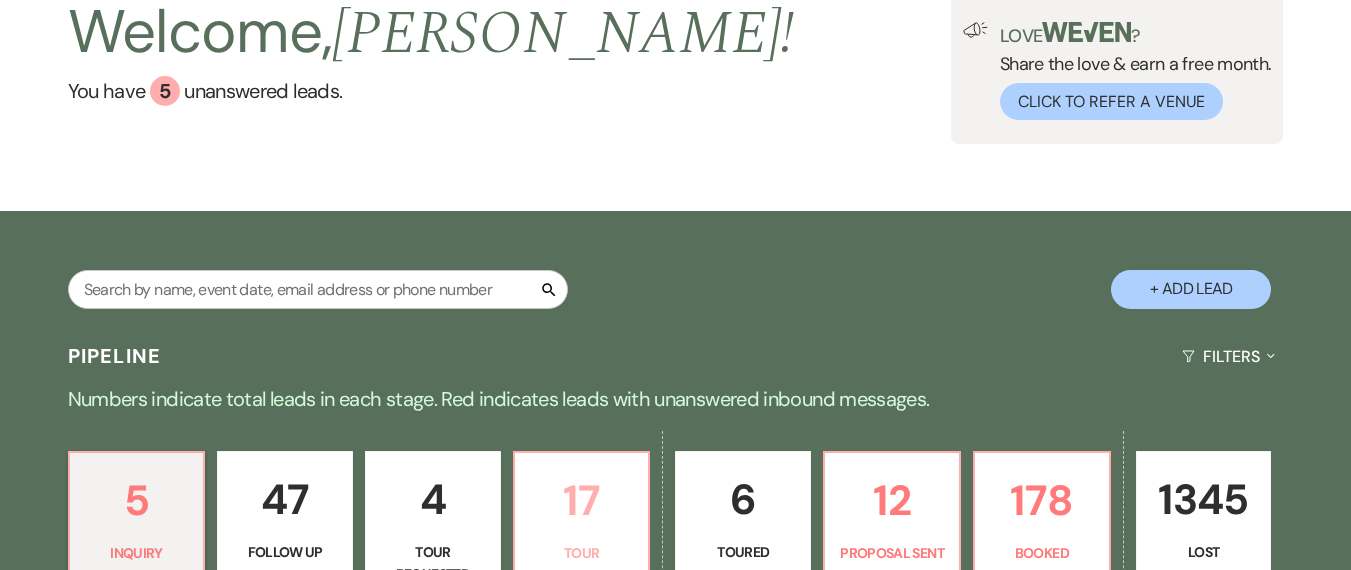 click on "17" at bounding box center (582, 500) 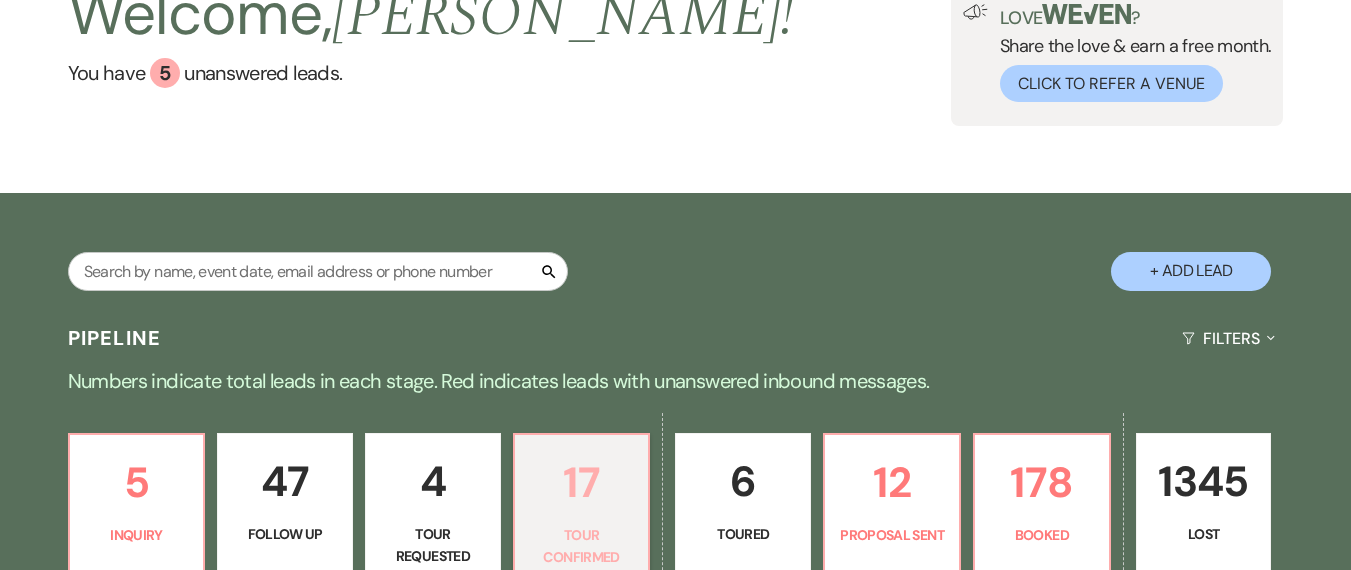 scroll, scrollTop: 525, scrollLeft: 0, axis: vertical 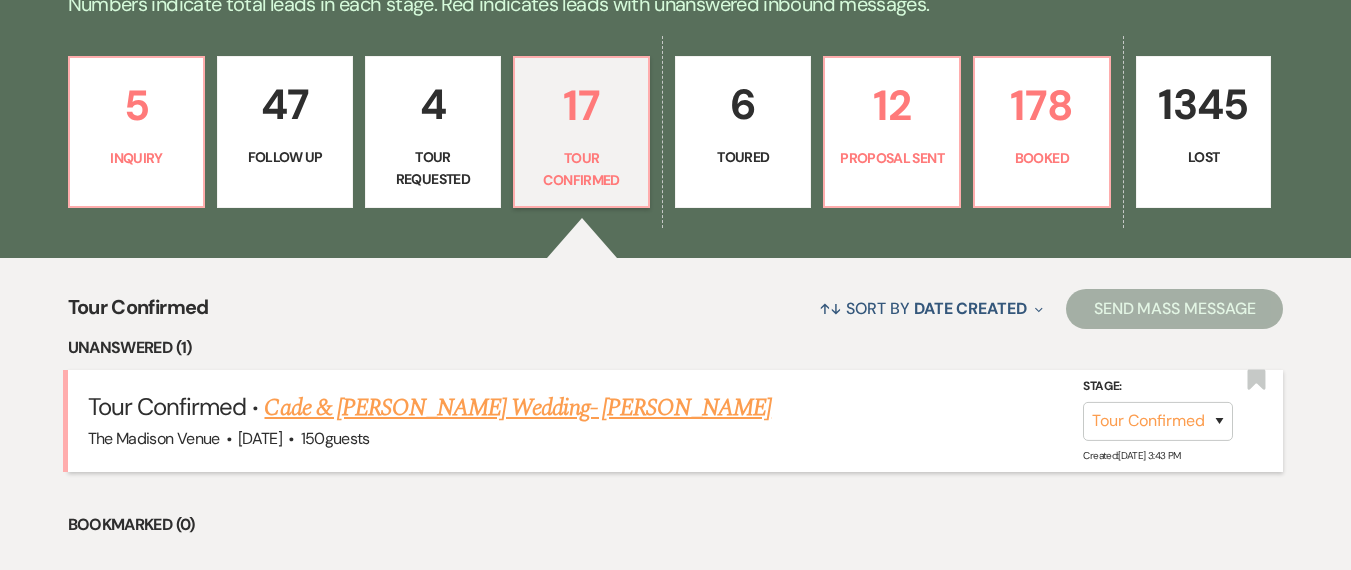 click on "Cade & [PERSON_NAME] Wedding- [PERSON_NAME]" at bounding box center [517, 408] 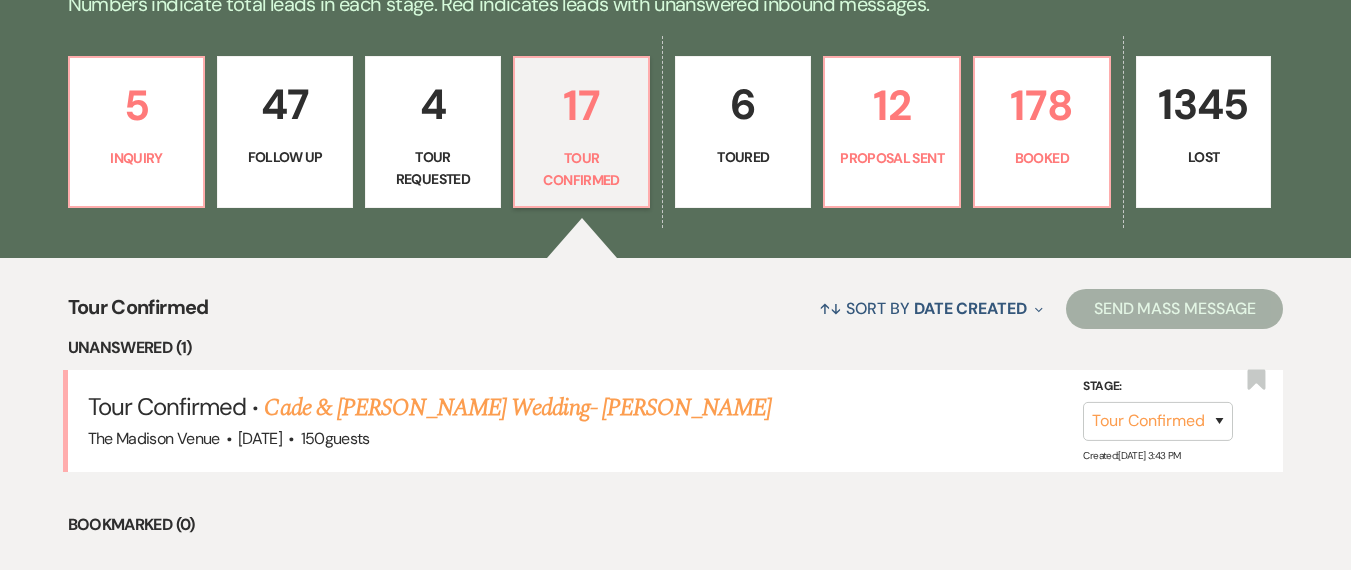 scroll, scrollTop: 0, scrollLeft: 0, axis: both 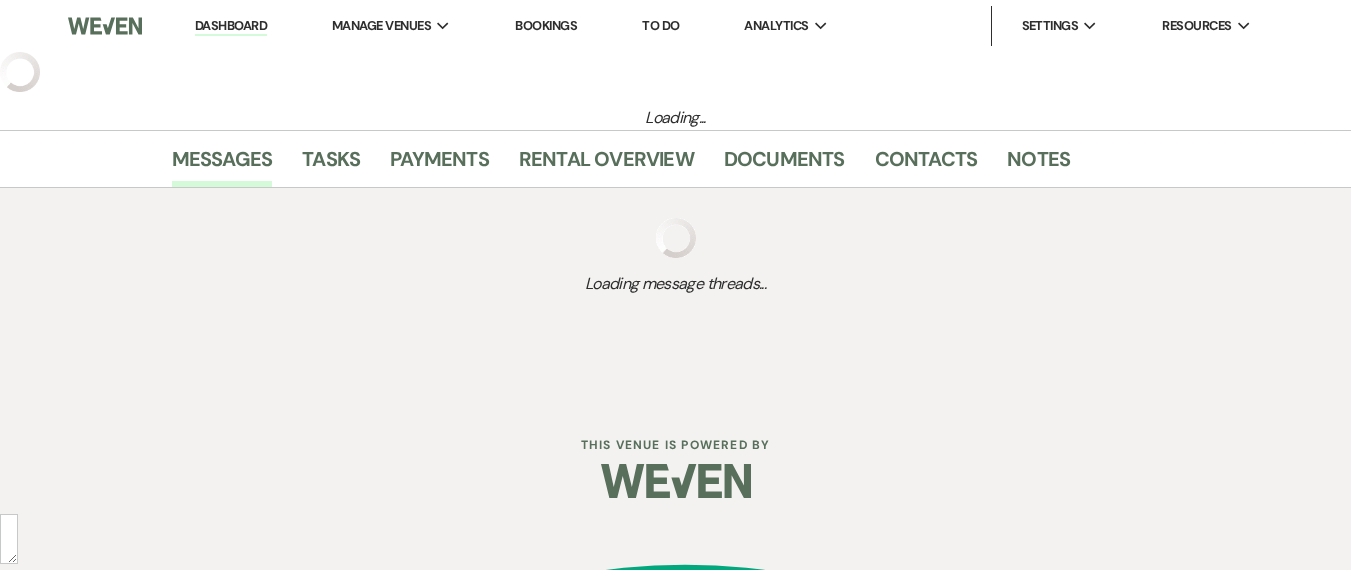select on "4" 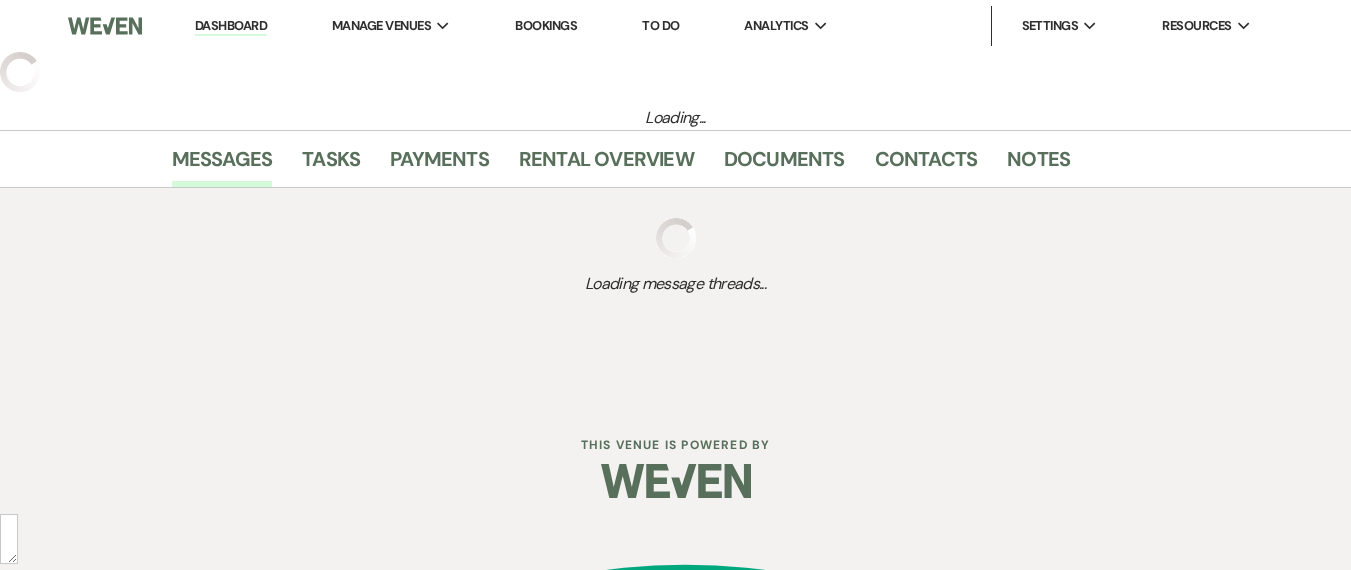 select on "5" 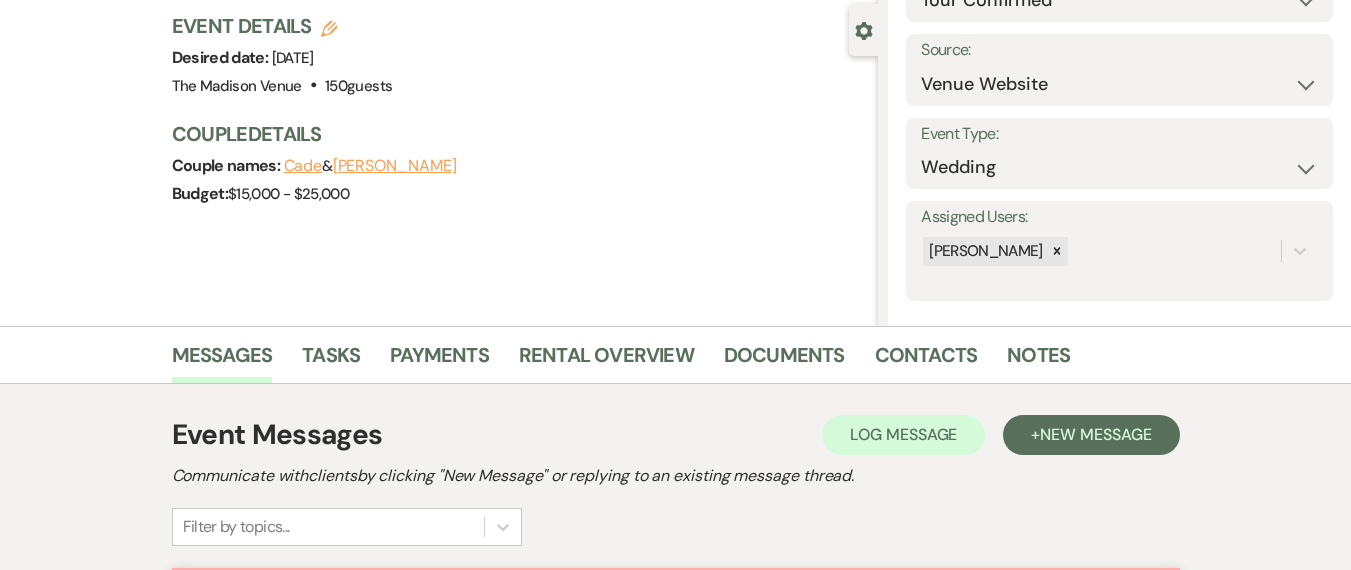 scroll, scrollTop: 0, scrollLeft: 0, axis: both 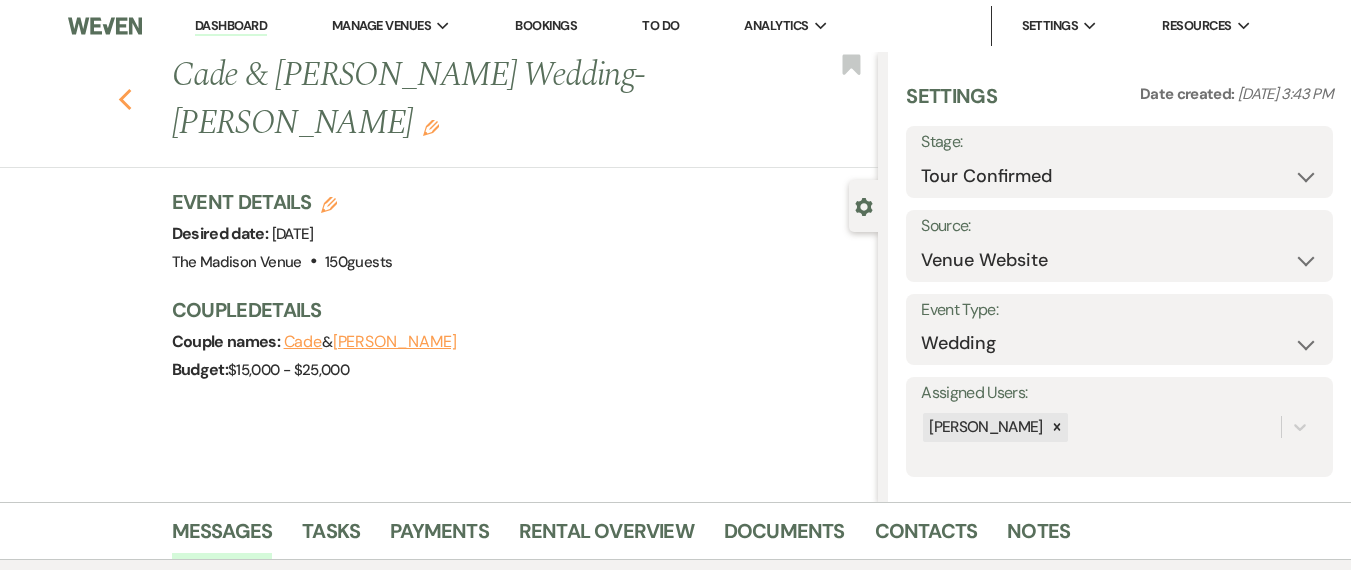 click on "Previous" 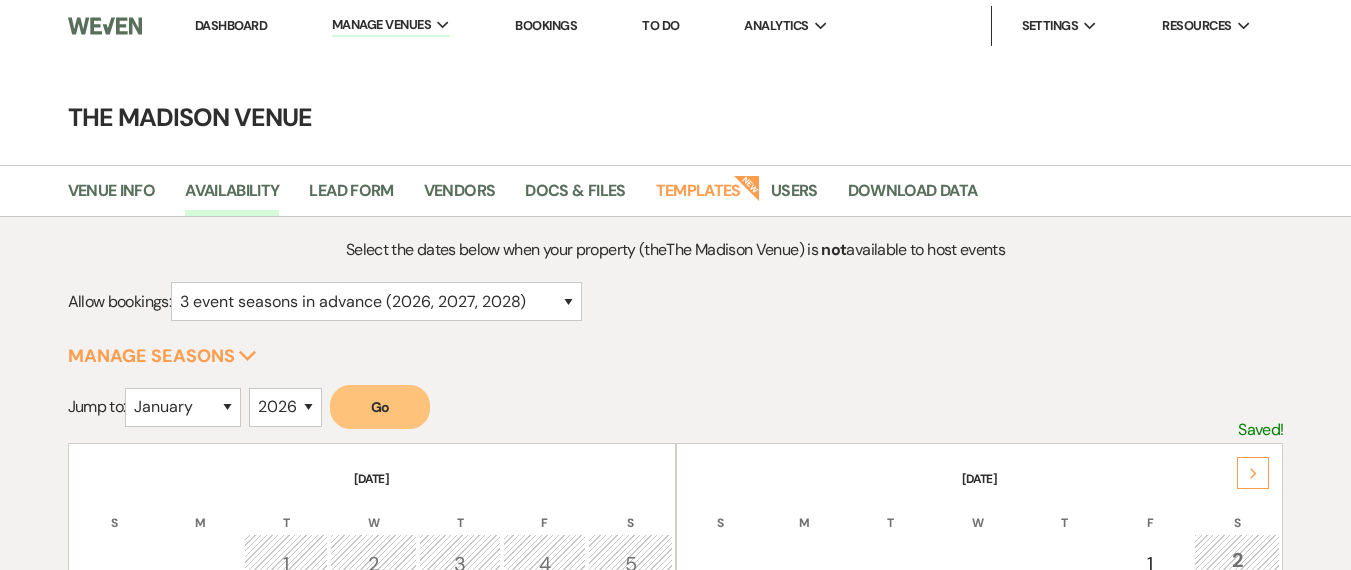 select on "3" 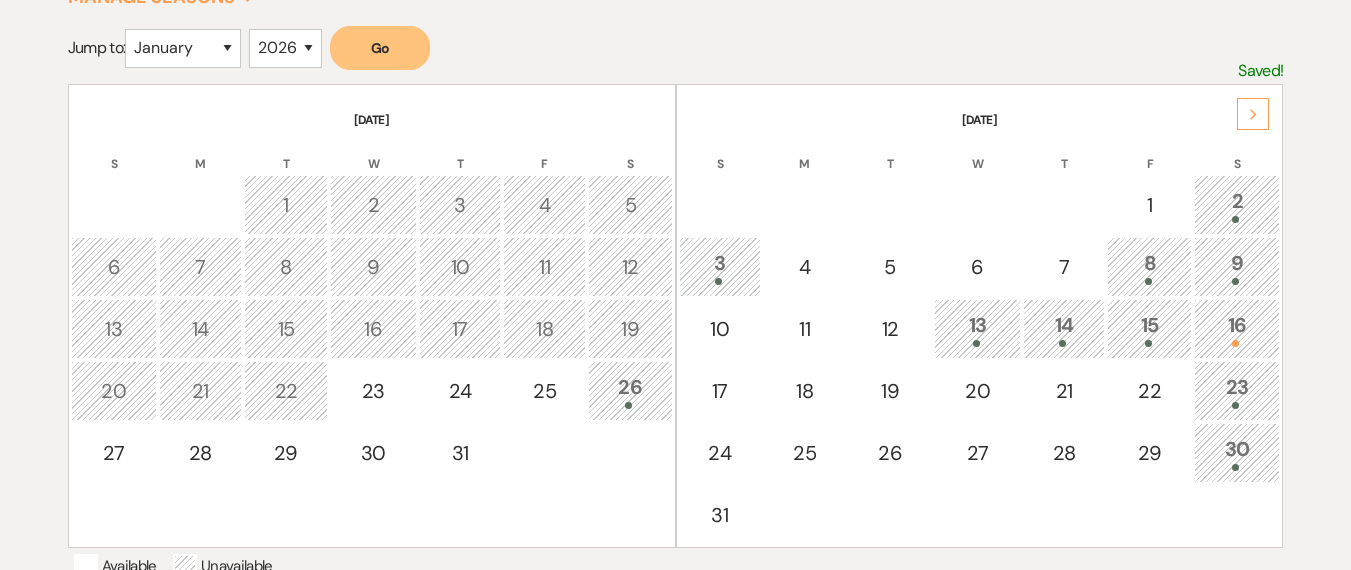 scroll, scrollTop: 0, scrollLeft: 0, axis: both 